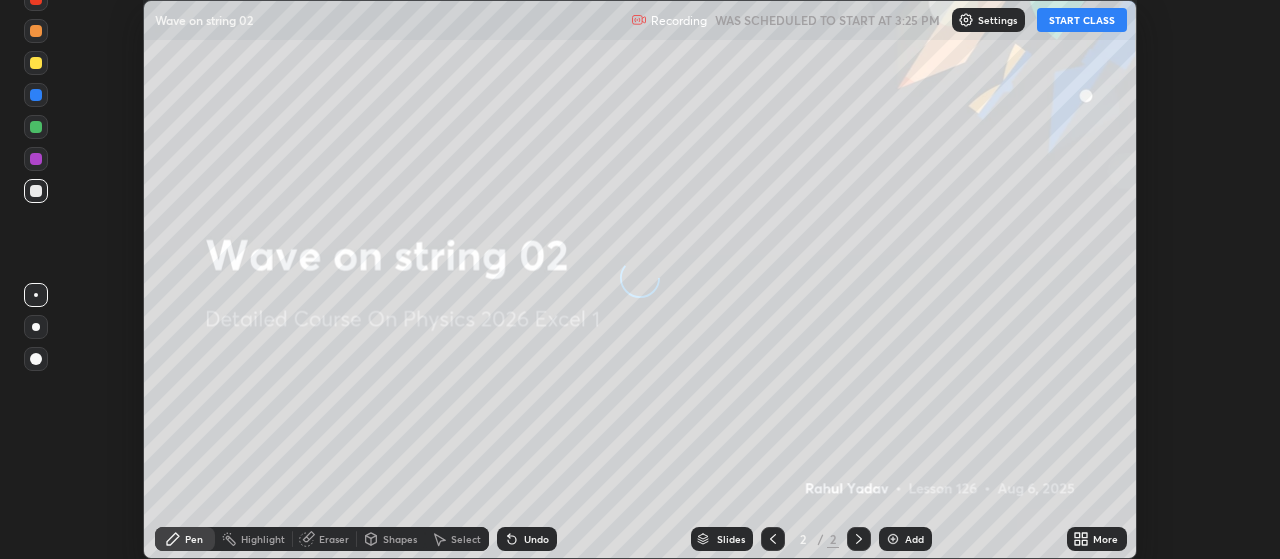 scroll, scrollTop: 0, scrollLeft: 0, axis: both 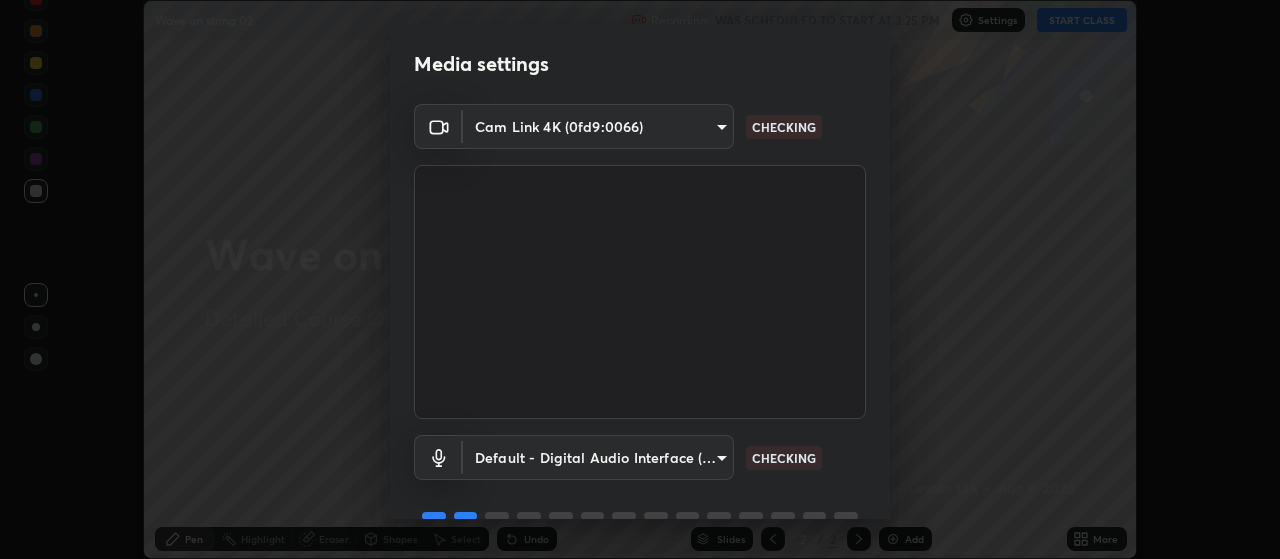 click on "Erase all Wave on string 02 Recording WAS SCHEDULED TO START AT  3:25 PM Settings START CLASS Setting up your live class Wave on string 02 • L126 of Detailed Course On Physics 2026 Excel 1 [FIRST] [LAST] Pen Highlight Eraser Shapes Select Undo Slides 2 / 2 Add More Enable hand raising Enable raise hand to speak to learners. Once enabled, chat will be turned off temporarily. Enable x   No doubts shared Encourage your learners to ask a doubt for better clarity Report an issue Reason for reporting Buffering Chat not working Audio - Video sync issue Educator video quality low ​ Attach an image Report Media settings Cam Link 4K (0fd9:0066) fac9536daab24c56acf129b55a1aadd665c86ee8c161641939eed352d2b8b199 CHECKING Default - Digital Audio Interface (Cam Link 4K) default CHECKING 1 / 5 Next" at bounding box center (640, 279) 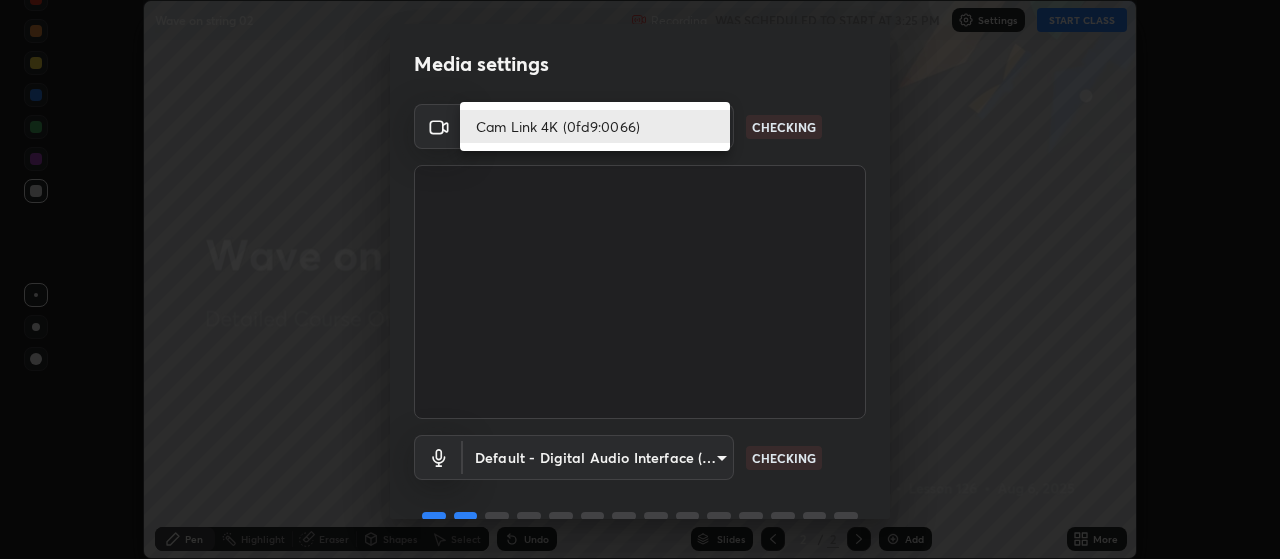 click on "Cam Link 4K (0fd9:0066)" at bounding box center [595, 126] 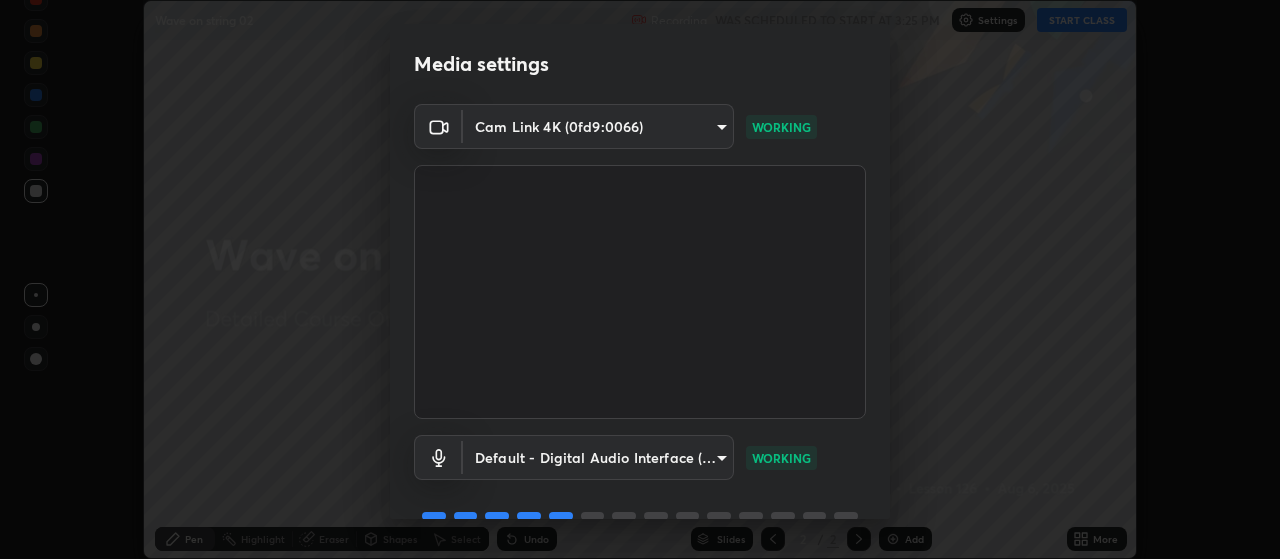click on "Erase all Wave on string 02 Recording WAS SCHEDULED TO START AT  3:25 PM Settings START CLASS Setting up your live class Wave on string 02 • L126 of Detailed Course On Physics 2026 Excel 1 [FIRST] [LAST] Pen Highlight Eraser Shapes Select Undo Slides 2 / 2 Add More Enable hand raising Enable raise hand to speak to learners. Once enabled, chat will be turned off temporarily. Enable x   No doubts shared Encourage your learners to ask a doubt for better clarity Report an issue Reason for reporting Buffering Chat not working Audio - Video sync issue Educator video quality low ​ Attach an image Report Media settings Cam Link 4K (0fd9:0066) fac9536daab24c56acf129b55a1aadd665c86ee8c161641939eed352d2b8b199 WORKING Default - Digital Audio Interface (Cam Link 4K) default WORKING 1 / 5 Next" at bounding box center [640, 279] 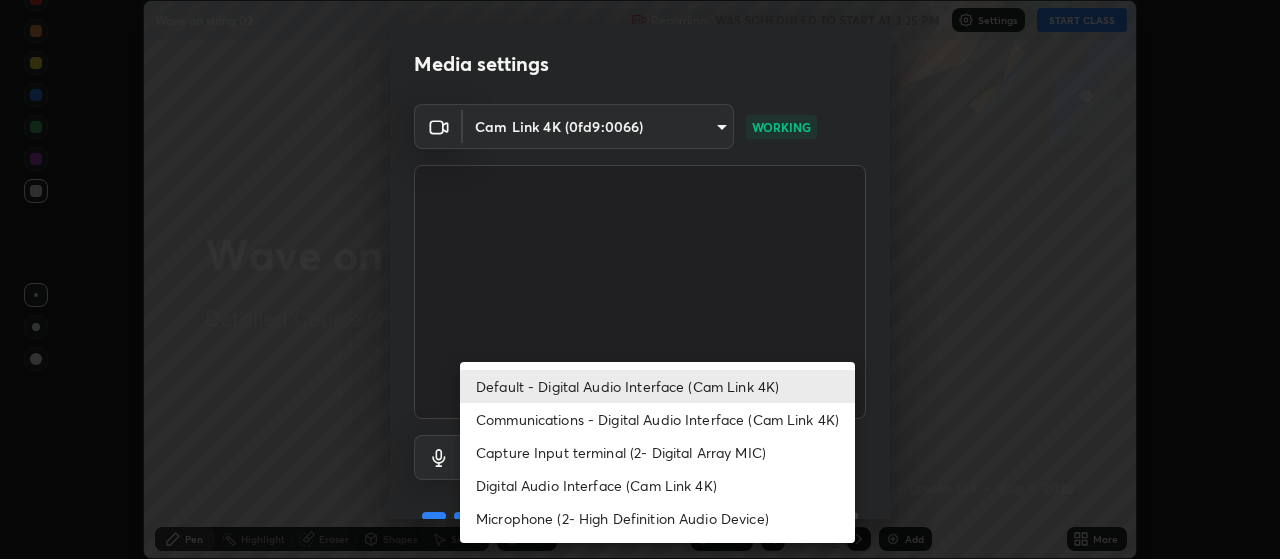 click on "Default - Digital Audio Interface (Cam Link 4K)" at bounding box center (657, 386) 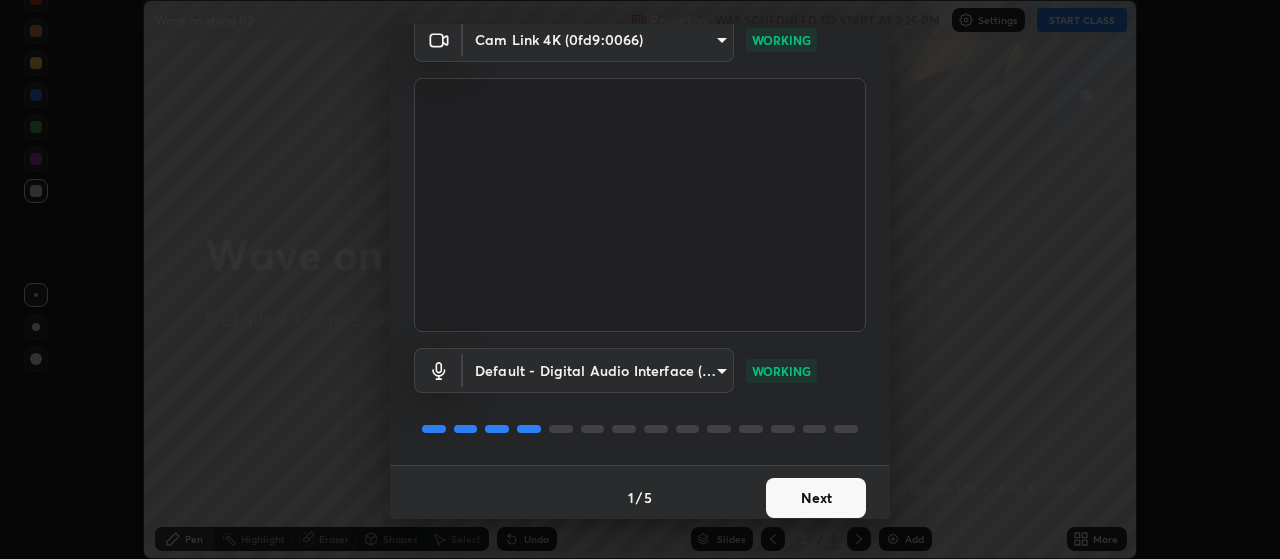 scroll, scrollTop: 97, scrollLeft: 0, axis: vertical 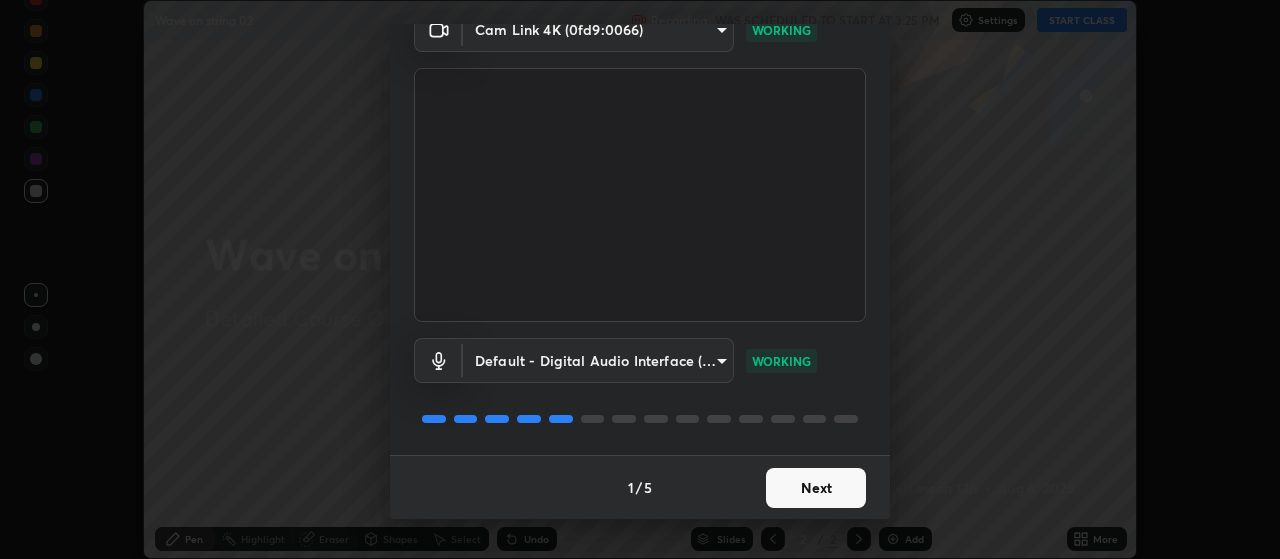 click on "Next" at bounding box center [816, 488] 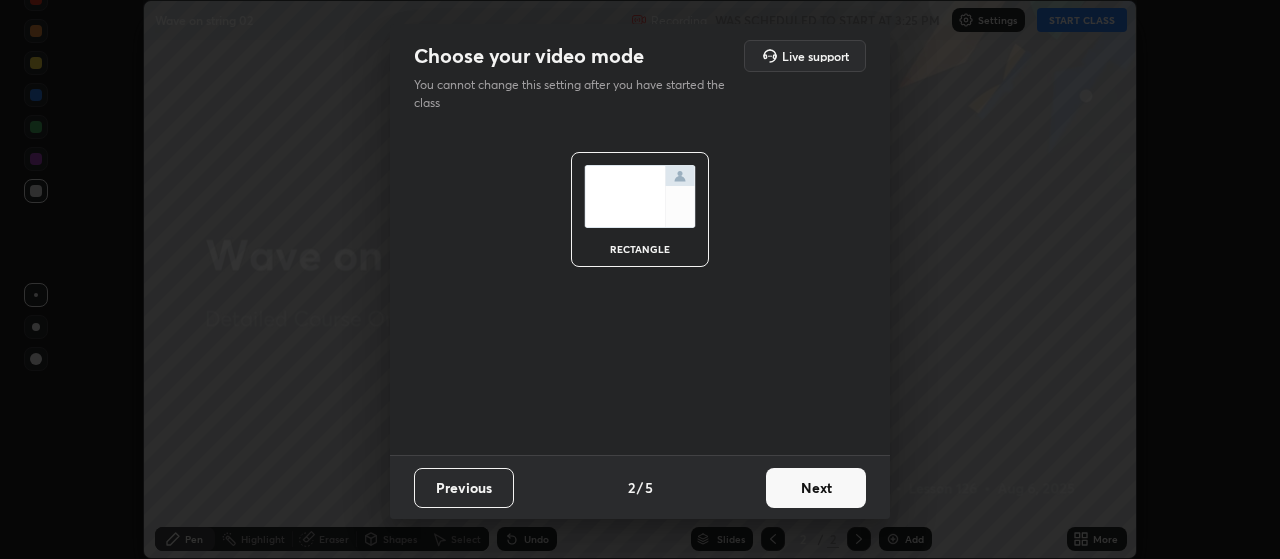 scroll, scrollTop: 0, scrollLeft: 0, axis: both 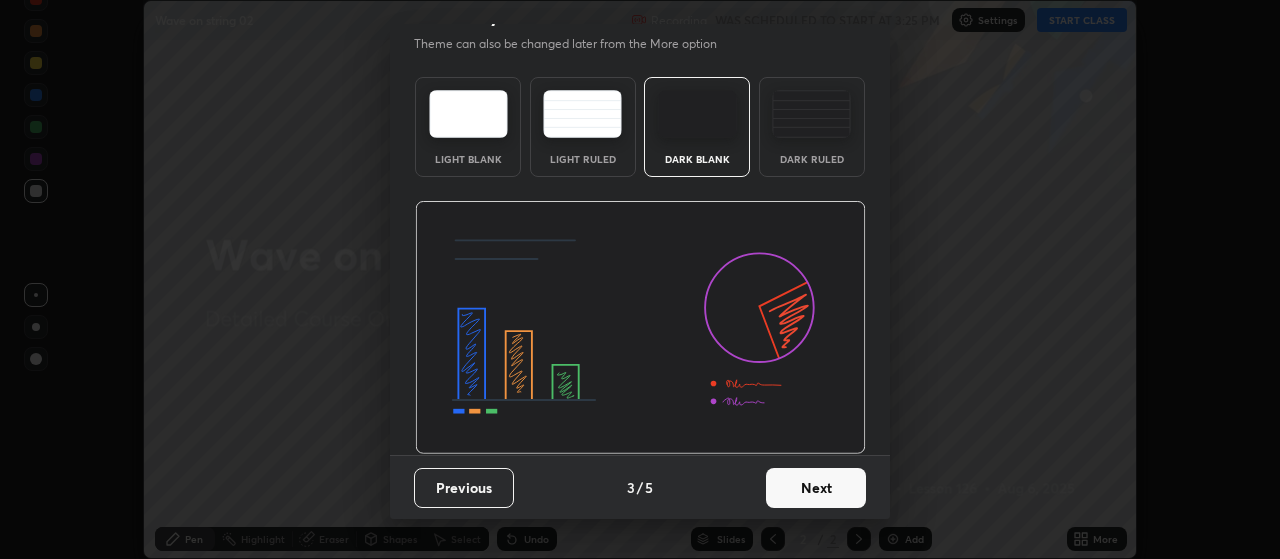 click on "Next" at bounding box center [816, 488] 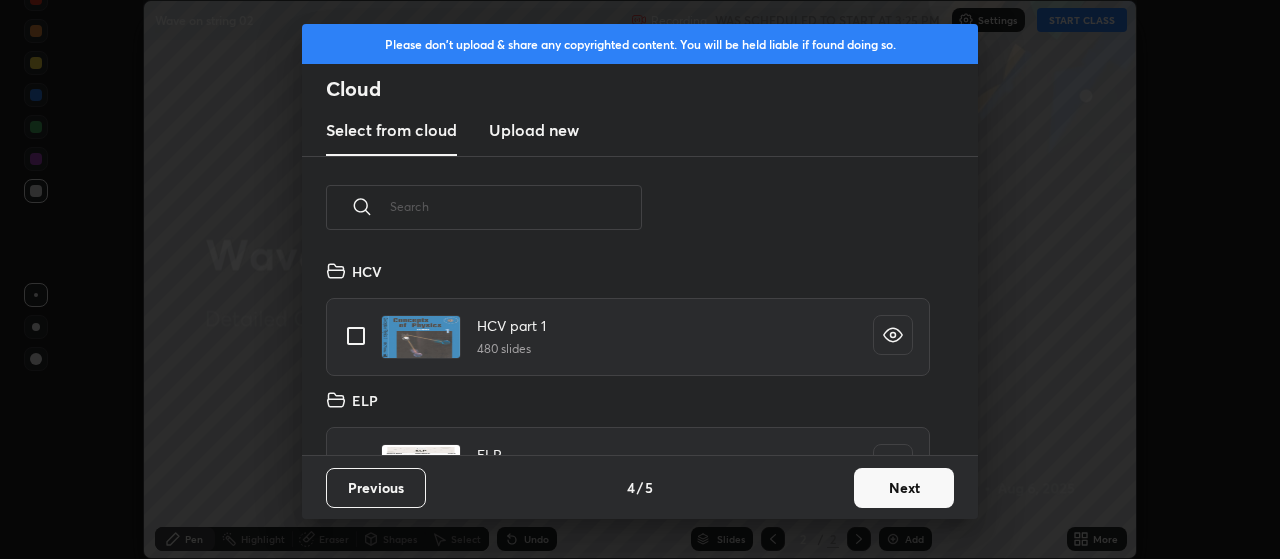 click on "Next" at bounding box center (904, 488) 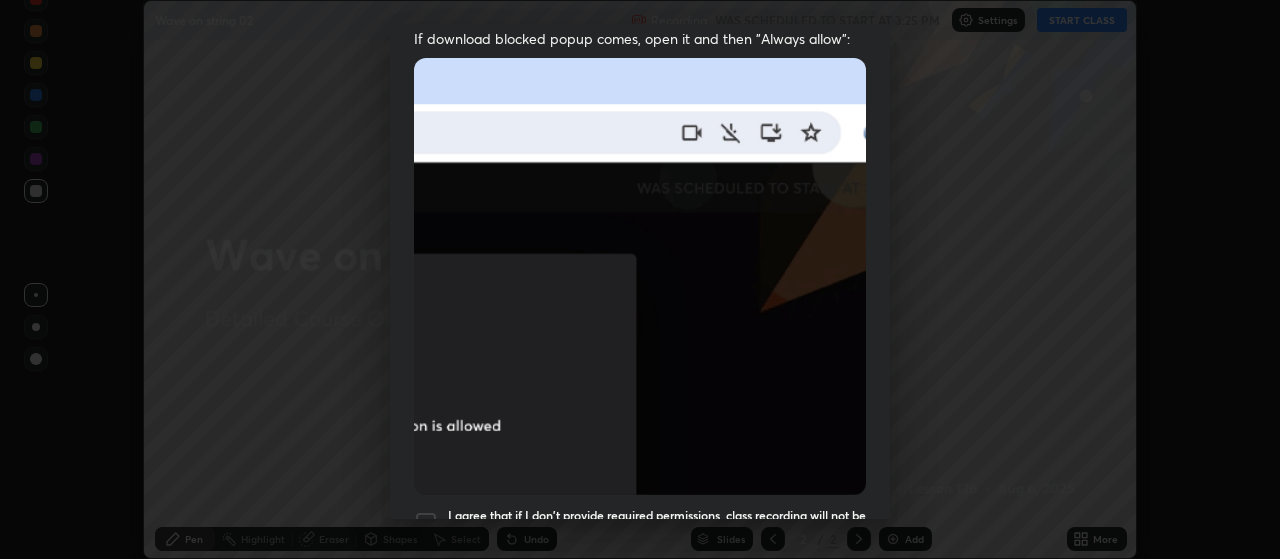 scroll, scrollTop: 463, scrollLeft: 0, axis: vertical 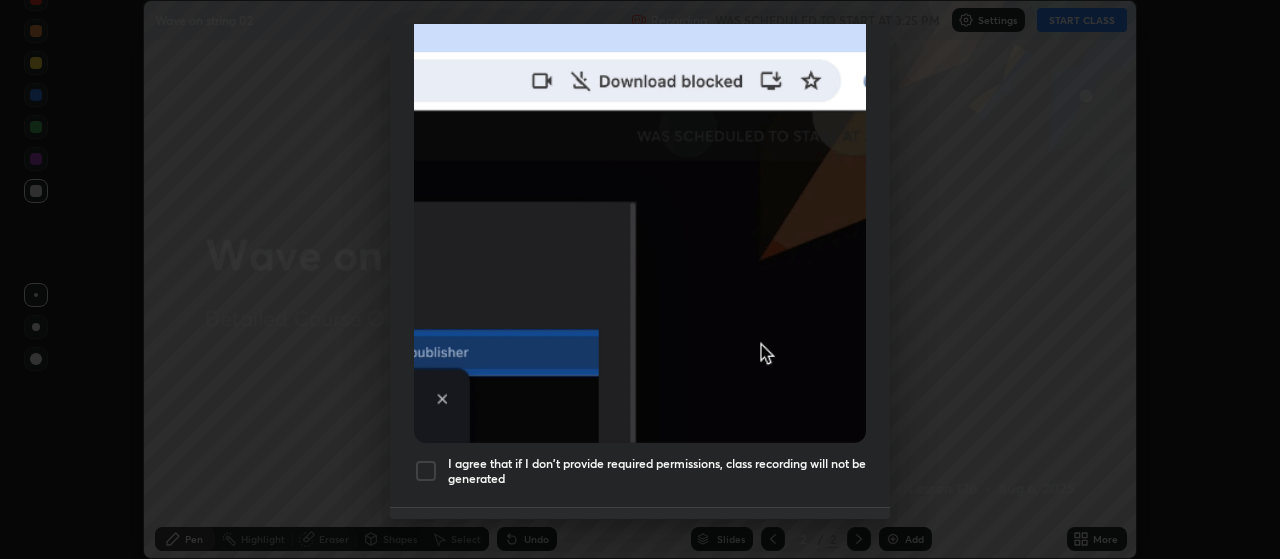 click at bounding box center [426, 471] 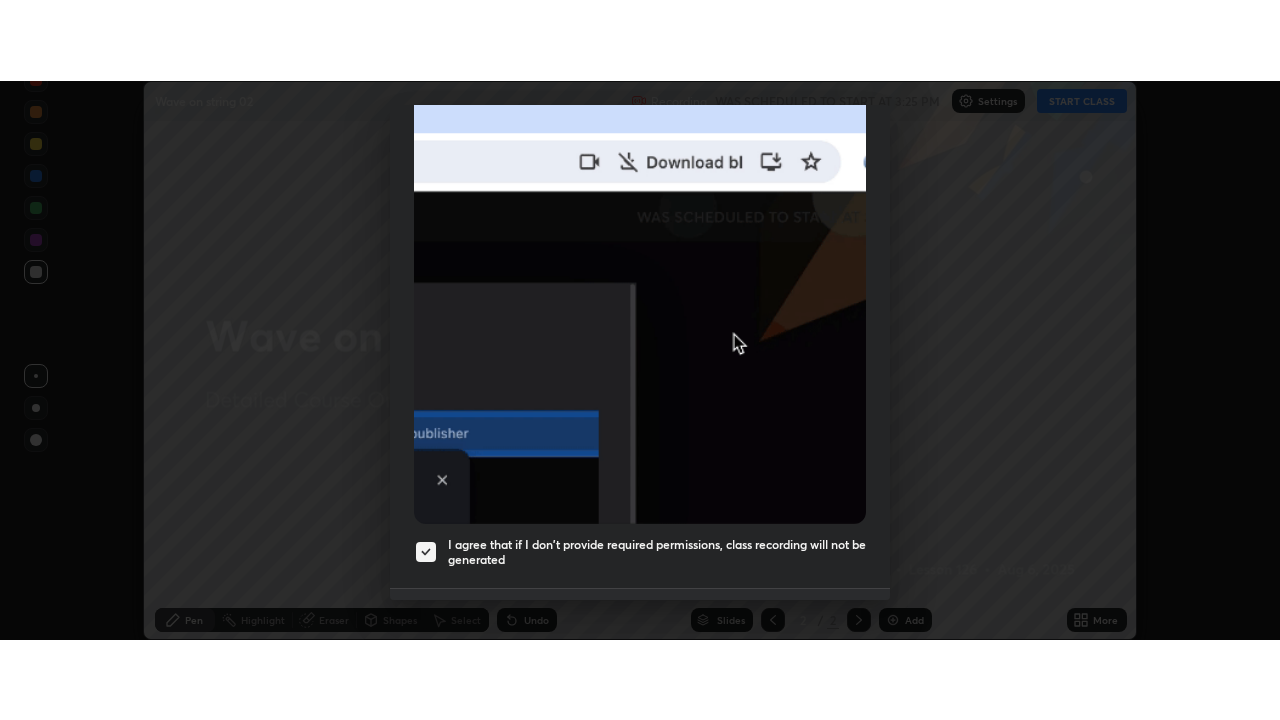 scroll, scrollTop: 486, scrollLeft: 0, axis: vertical 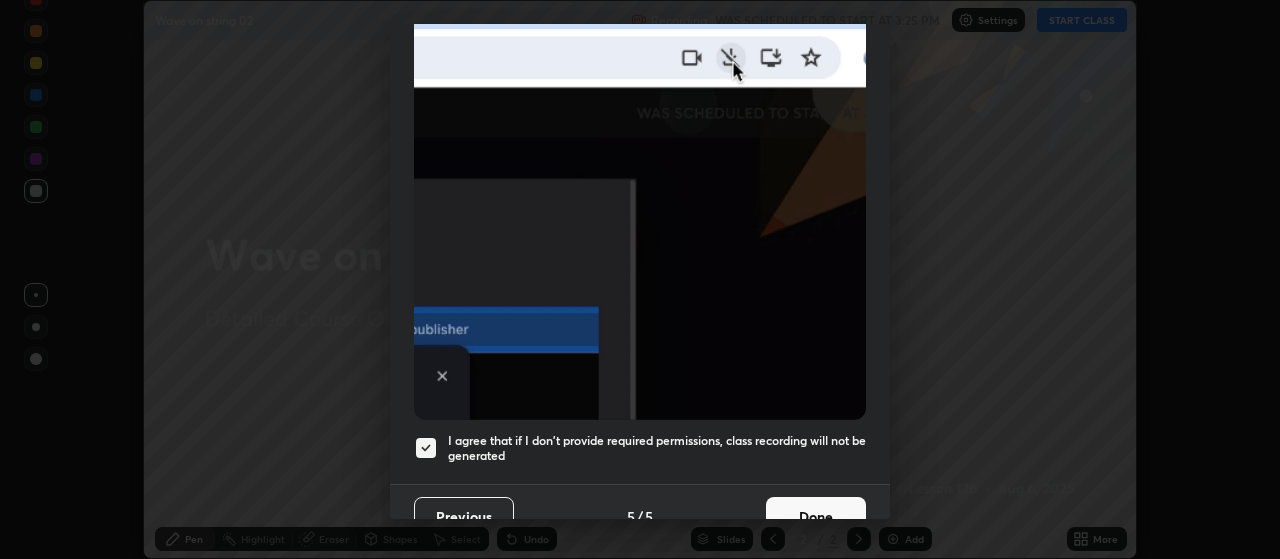 click on "Done" at bounding box center [816, 517] 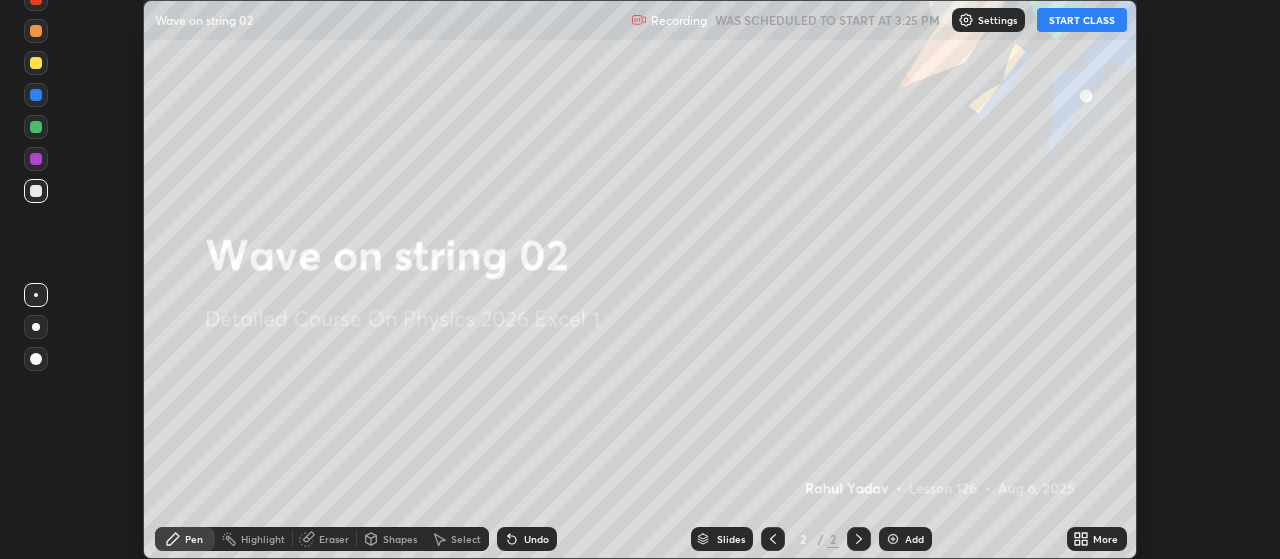 click 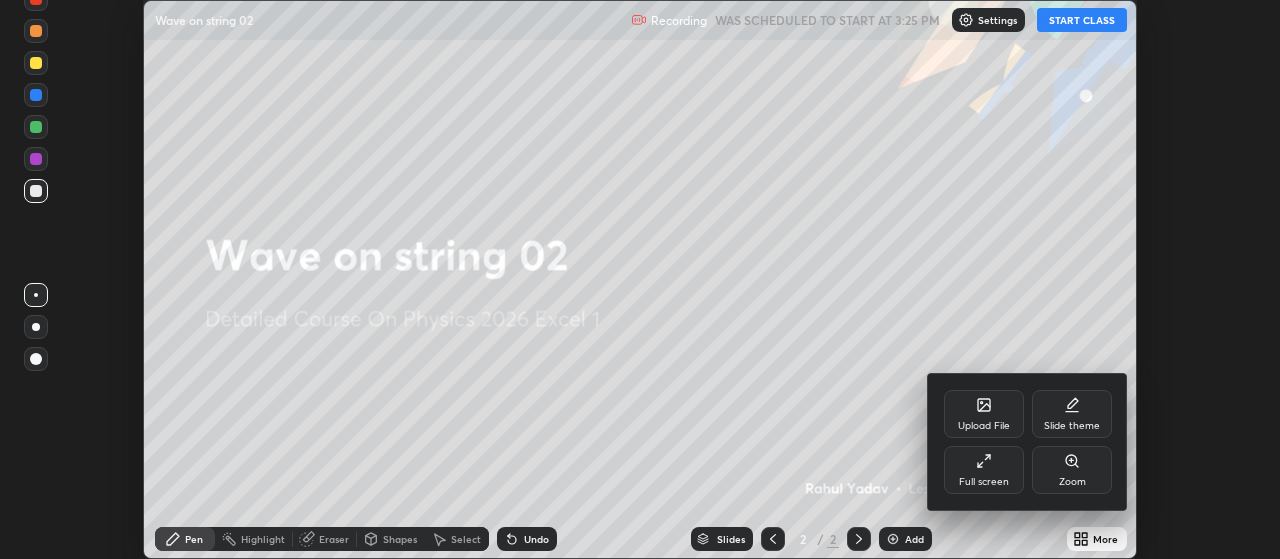 click on "Full screen" at bounding box center [984, 470] 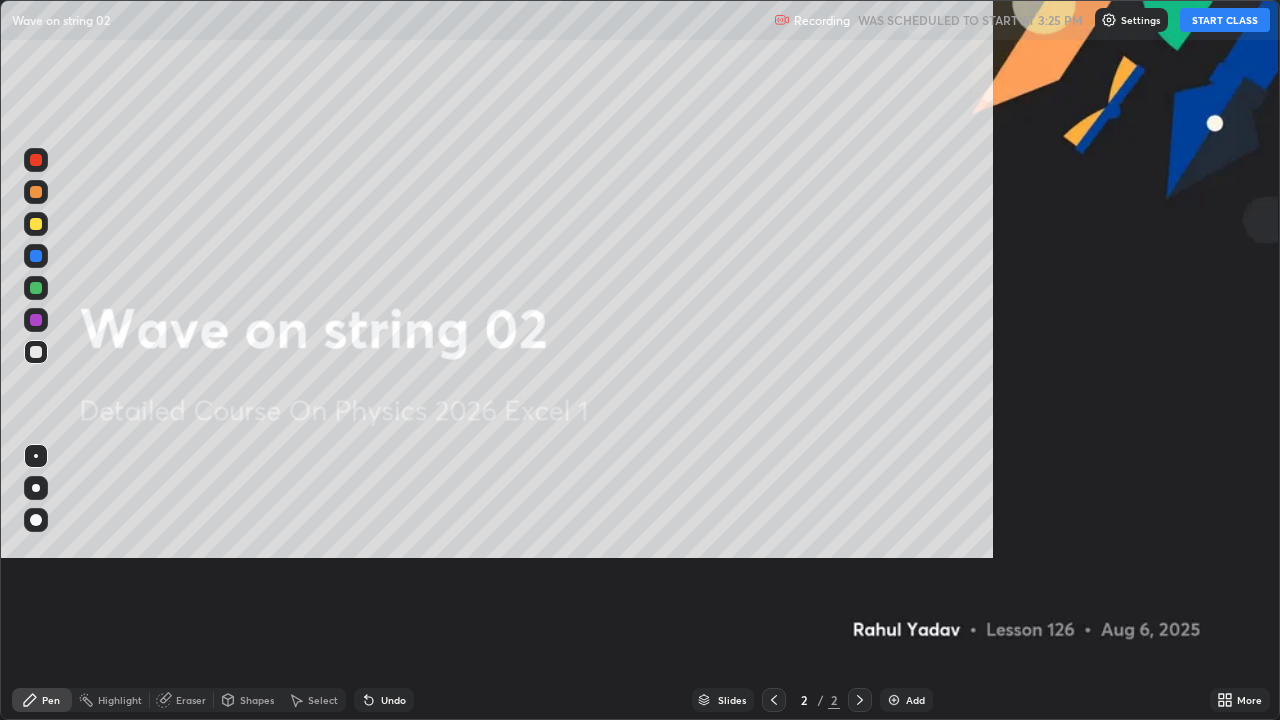 scroll, scrollTop: 99280, scrollLeft: 98720, axis: both 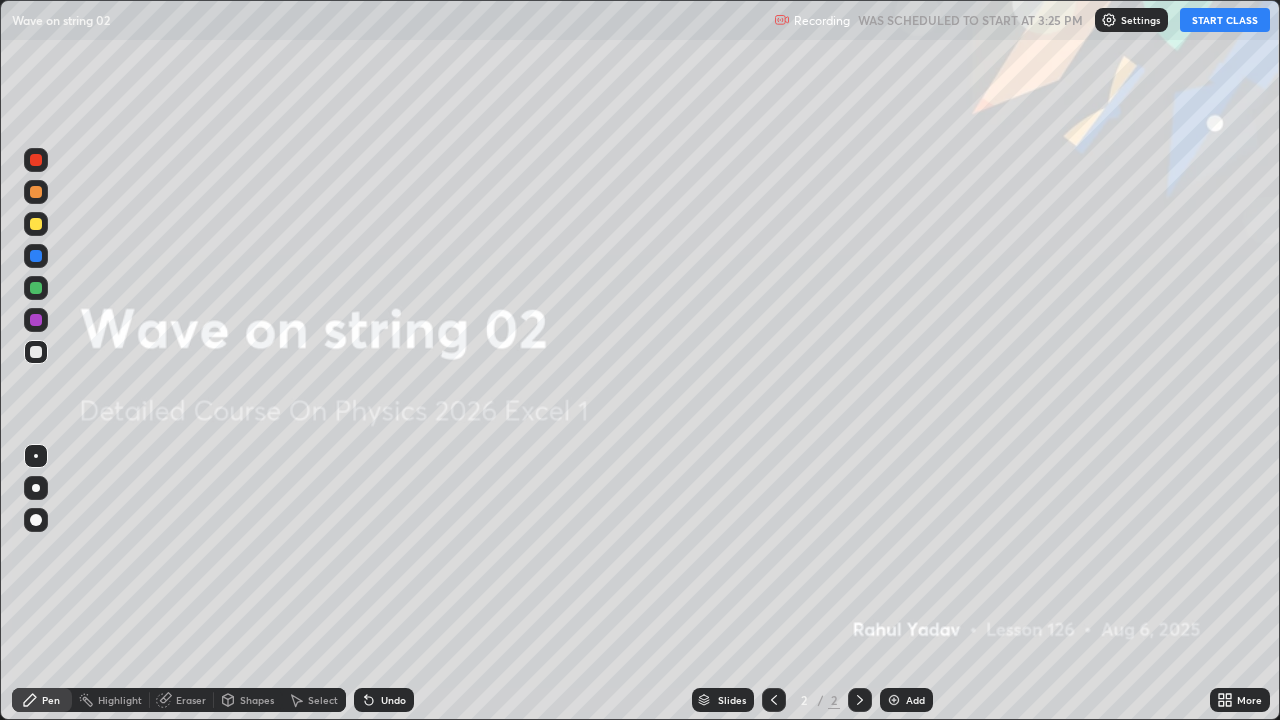 click on "START CLASS" at bounding box center (1225, 20) 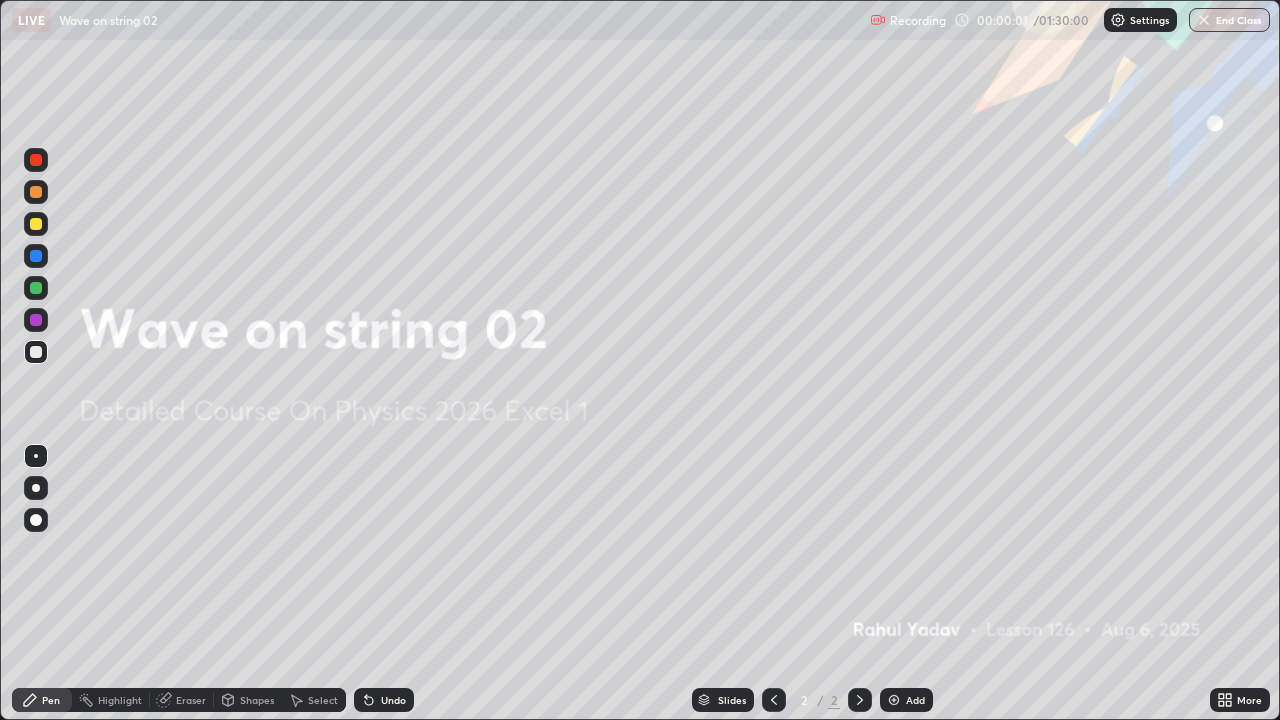 click at bounding box center [36, 488] 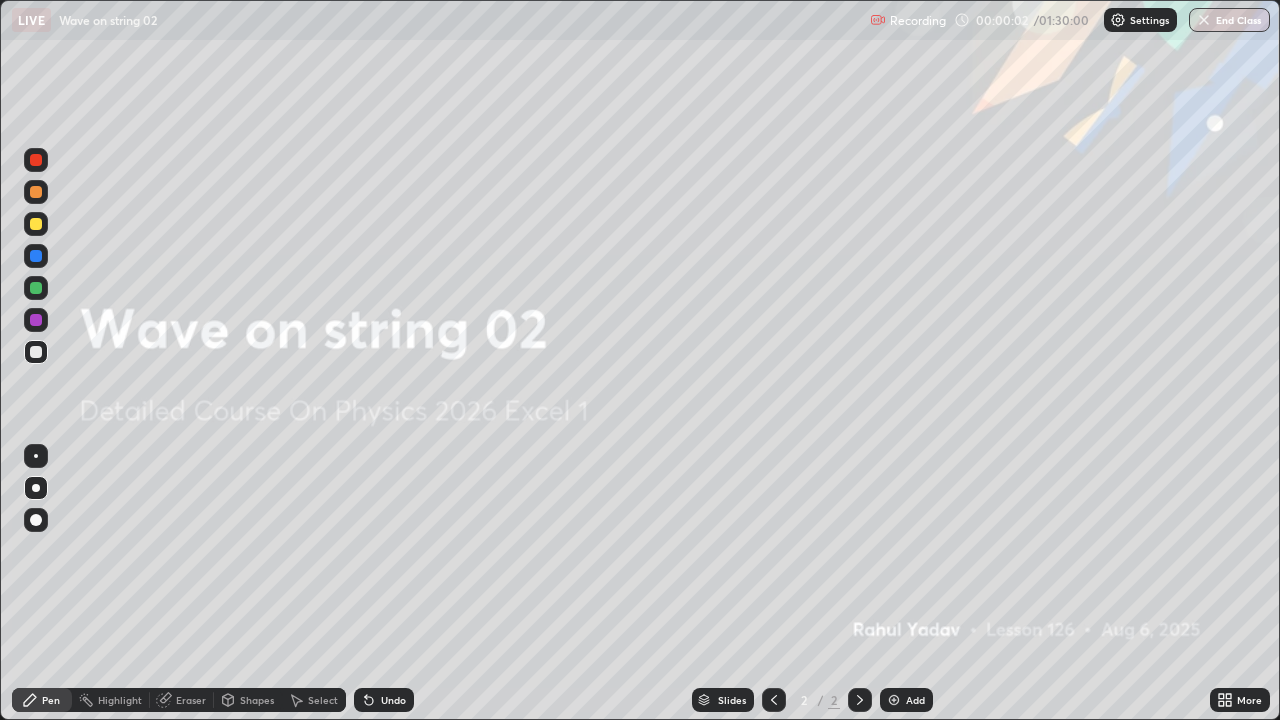 click at bounding box center (36, 352) 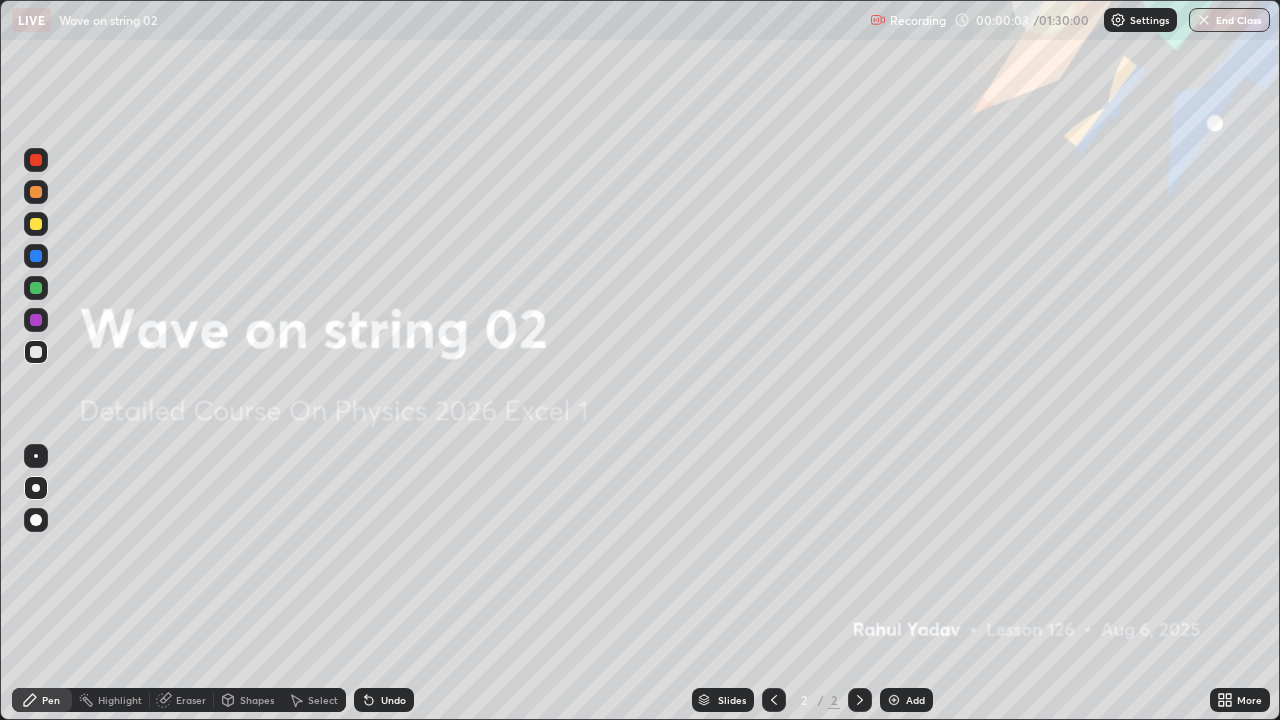 click 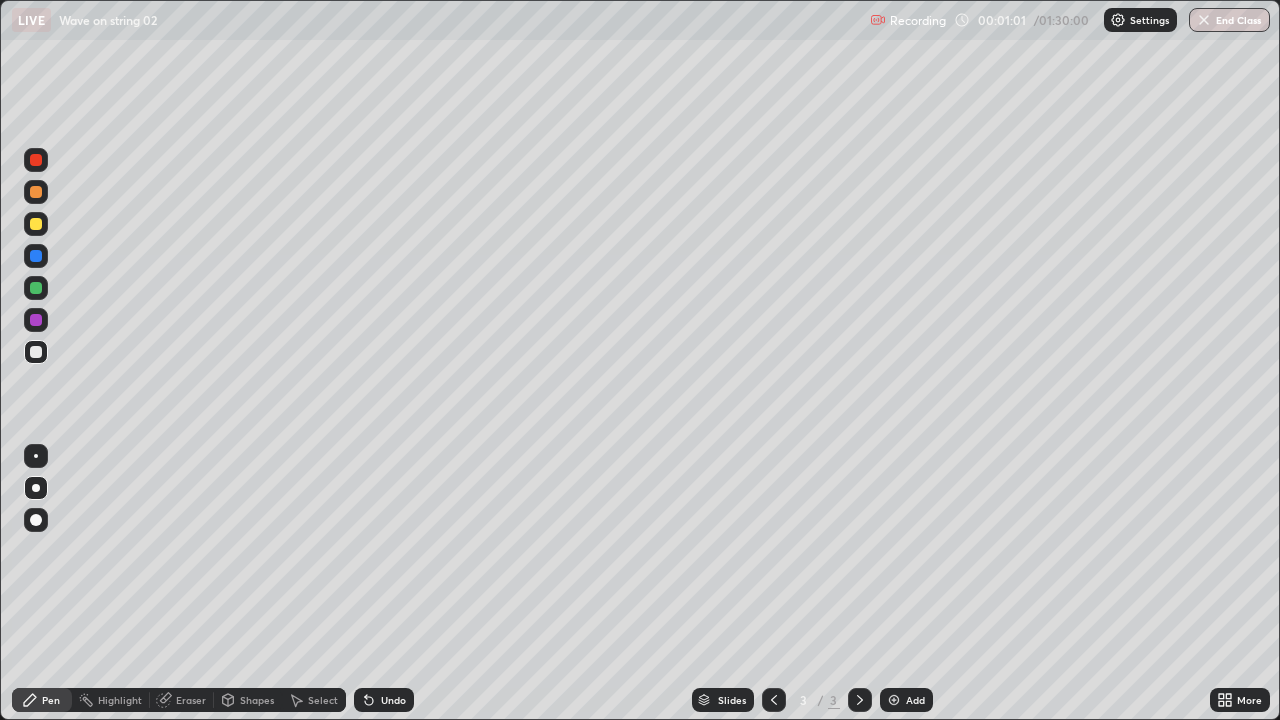 click at bounding box center [36, 488] 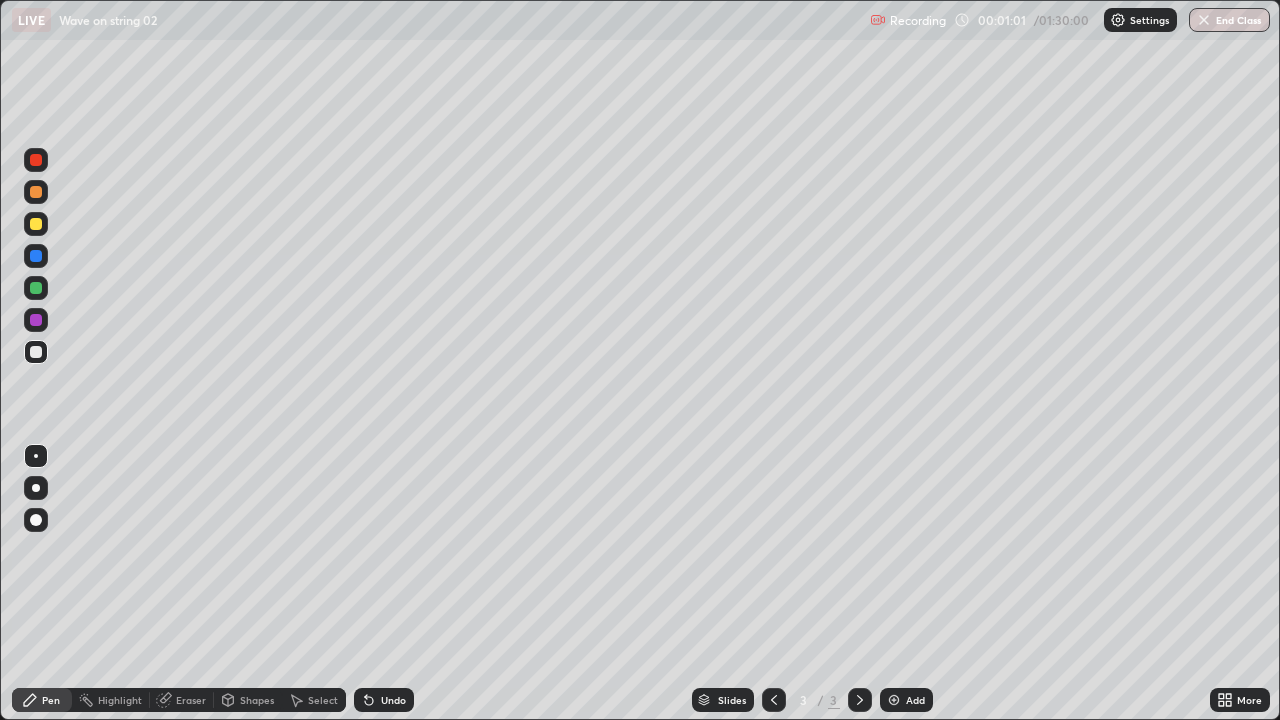 click at bounding box center [36, 488] 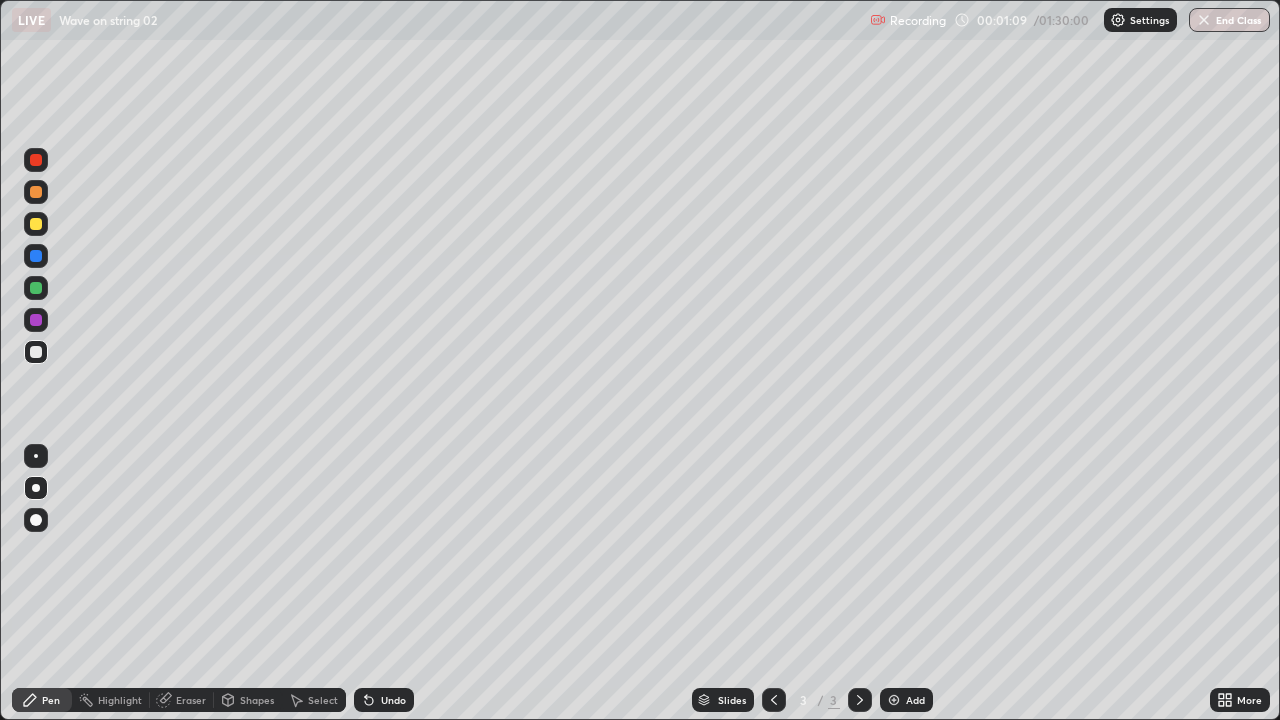click at bounding box center [36, 224] 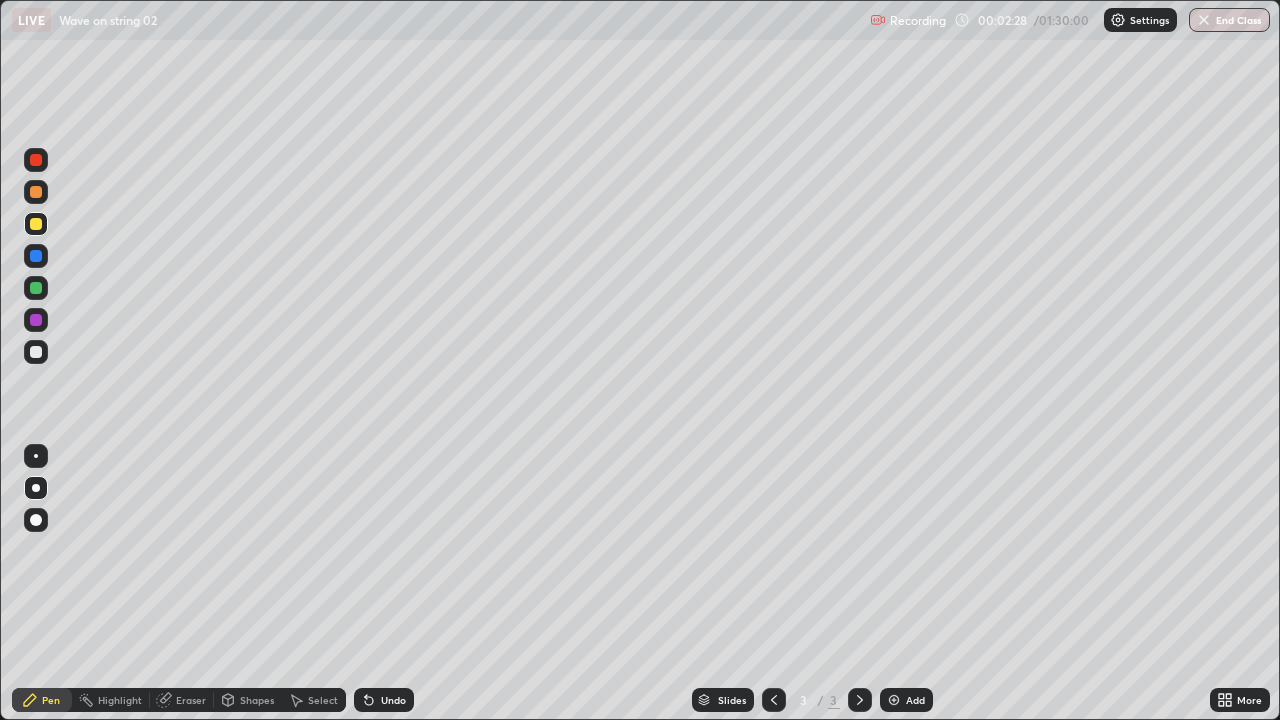 click at bounding box center [36, 352] 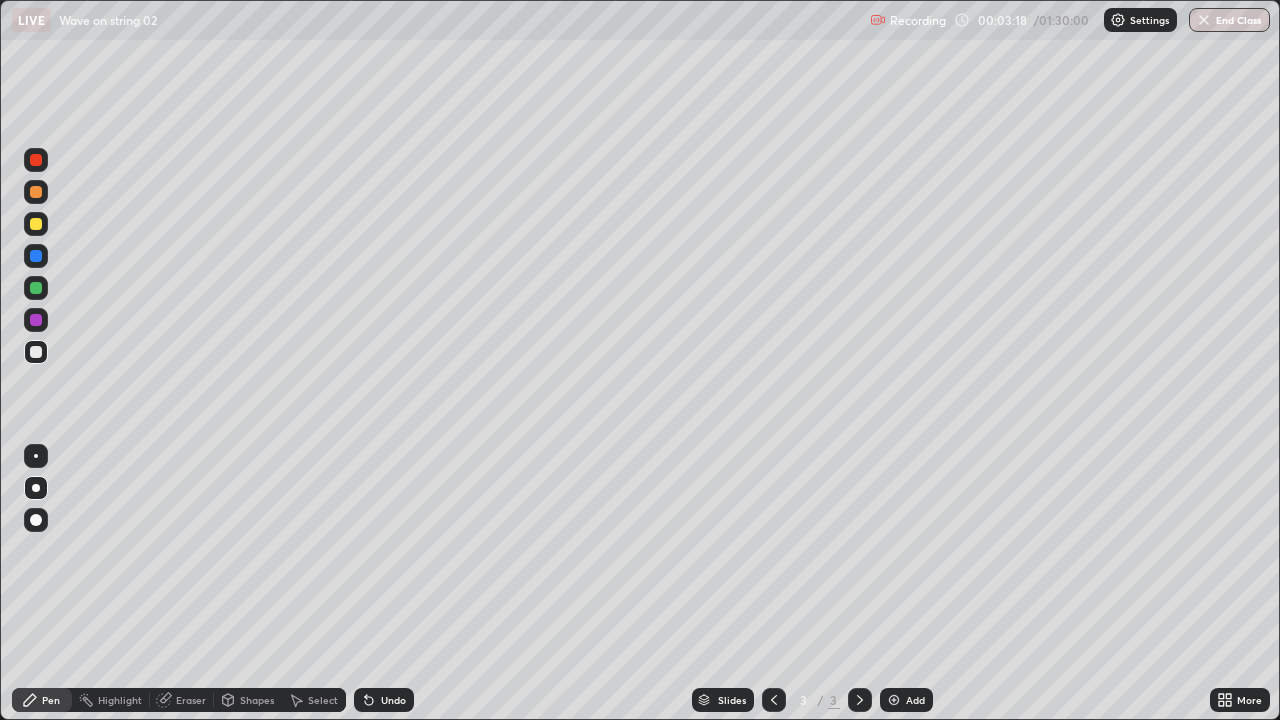 click on "Shapes" at bounding box center (257, 700) 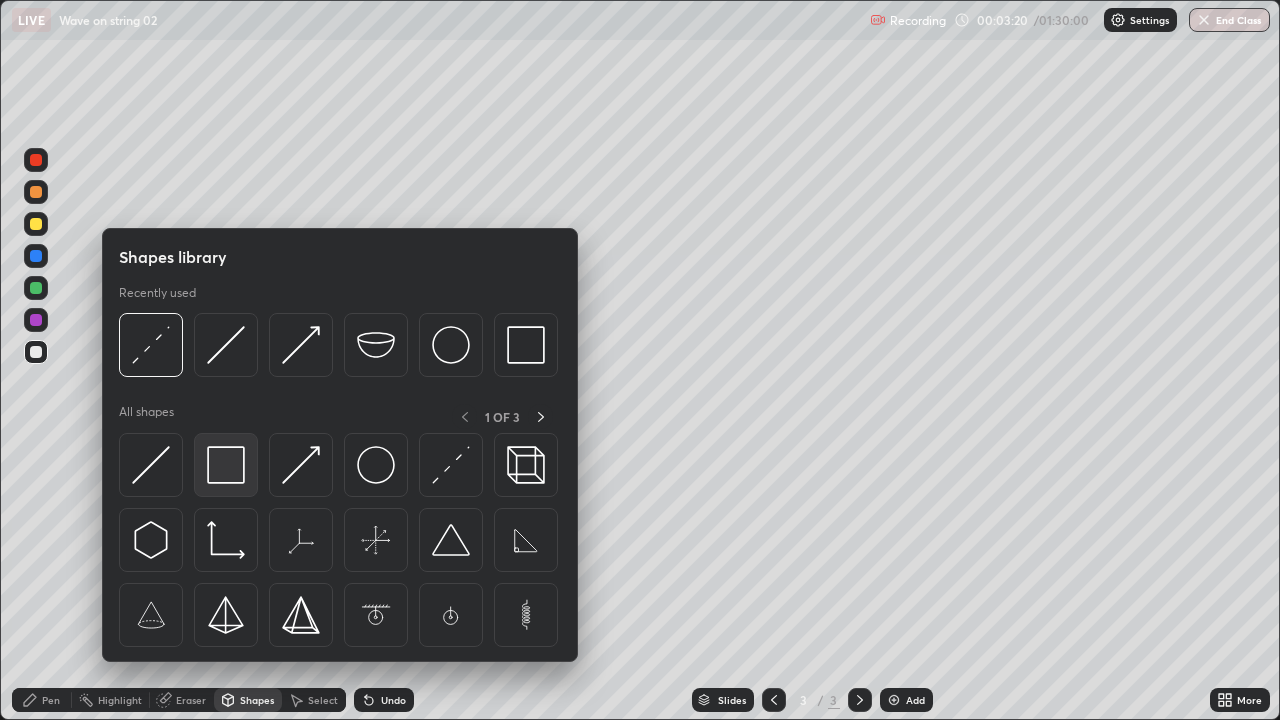 click at bounding box center (226, 465) 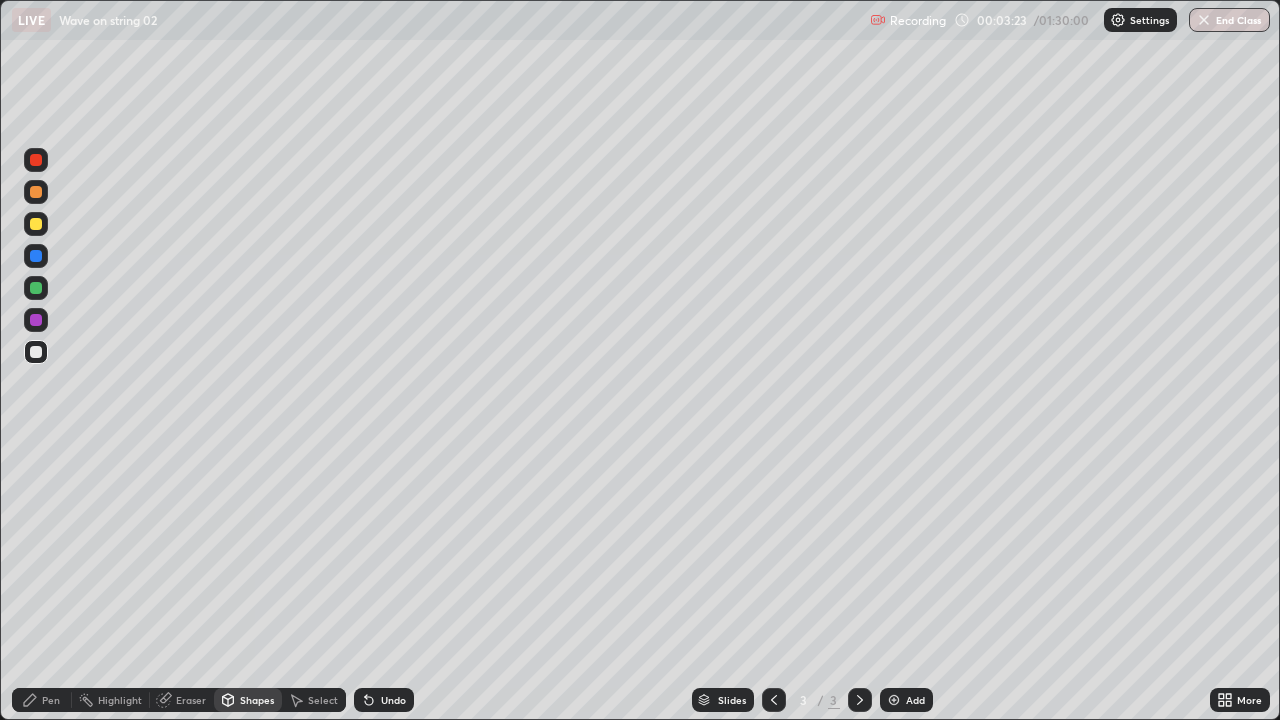 click on "Pen" at bounding box center (42, 700) 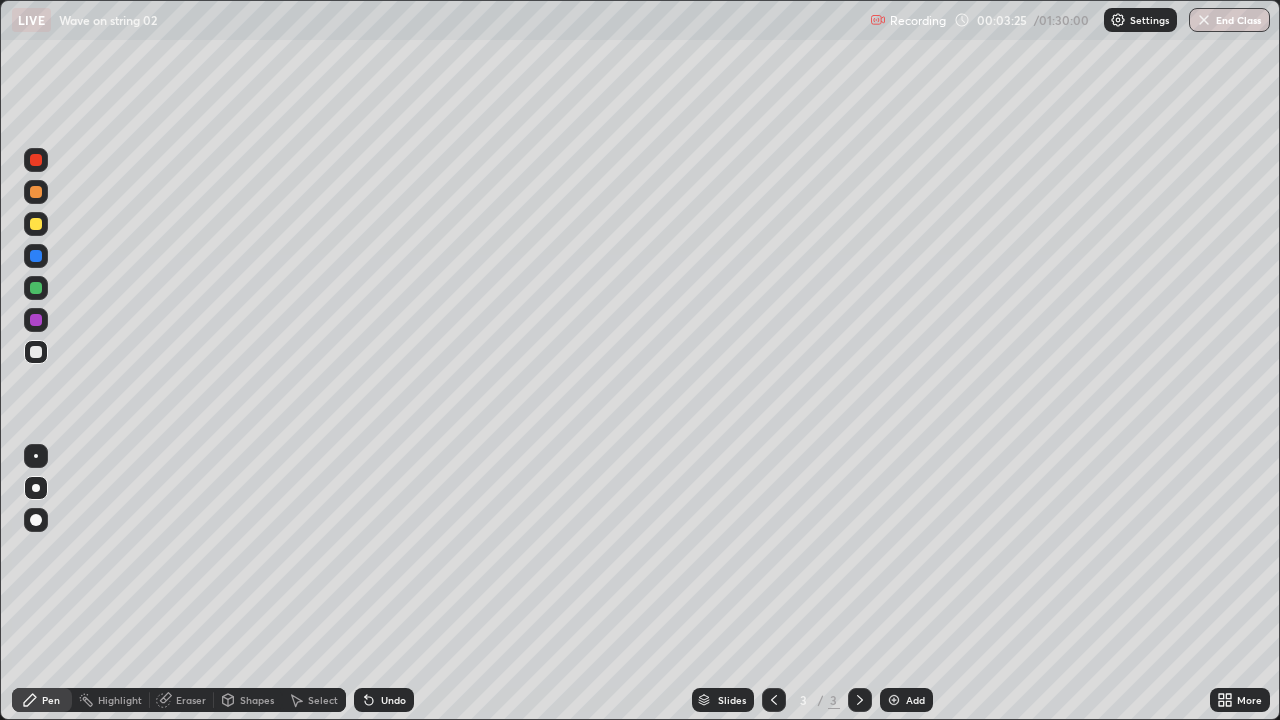 click at bounding box center [36, 352] 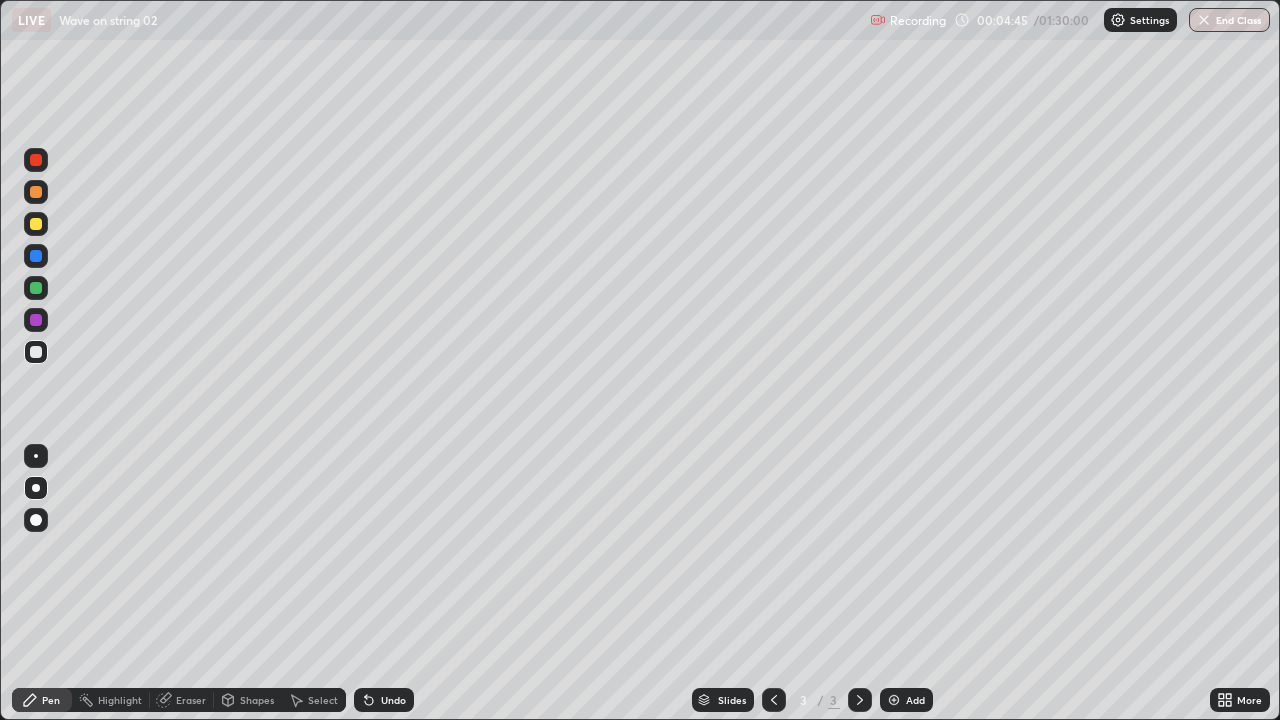 click at bounding box center (36, 224) 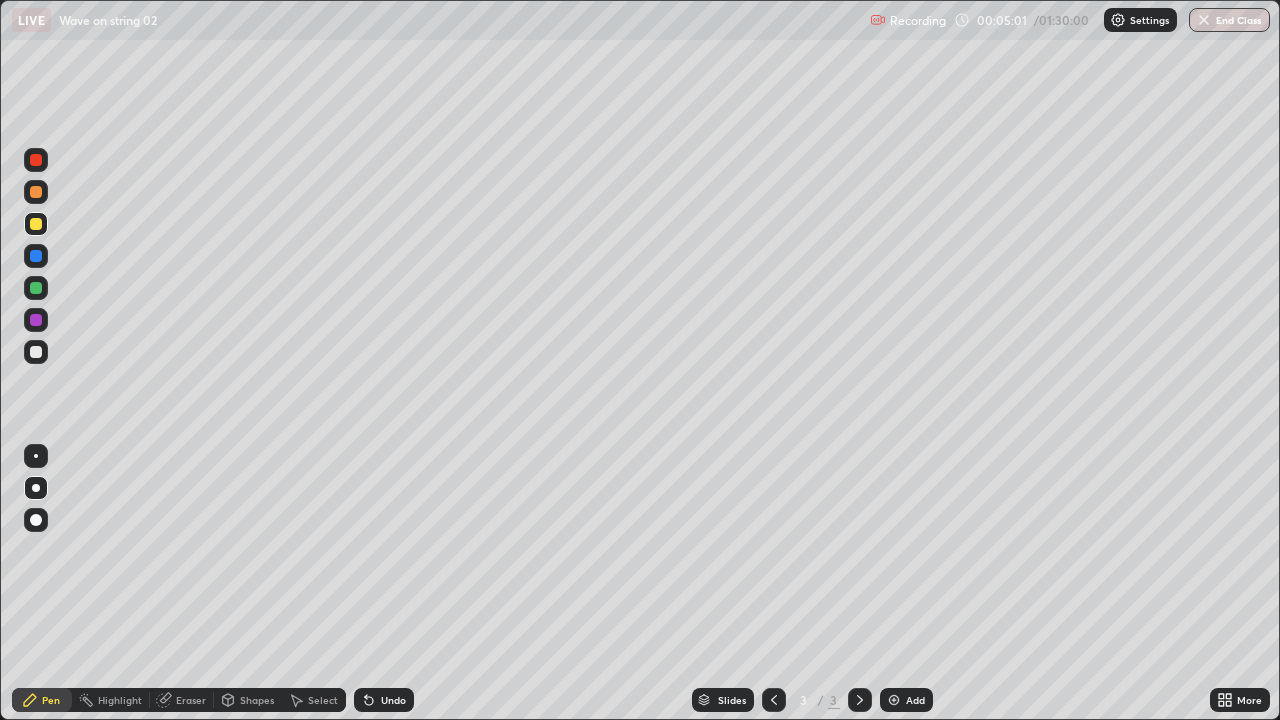click 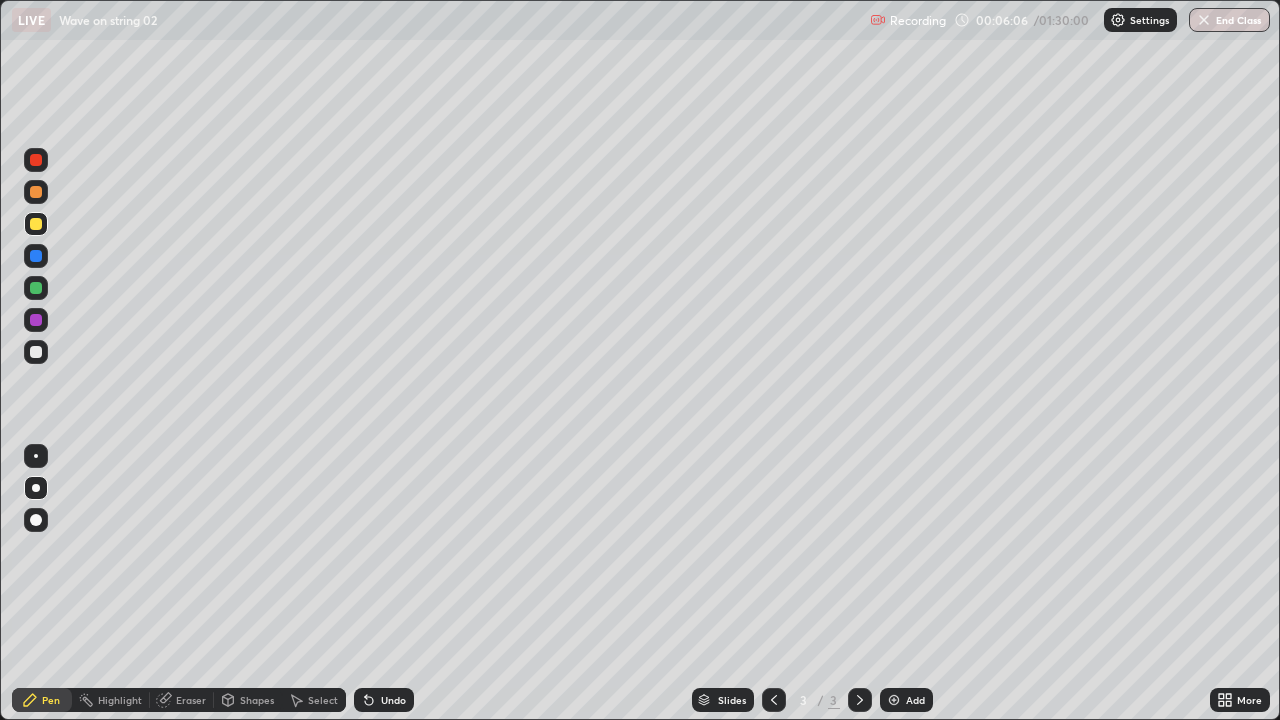 click on "Shapes" at bounding box center (248, 700) 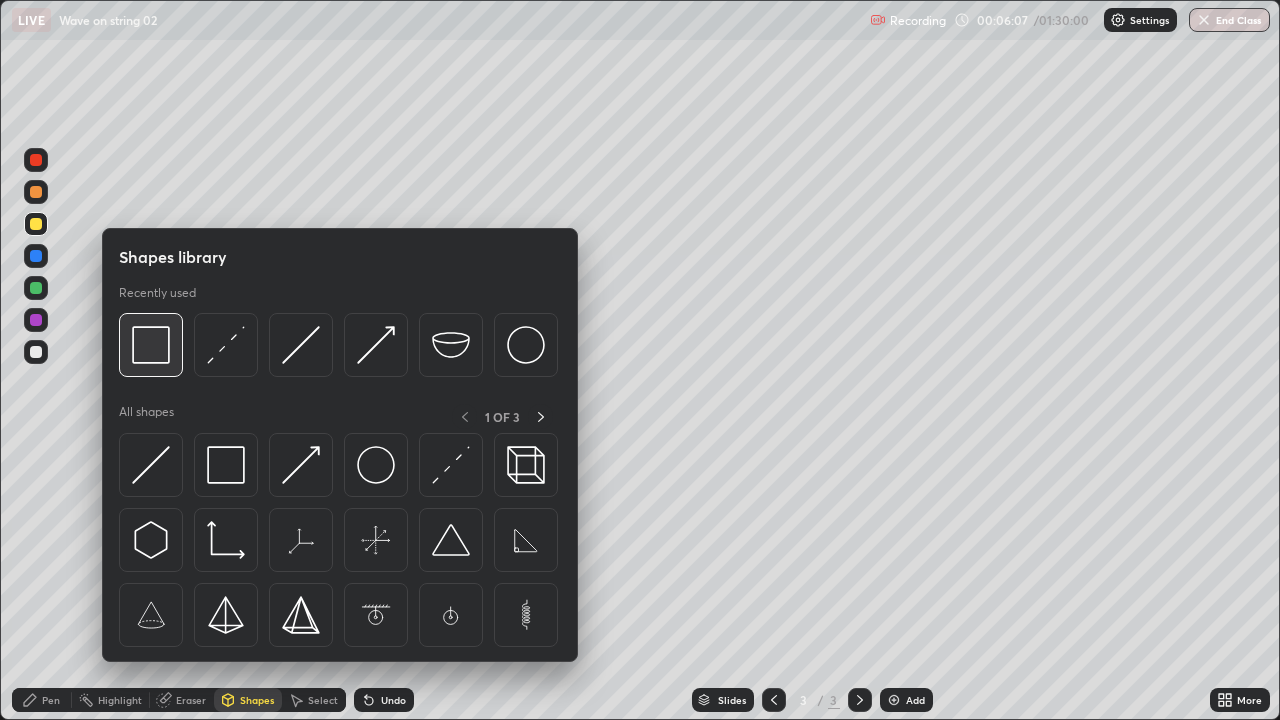 click at bounding box center (151, 345) 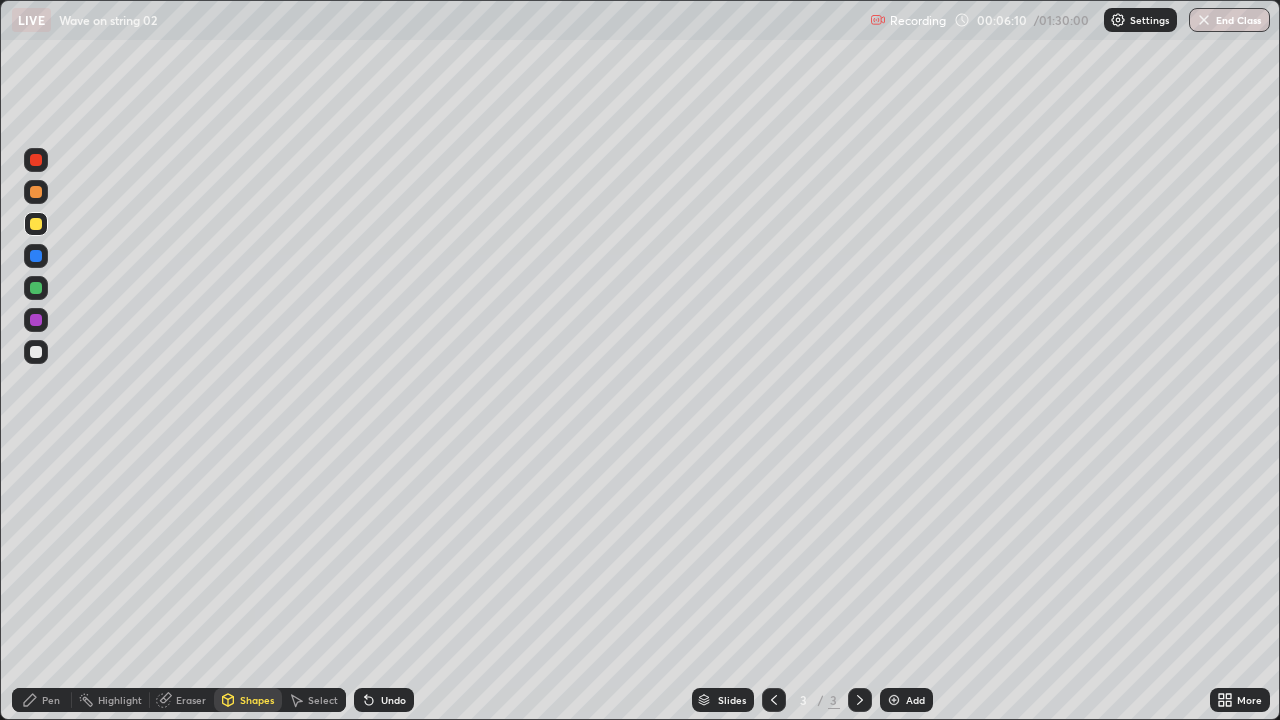 click on "Shapes" at bounding box center (257, 700) 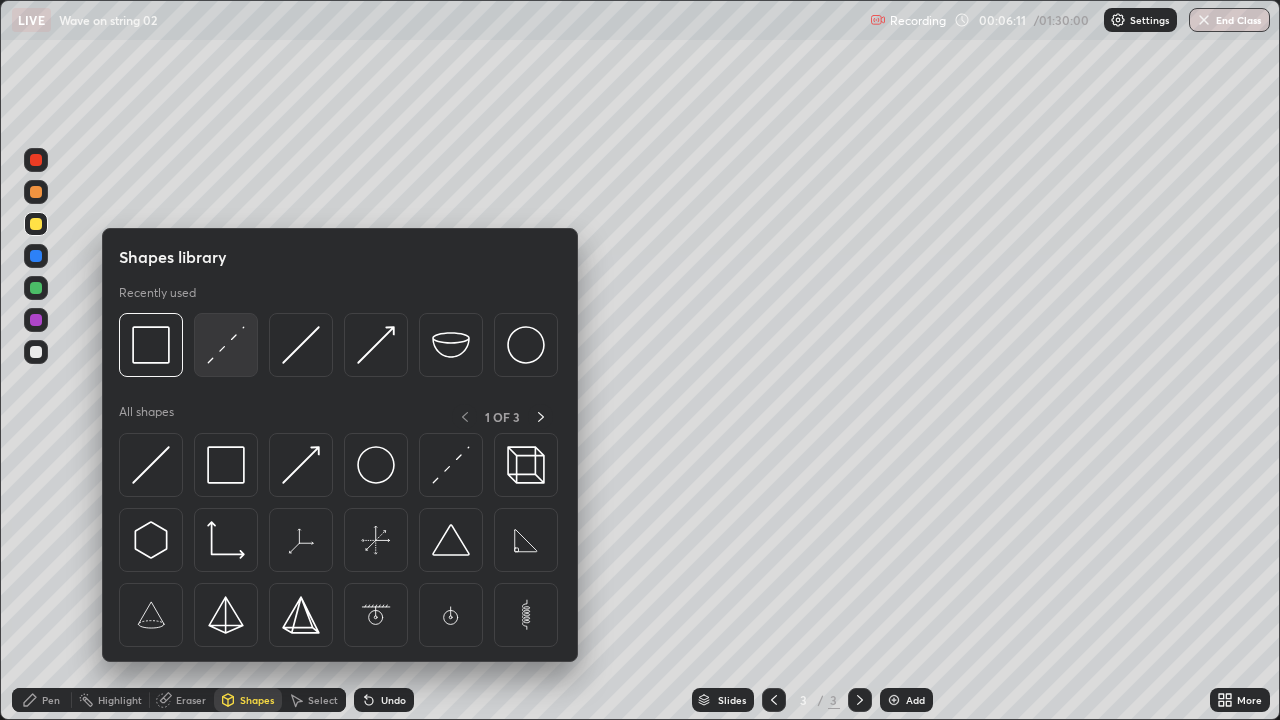 click at bounding box center (226, 345) 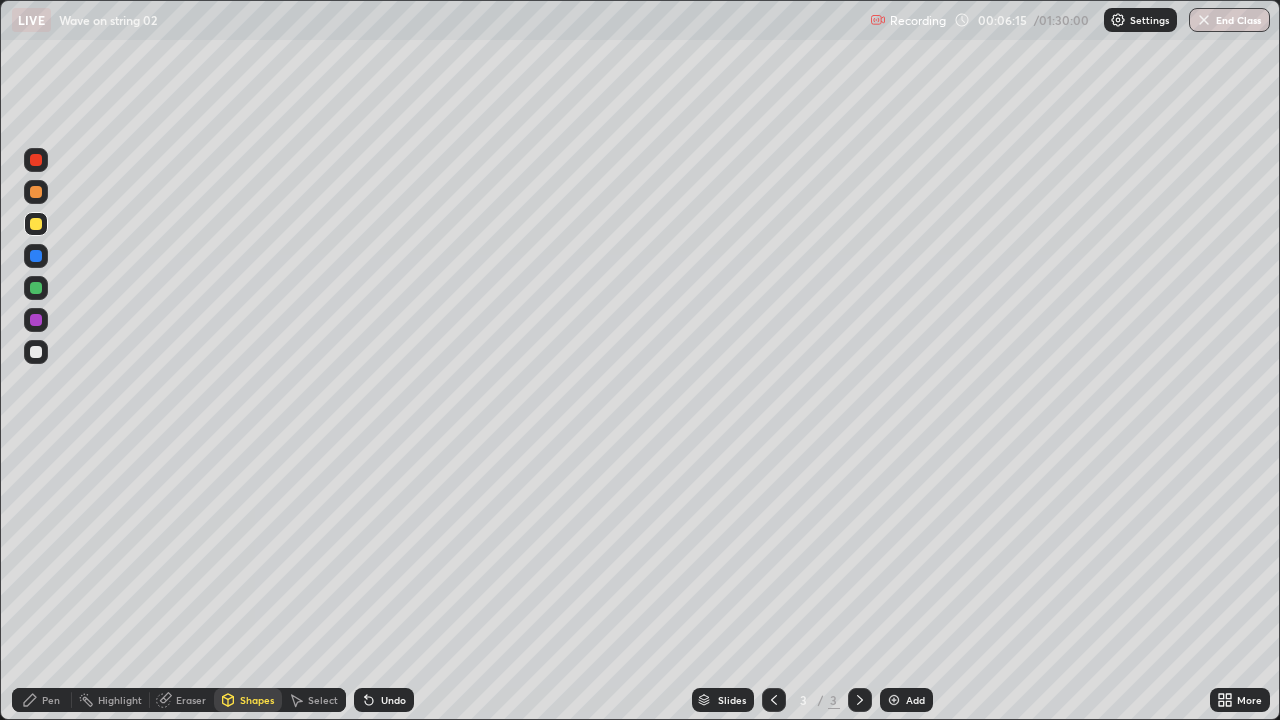 click on "Pen" at bounding box center [51, 700] 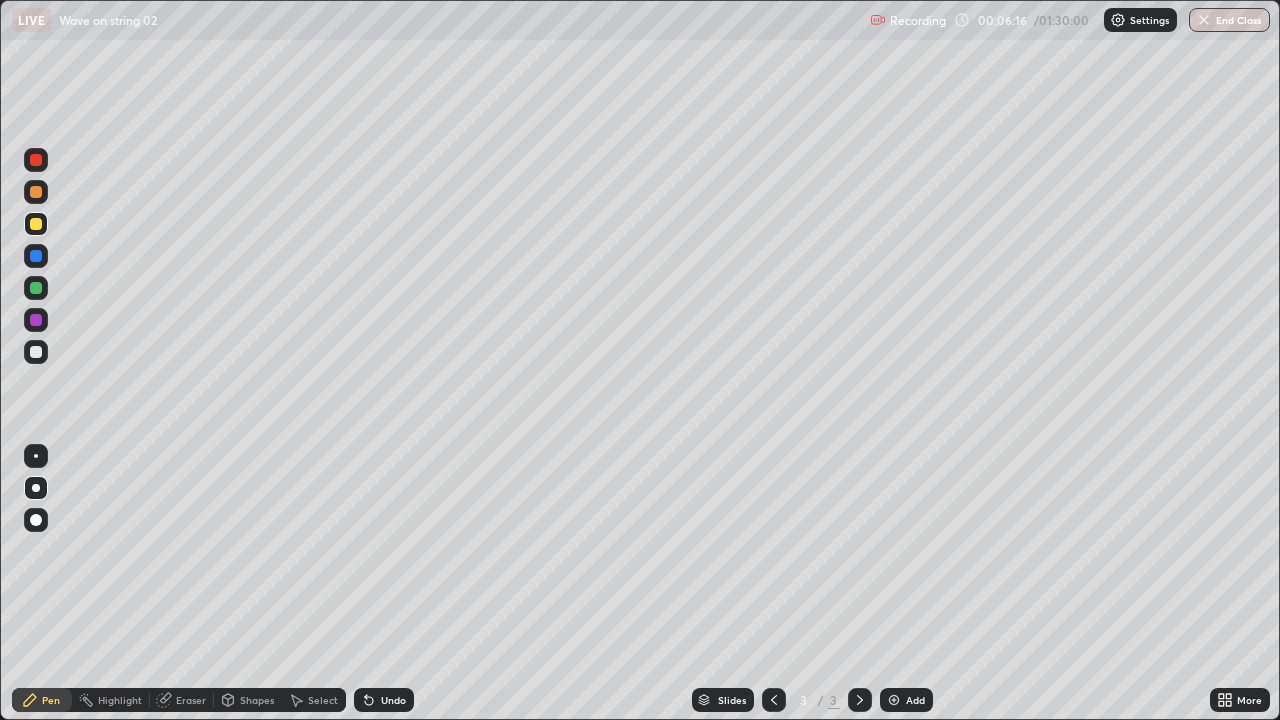 click at bounding box center (36, 352) 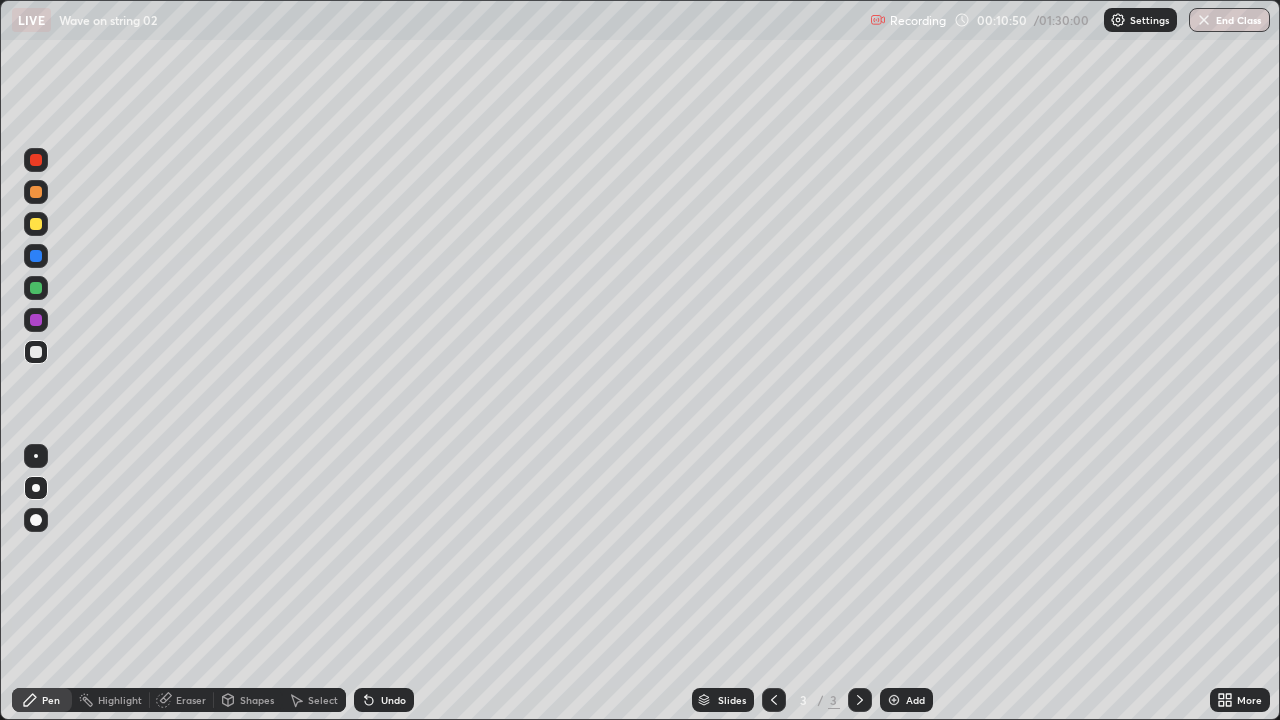 click 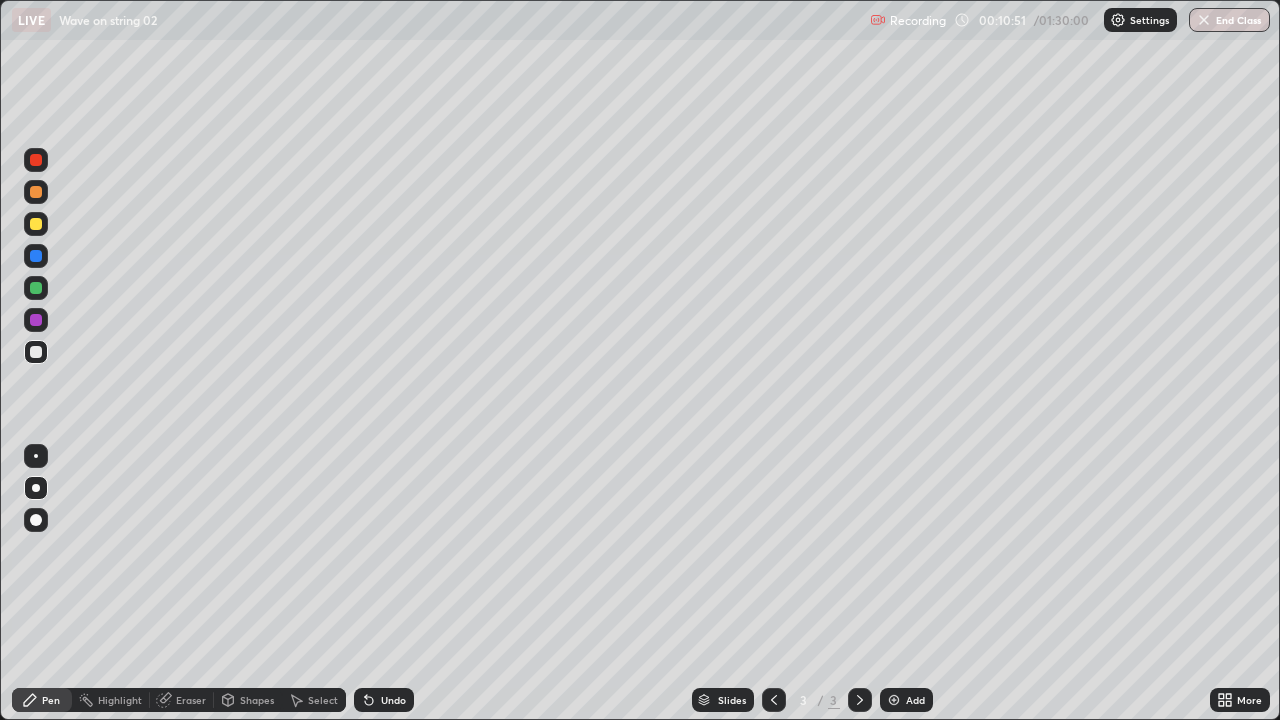 click on "Add" at bounding box center (906, 700) 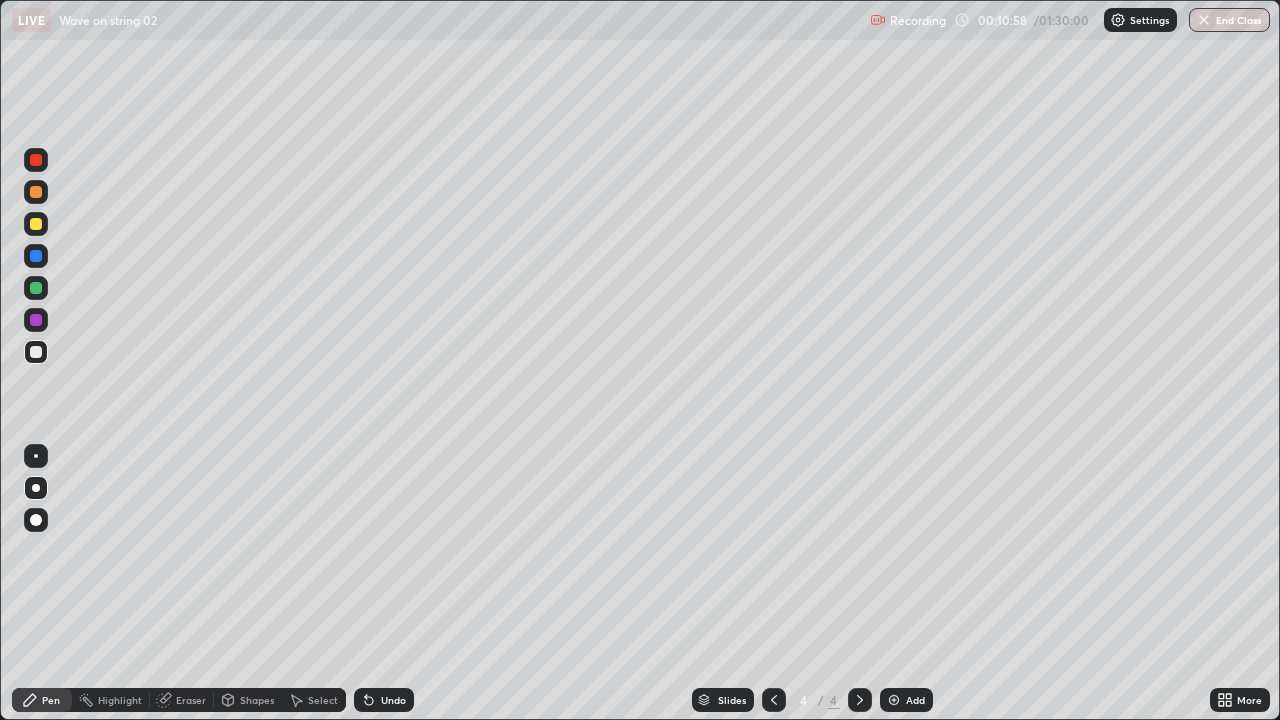 click at bounding box center (36, 224) 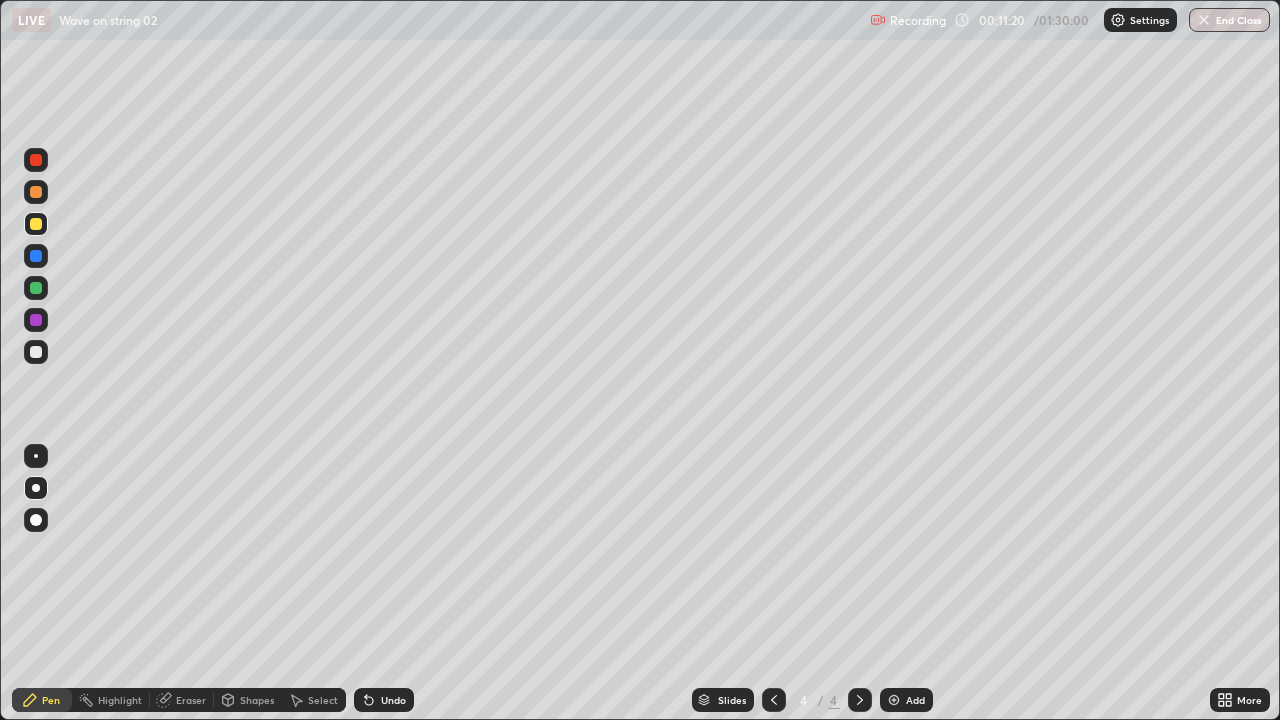 click 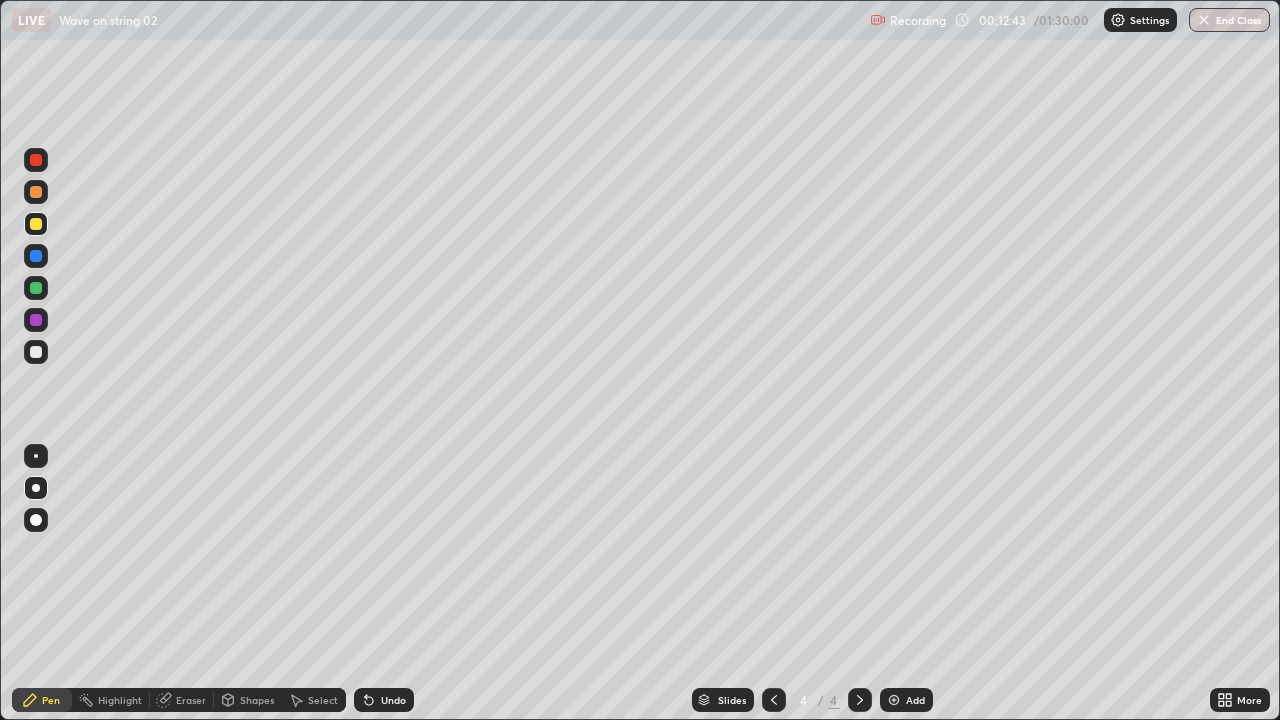 click on "Shapes" at bounding box center (257, 700) 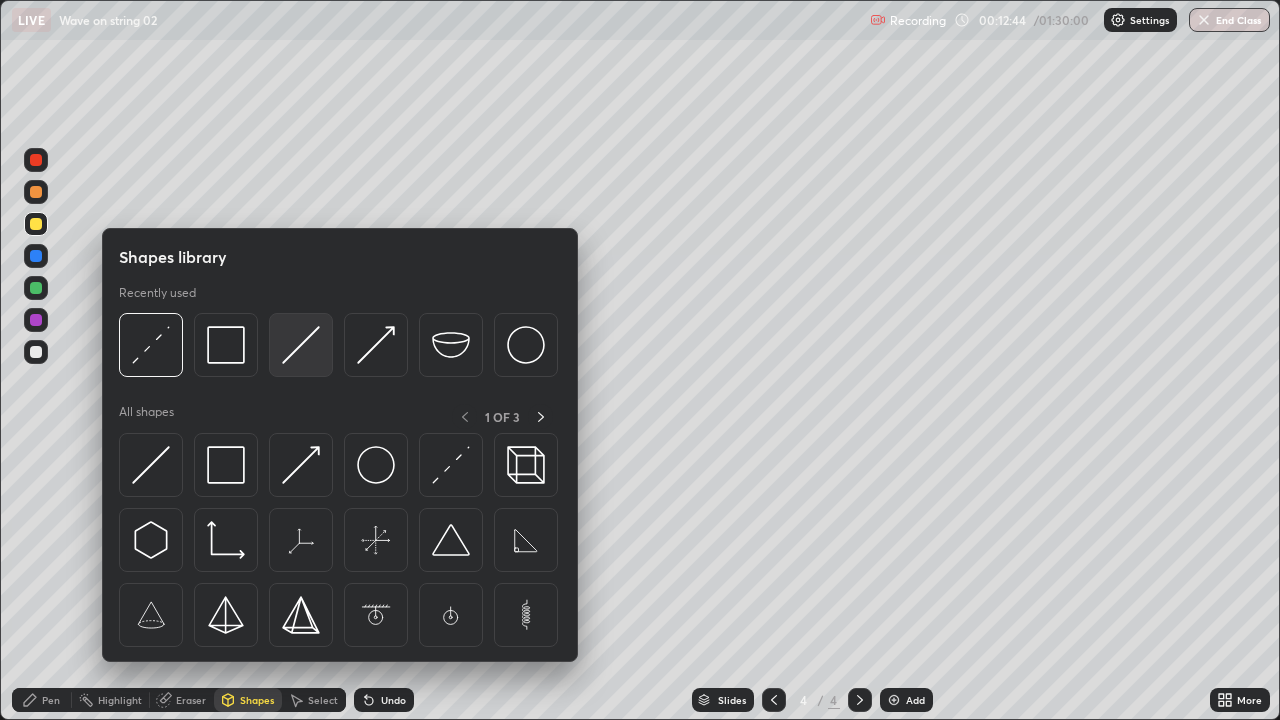 click at bounding box center (301, 345) 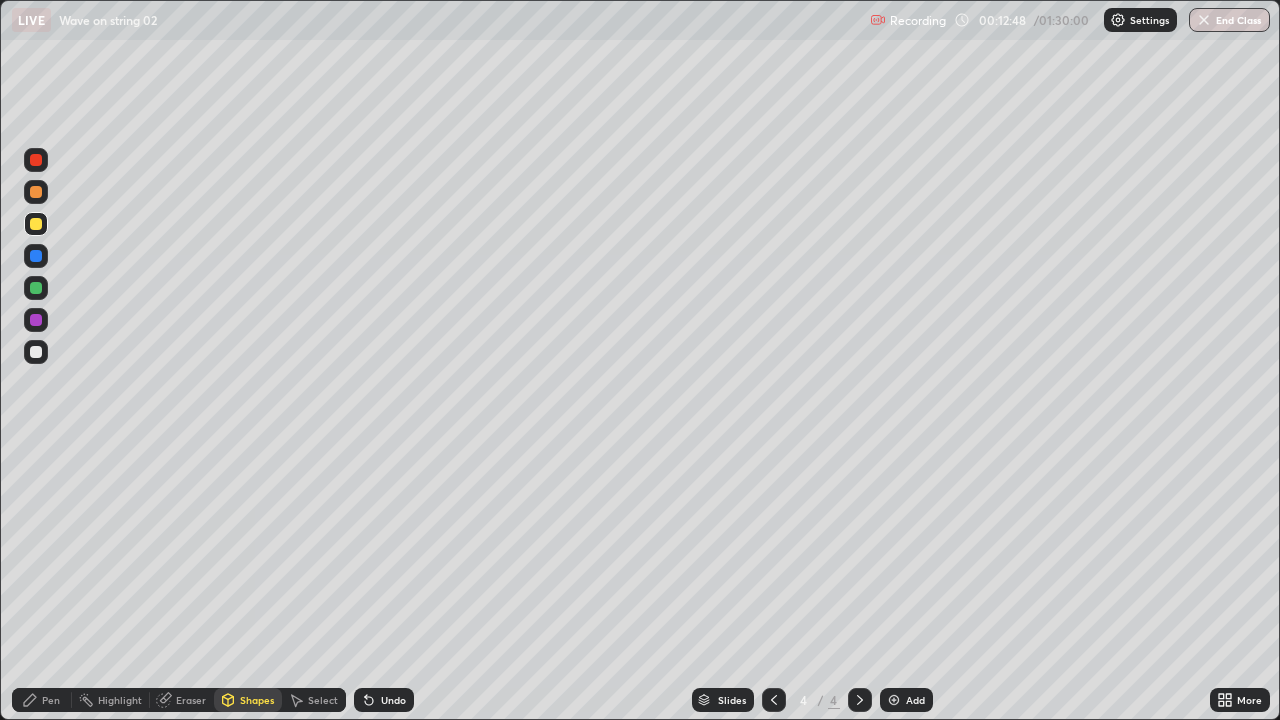 click on "Shapes" at bounding box center (257, 700) 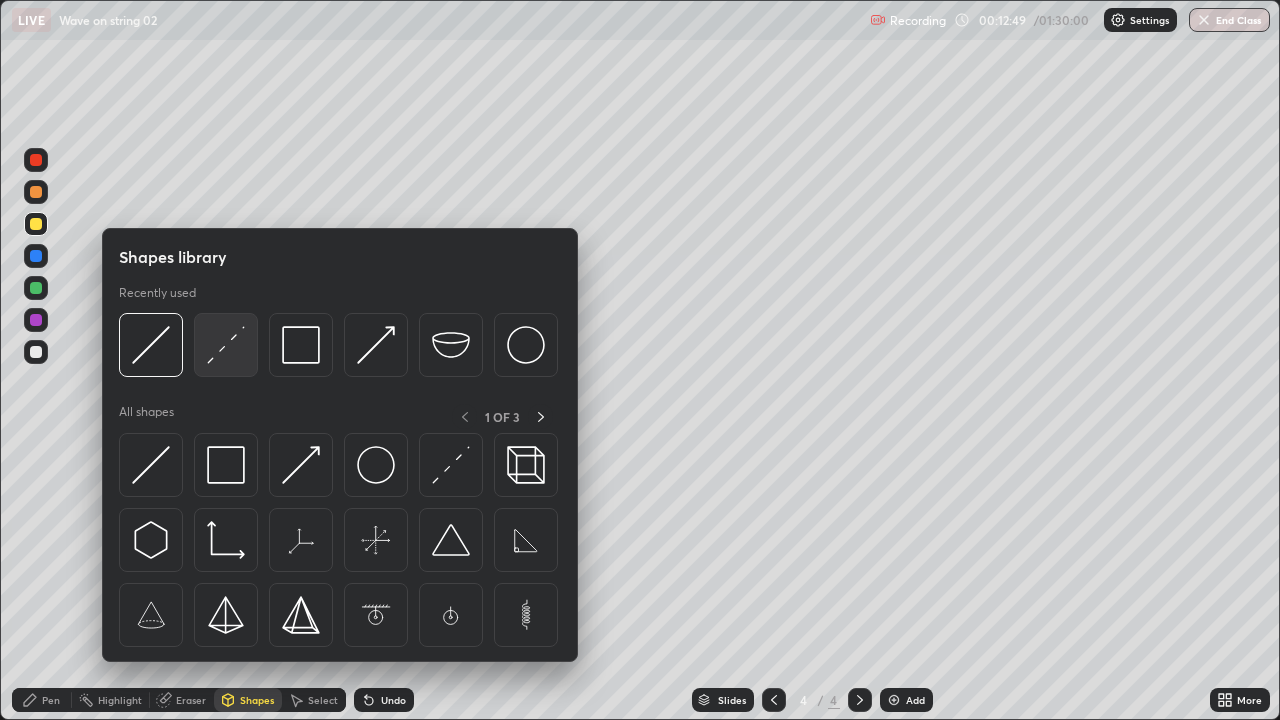 click at bounding box center (226, 345) 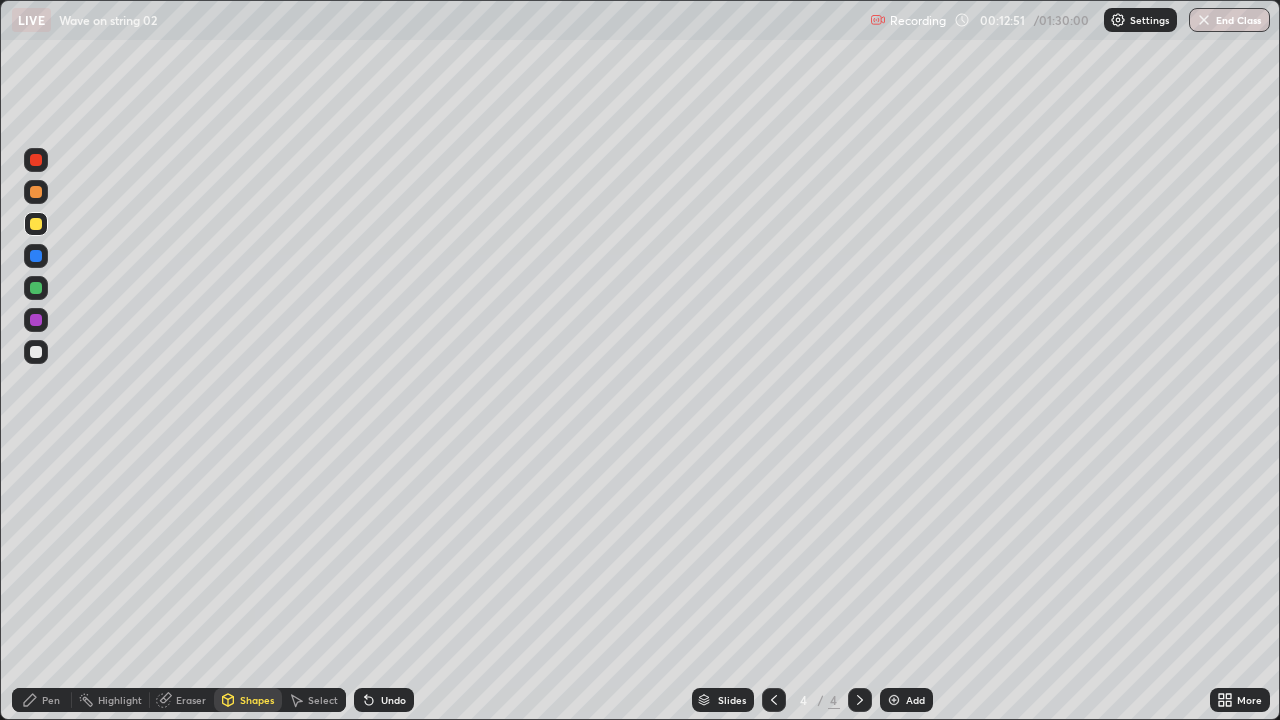 click on "Shapes" at bounding box center (257, 700) 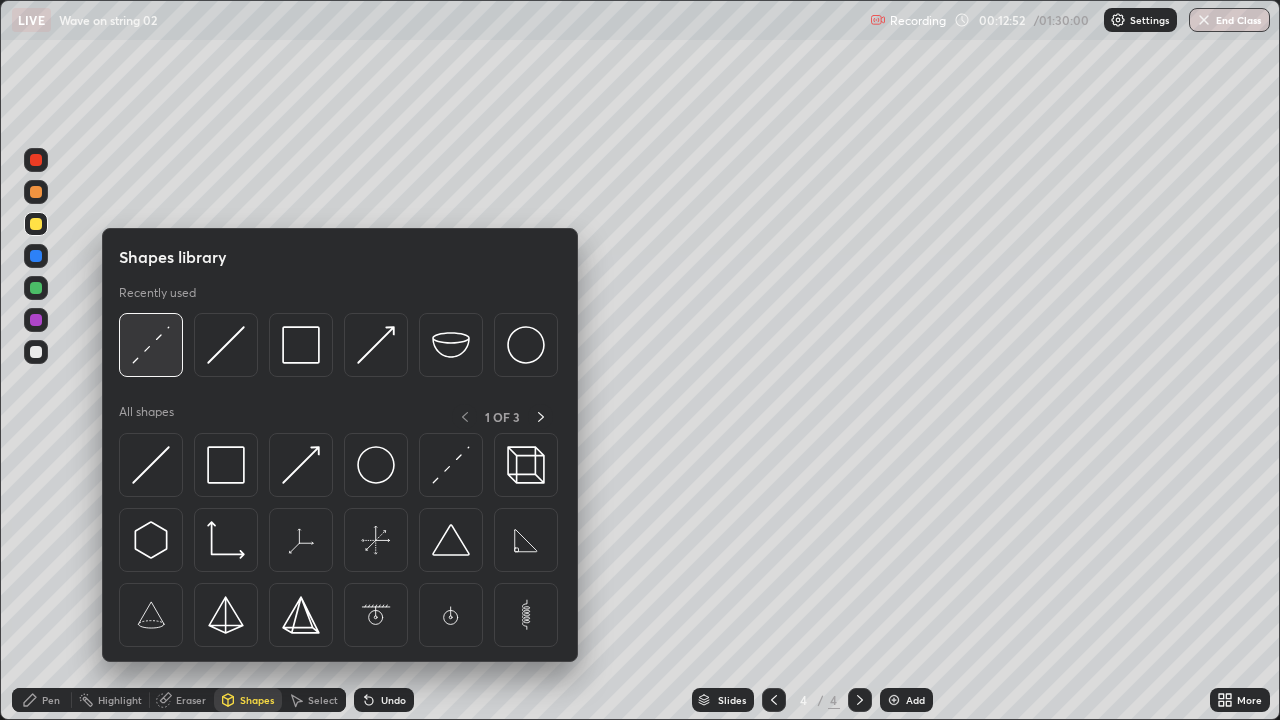 click at bounding box center [151, 345] 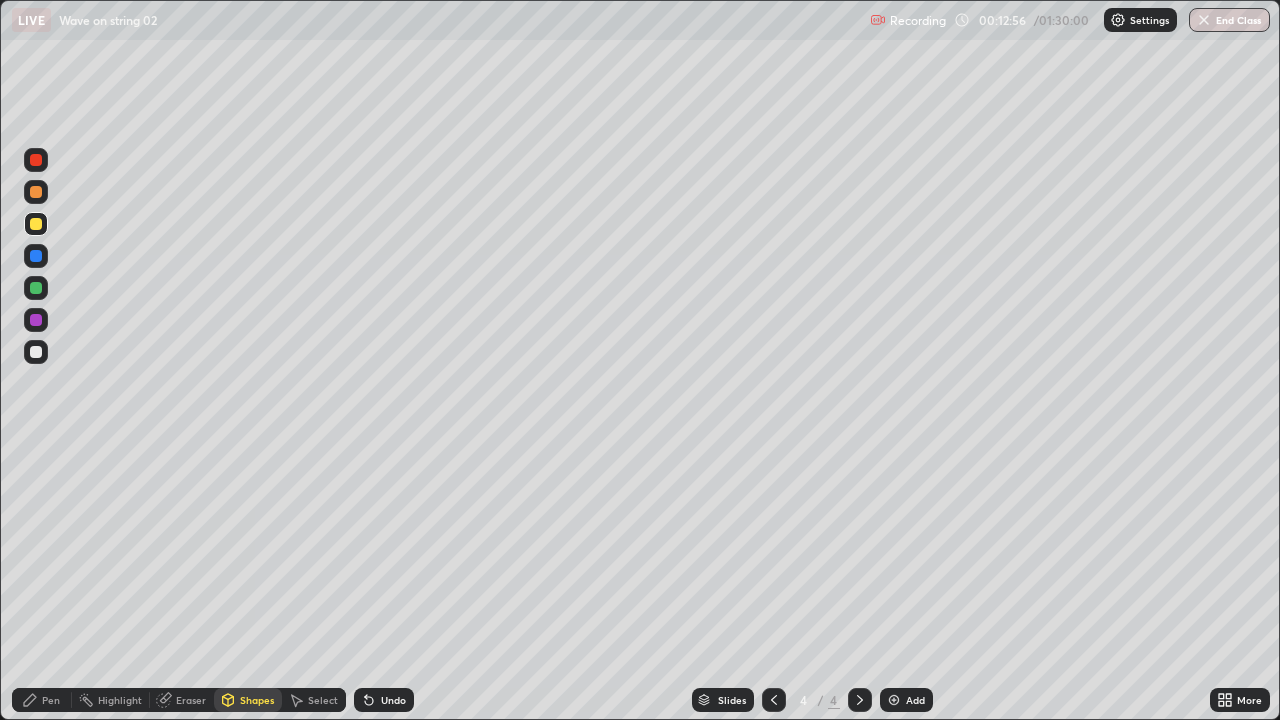click on "Pen" at bounding box center [51, 700] 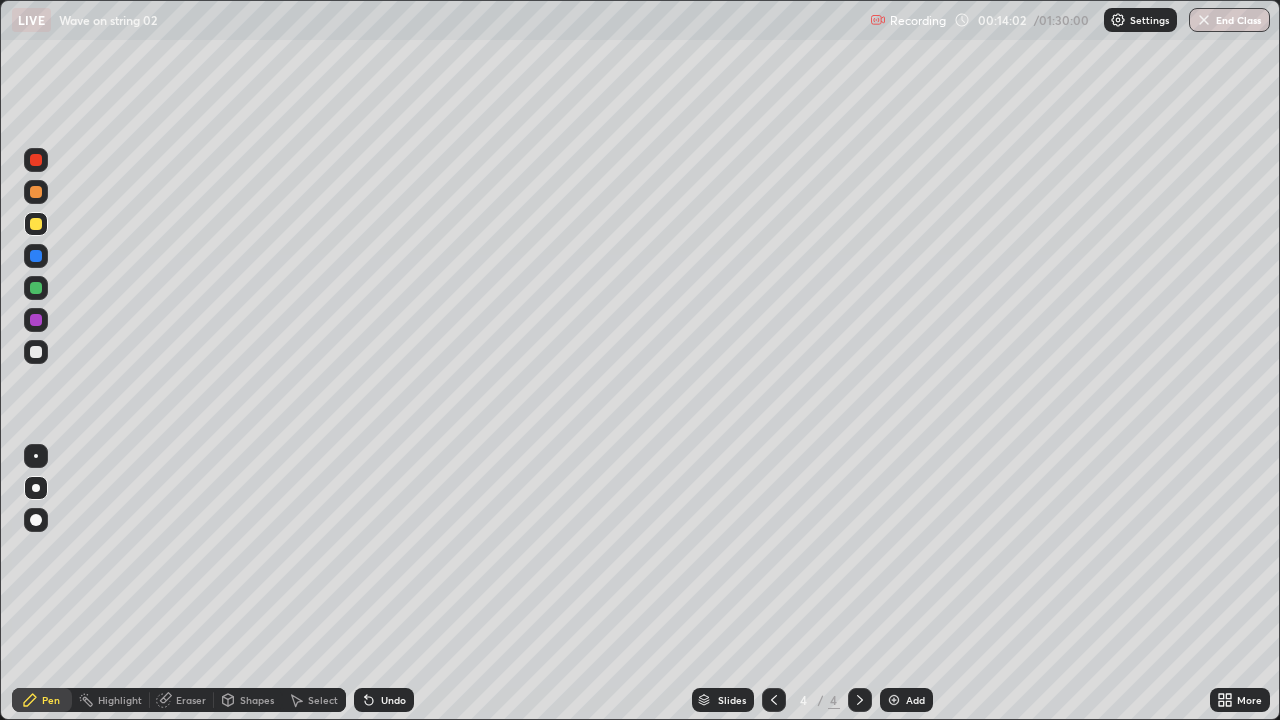click on "Eraser" at bounding box center [191, 700] 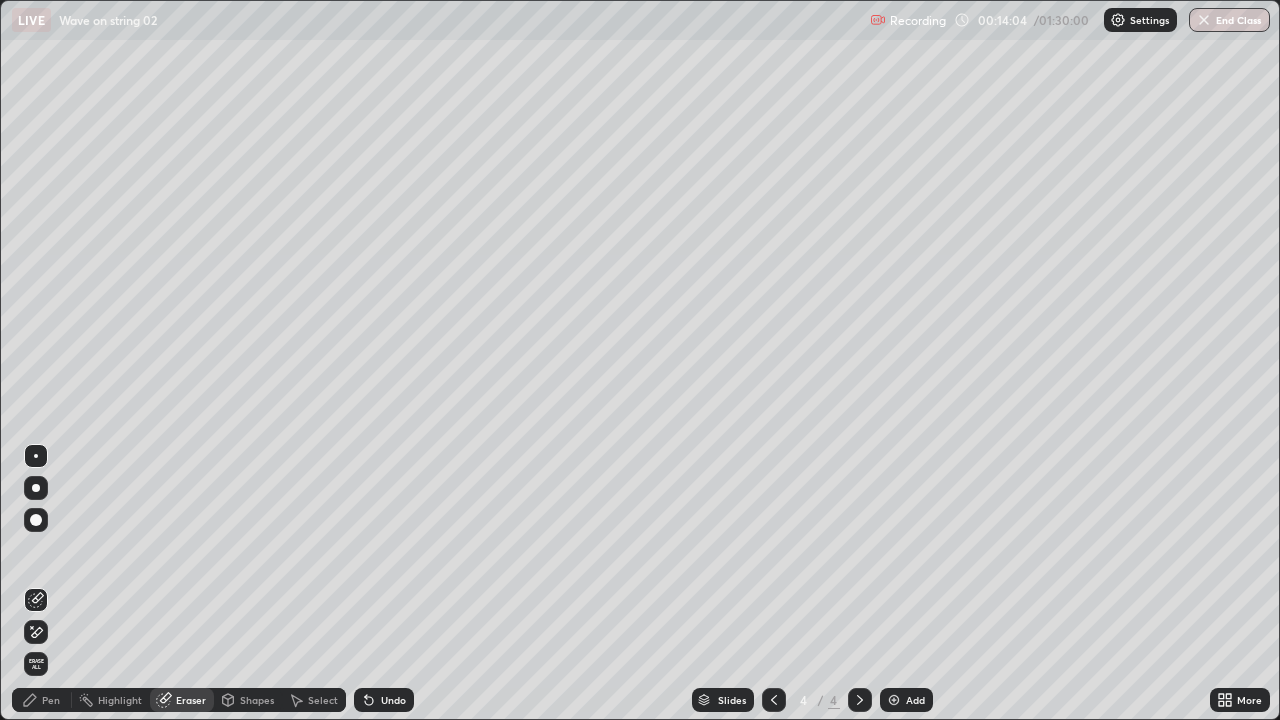 click on "Pen" at bounding box center [51, 700] 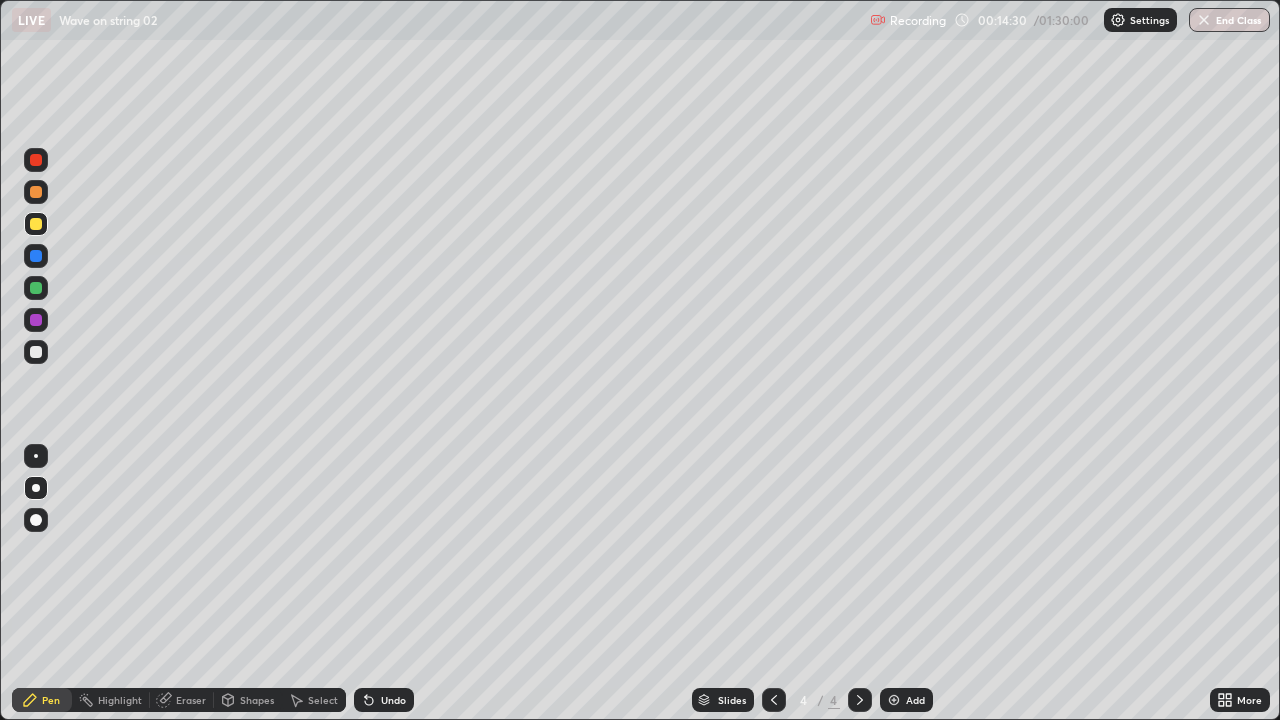 click at bounding box center [36, 352] 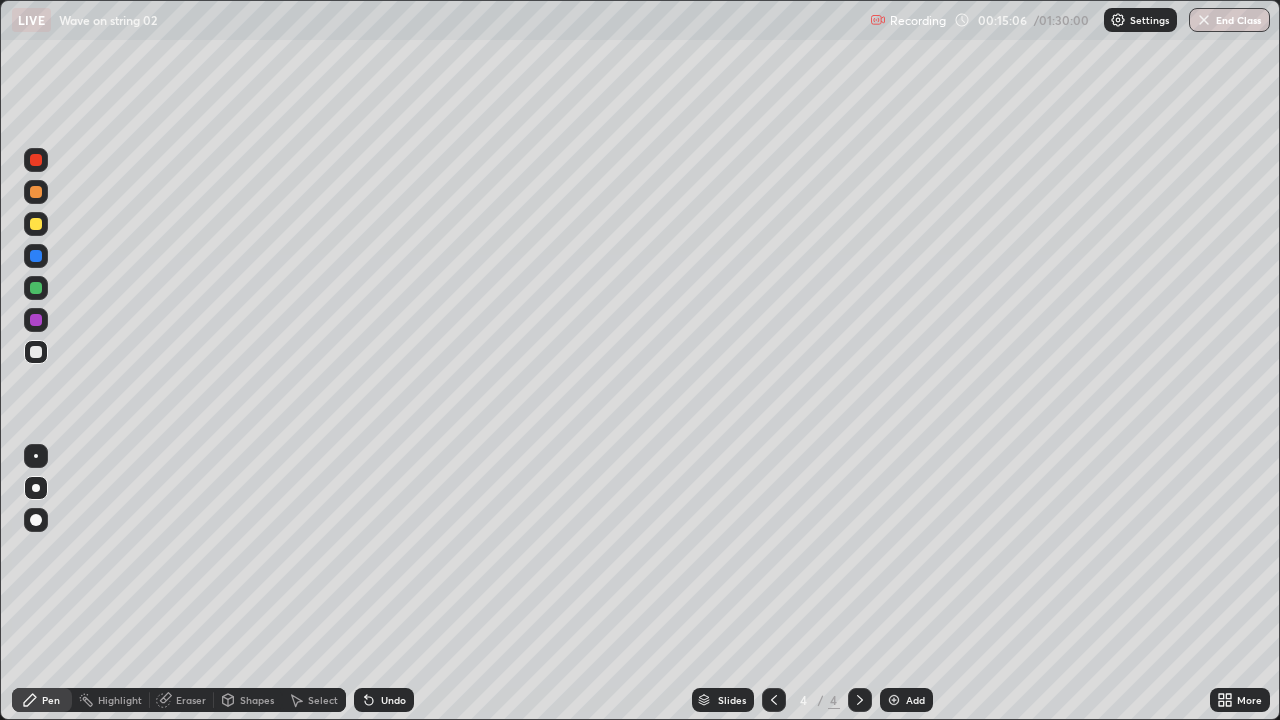 click on "Eraser" at bounding box center (191, 700) 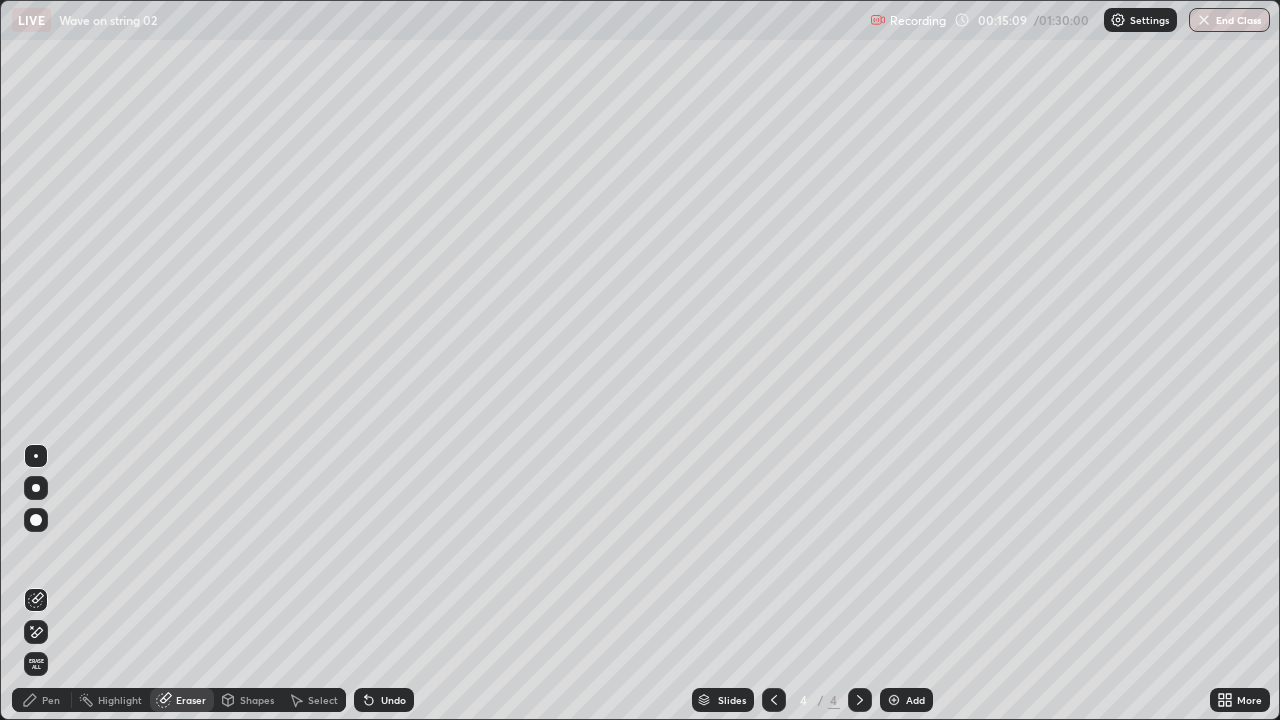 click on "Pen" at bounding box center [51, 700] 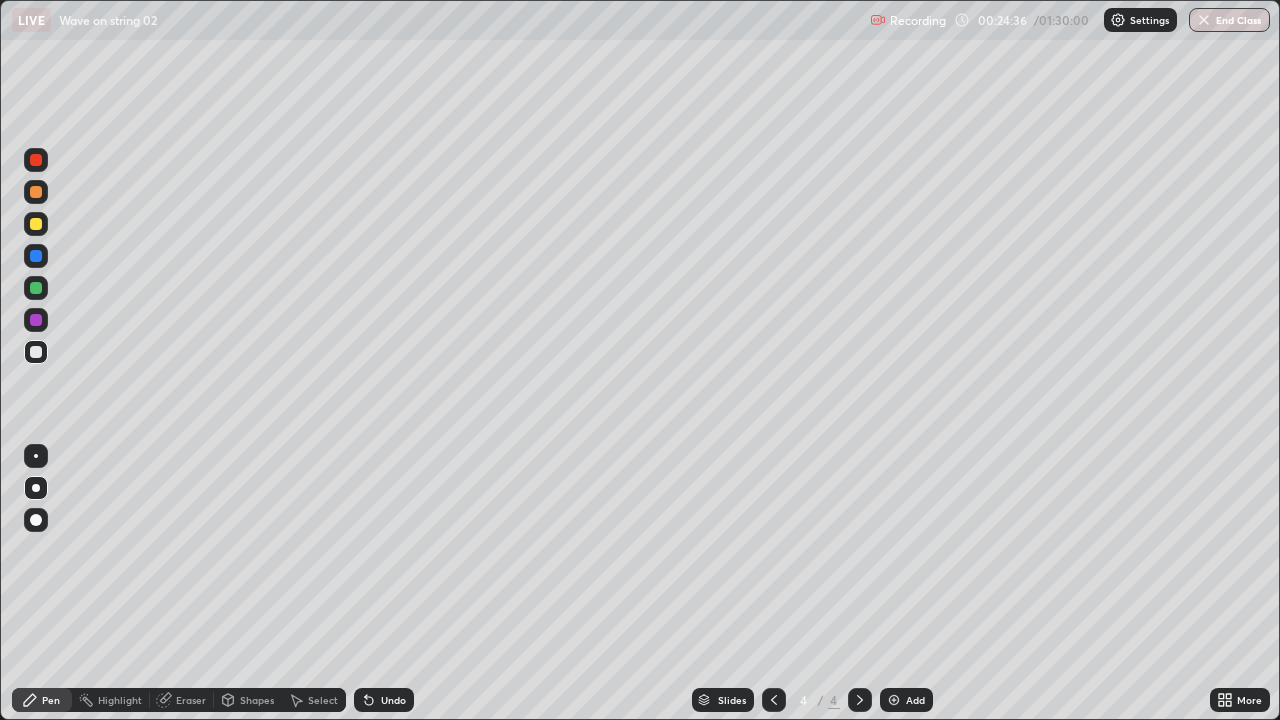 click on "Eraser" at bounding box center [191, 700] 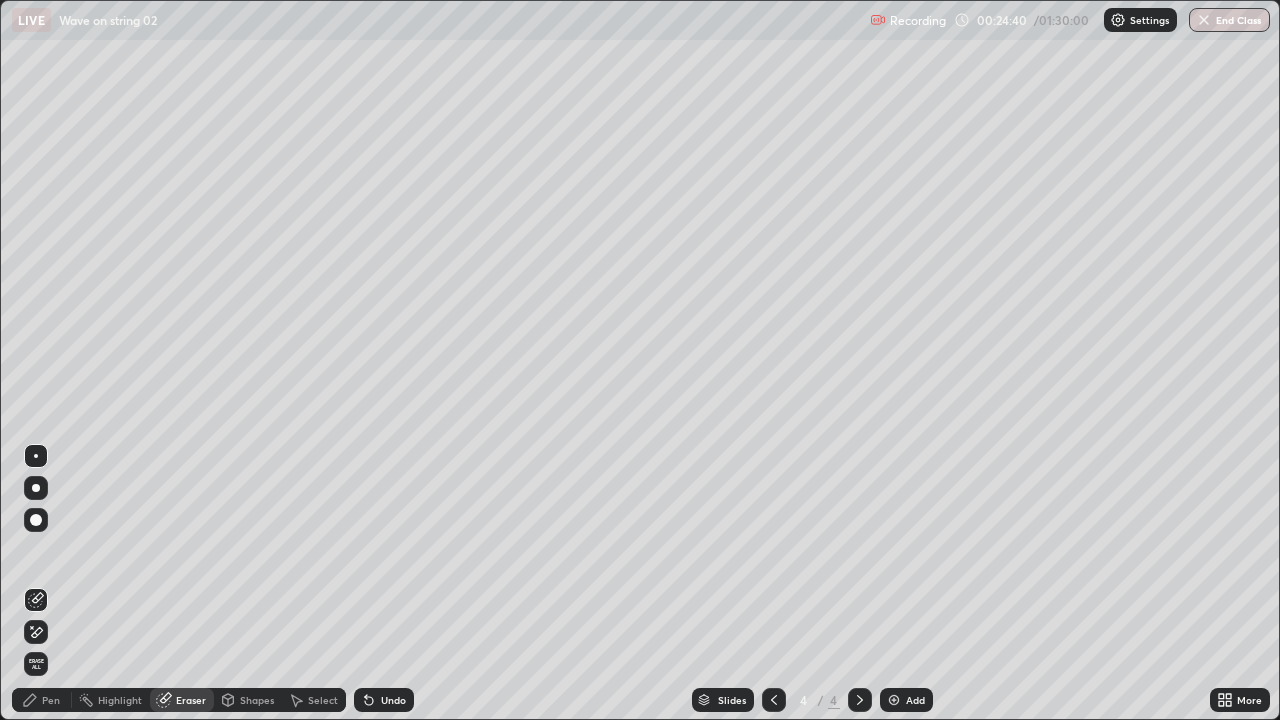 click on "Pen" at bounding box center (51, 700) 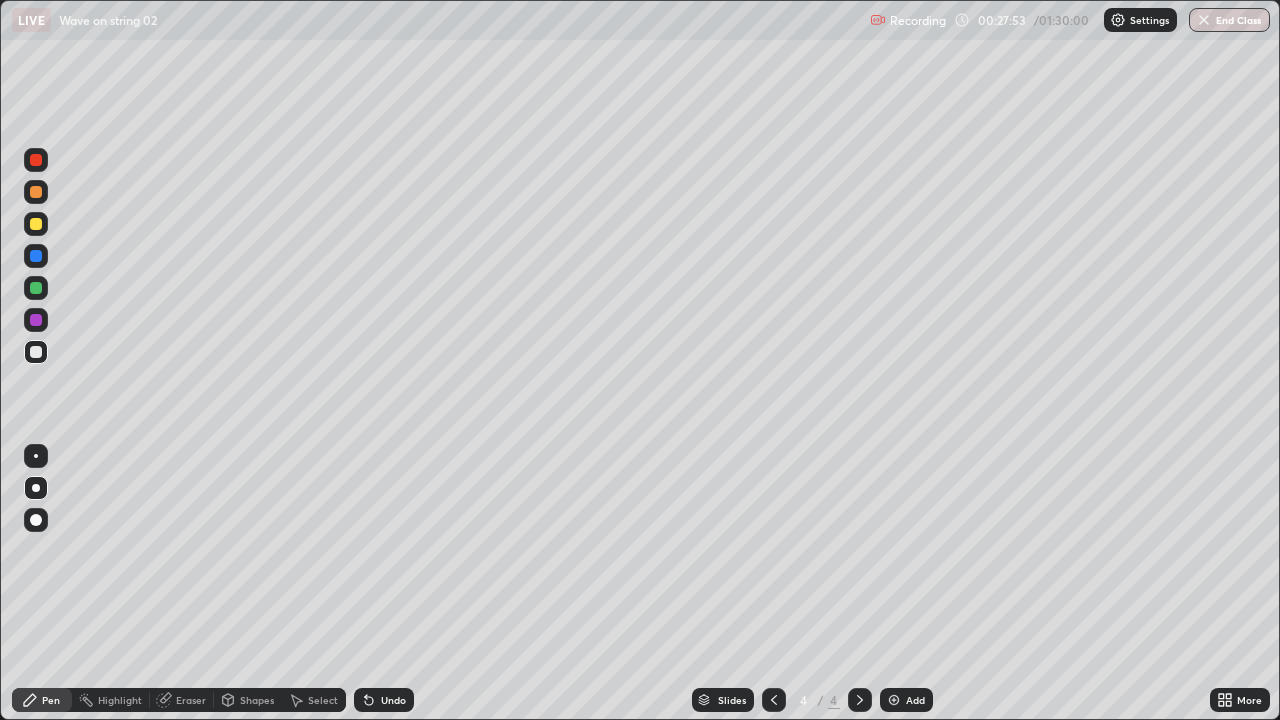 click 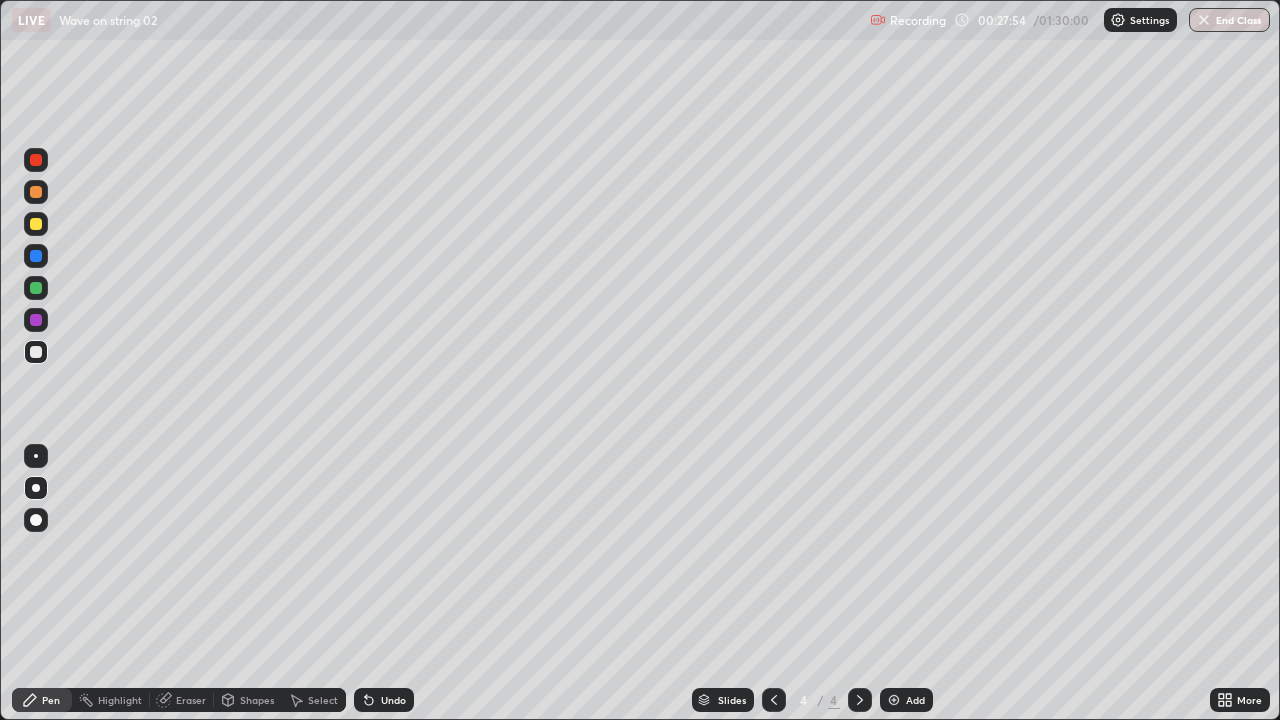 click at bounding box center [894, 700] 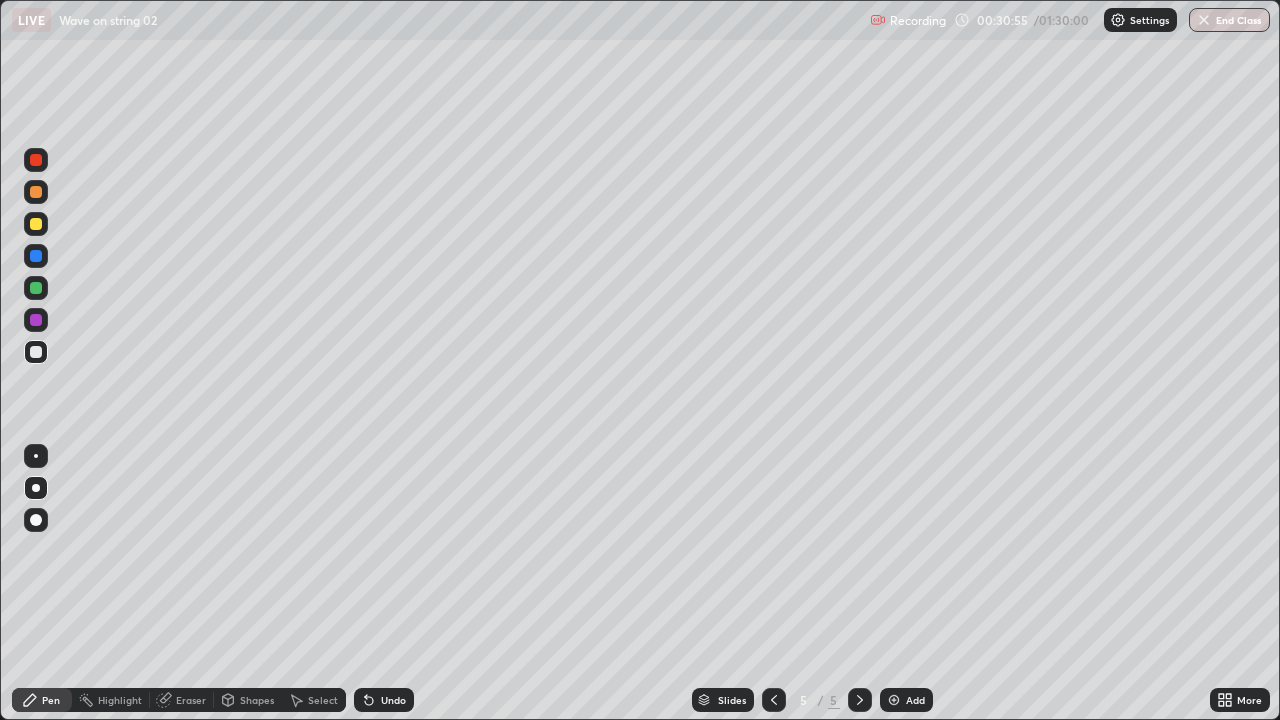 click on "Shapes" at bounding box center [257, 700] 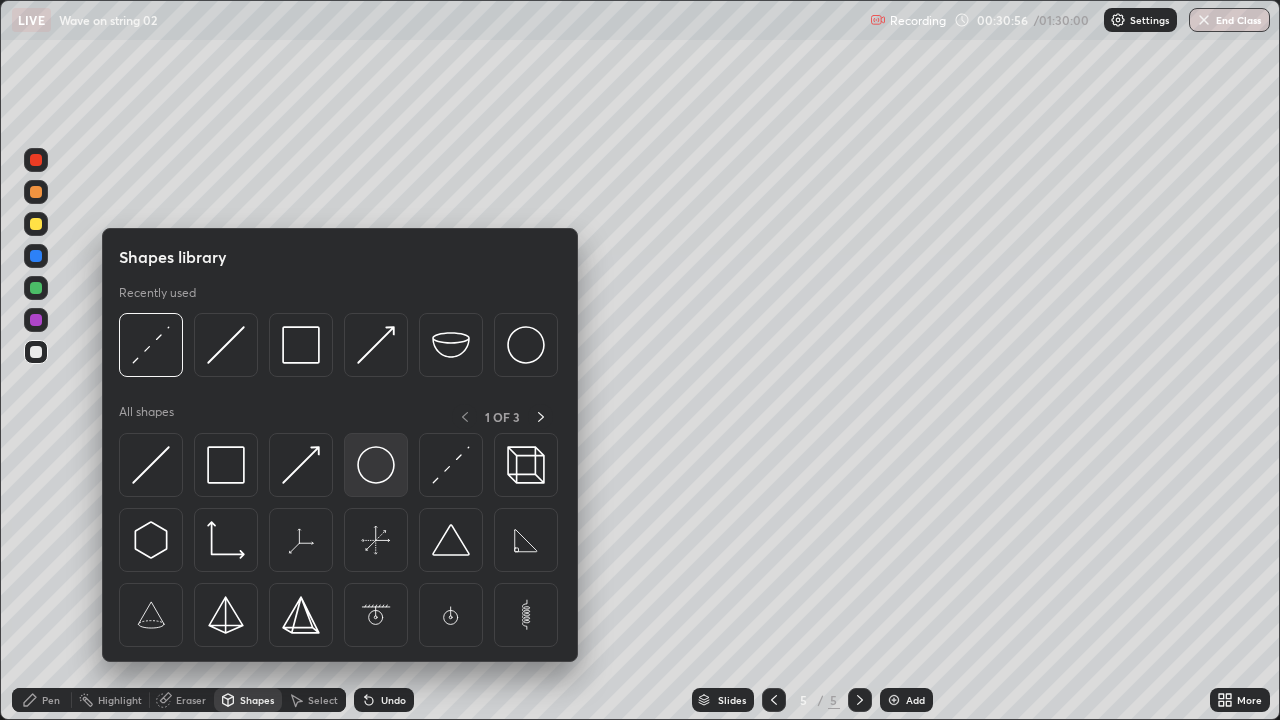 click at bounding box center [376, 465] 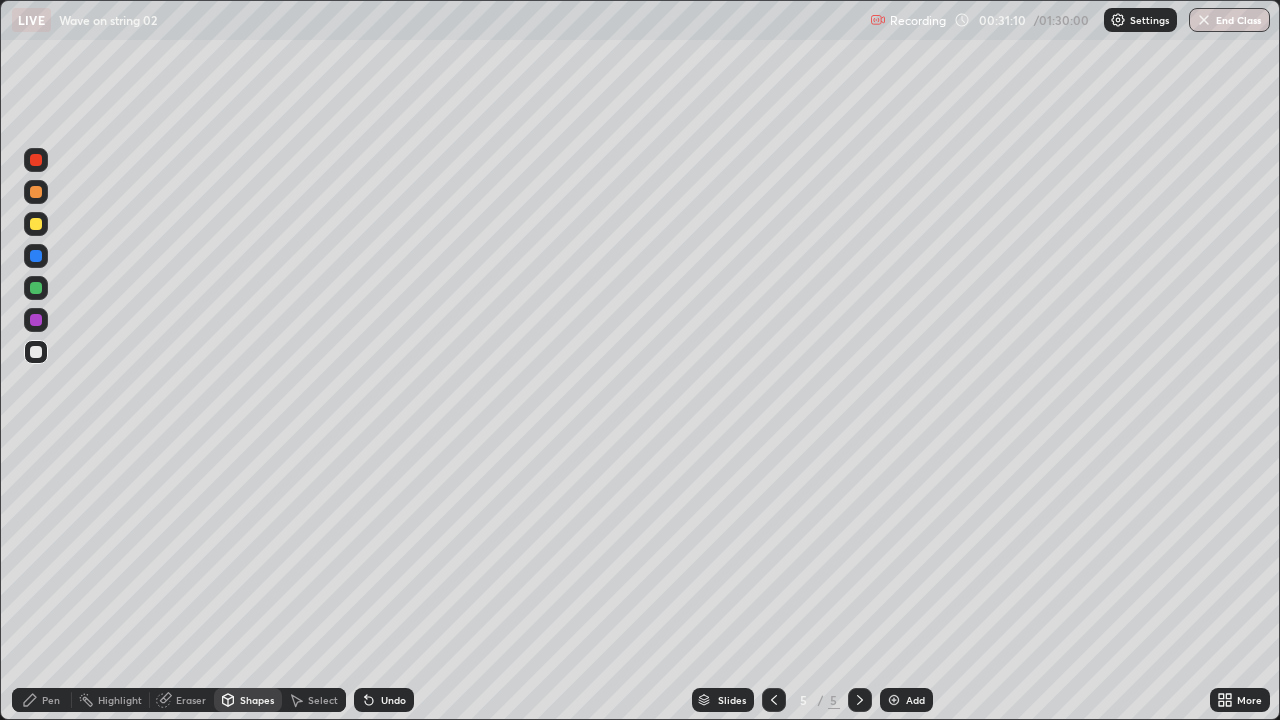 click on "Shapes" at bounding box center [257, 700] 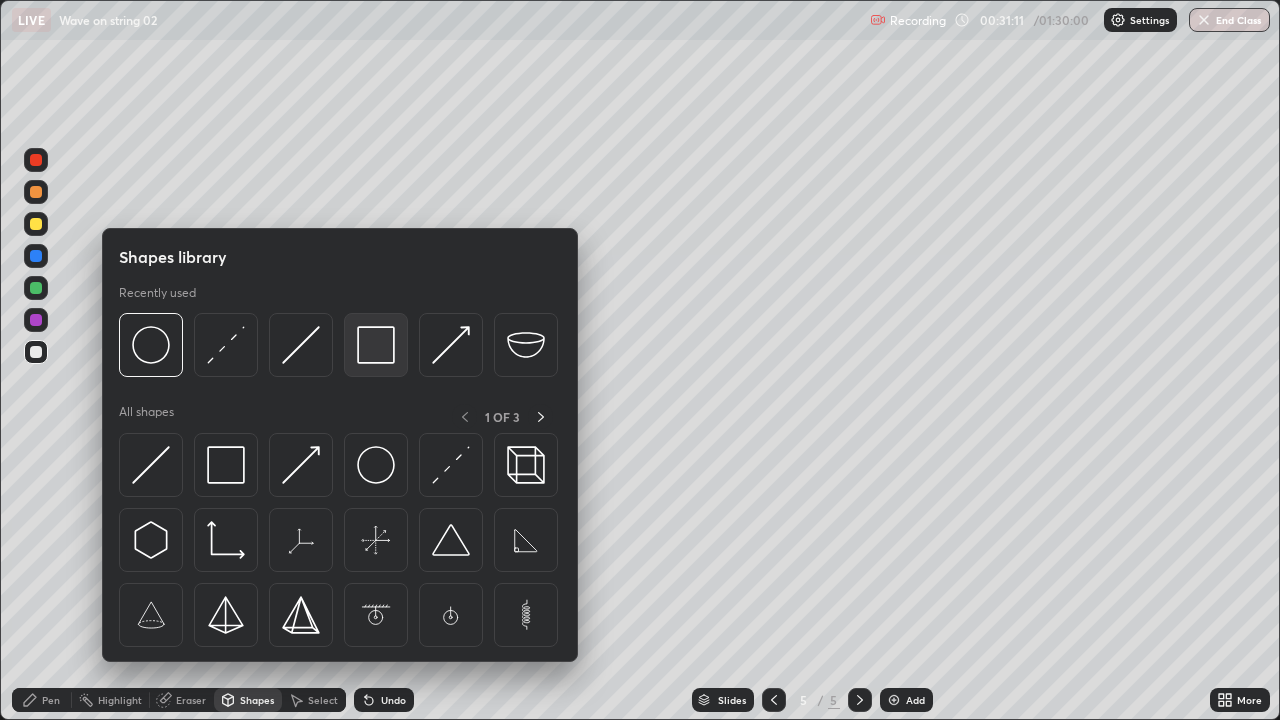 click at bounding box center [376, 345] 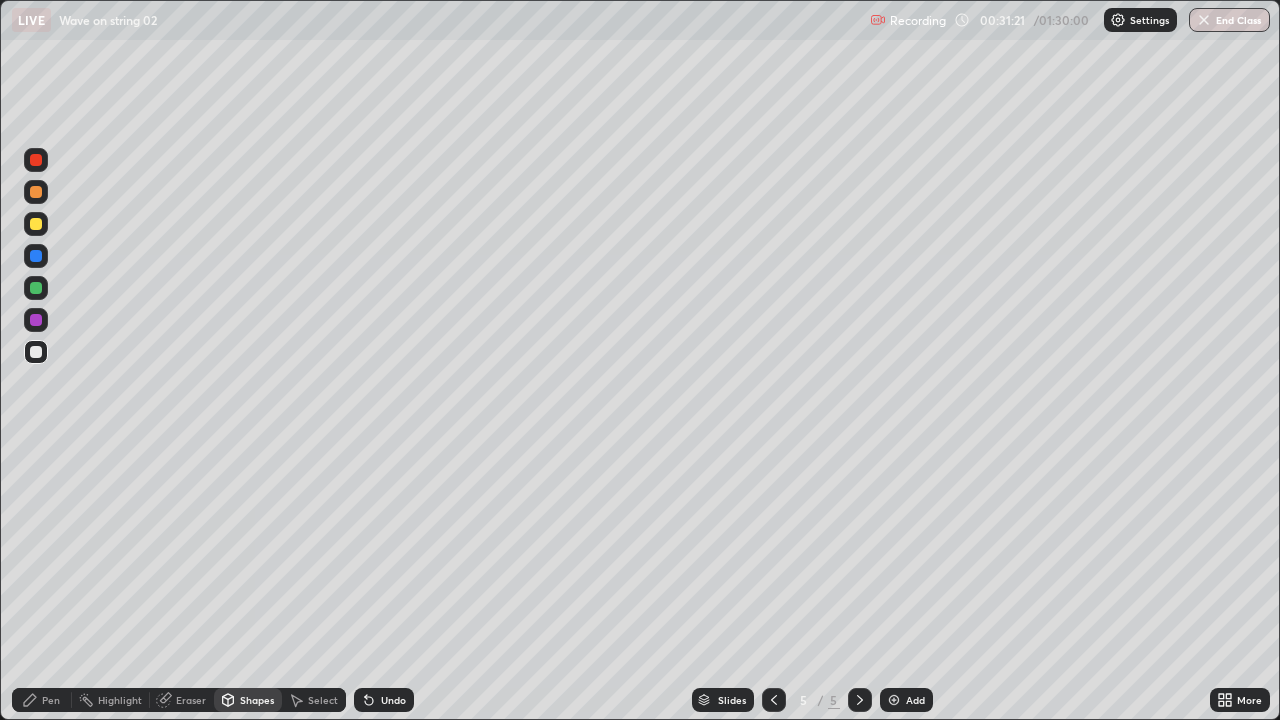 click on "Eraser" at bounding box center [191, 700] 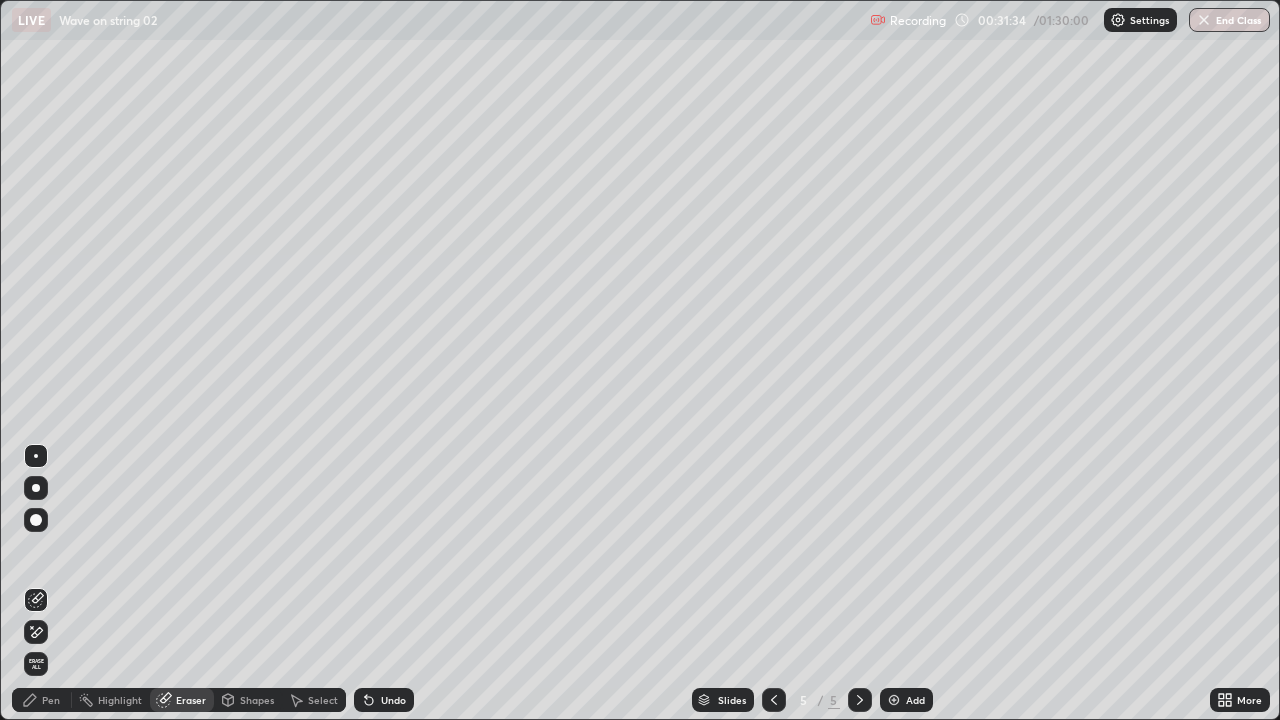 click on "Pen" at bounding box center [42, 700] 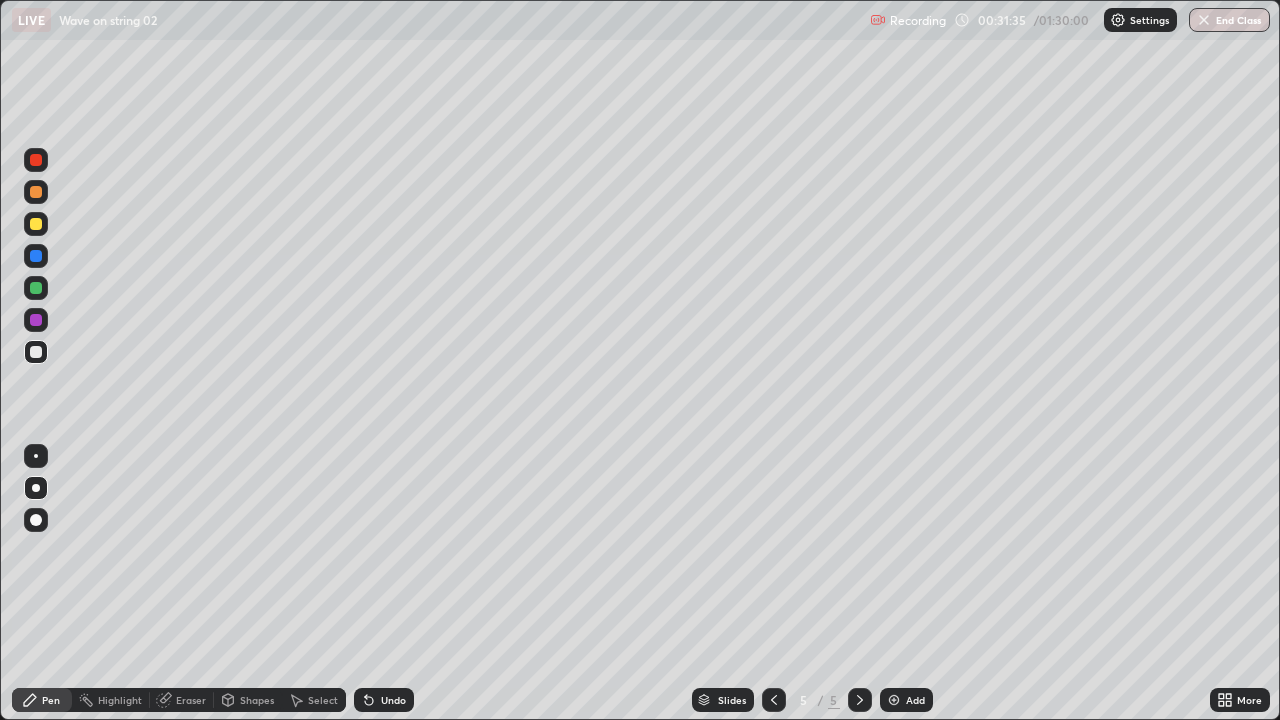 click at bounding box center (36, 224) 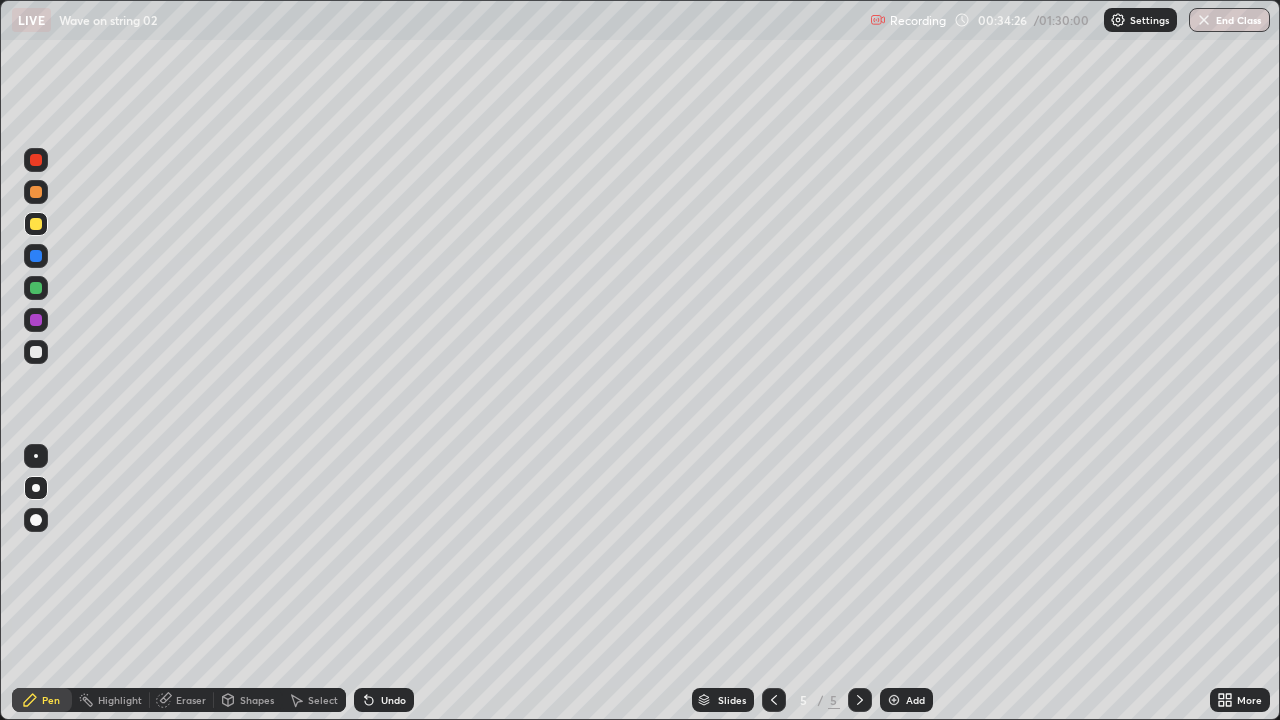 click at bounding box center [36, 256] 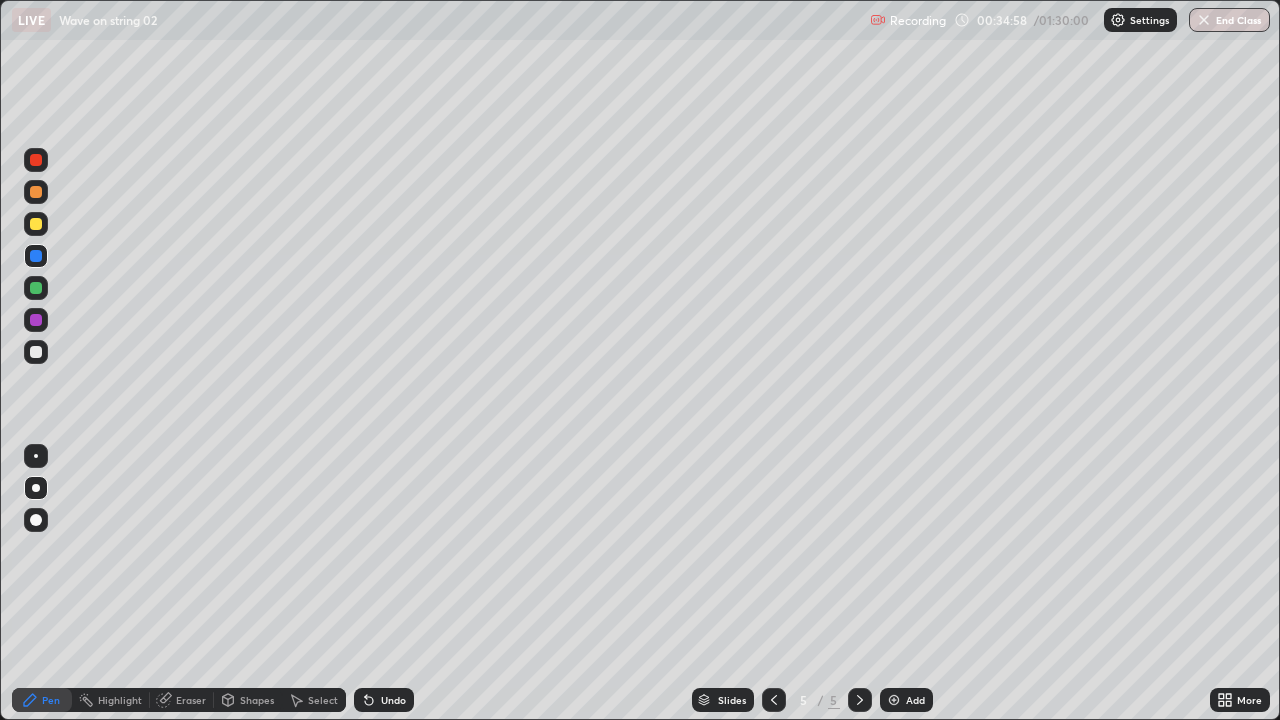 click at bounding box center (36, 224) 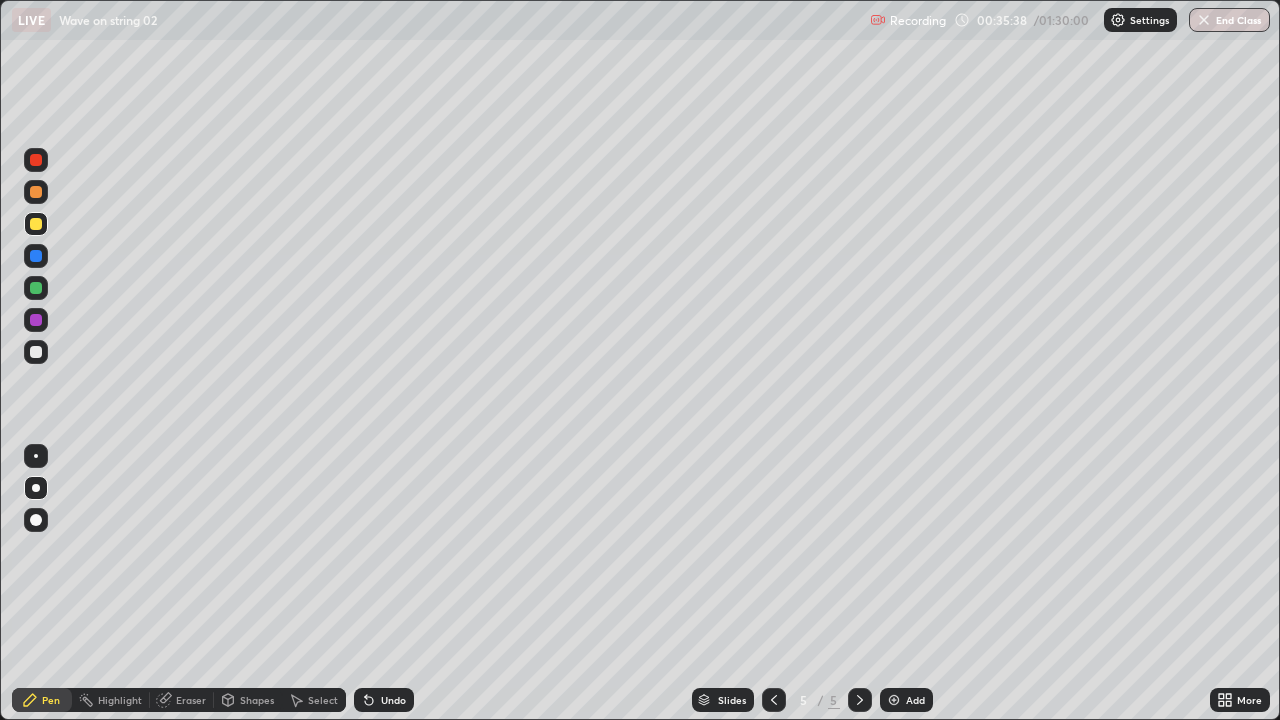 click on "Select" at bounding box center [323, 700] 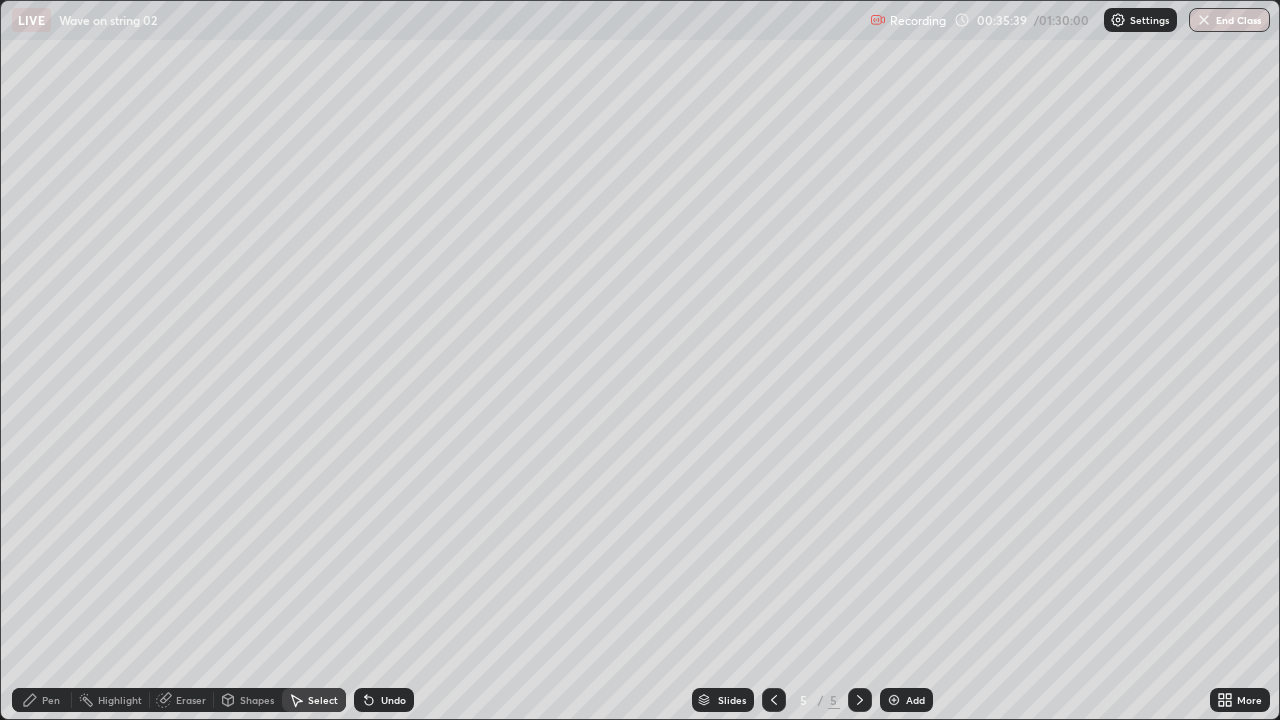 click on "Shapes" at bounding box center (248, 700) 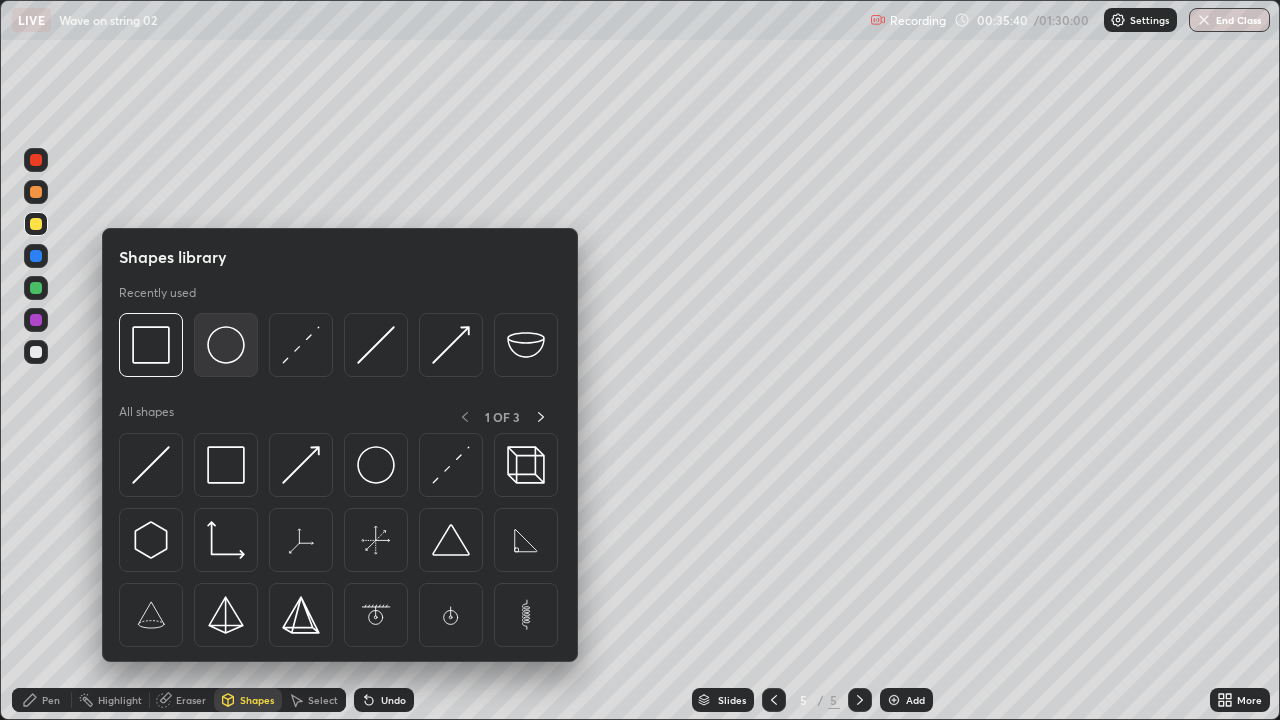 click at bounding box center [226, 345] 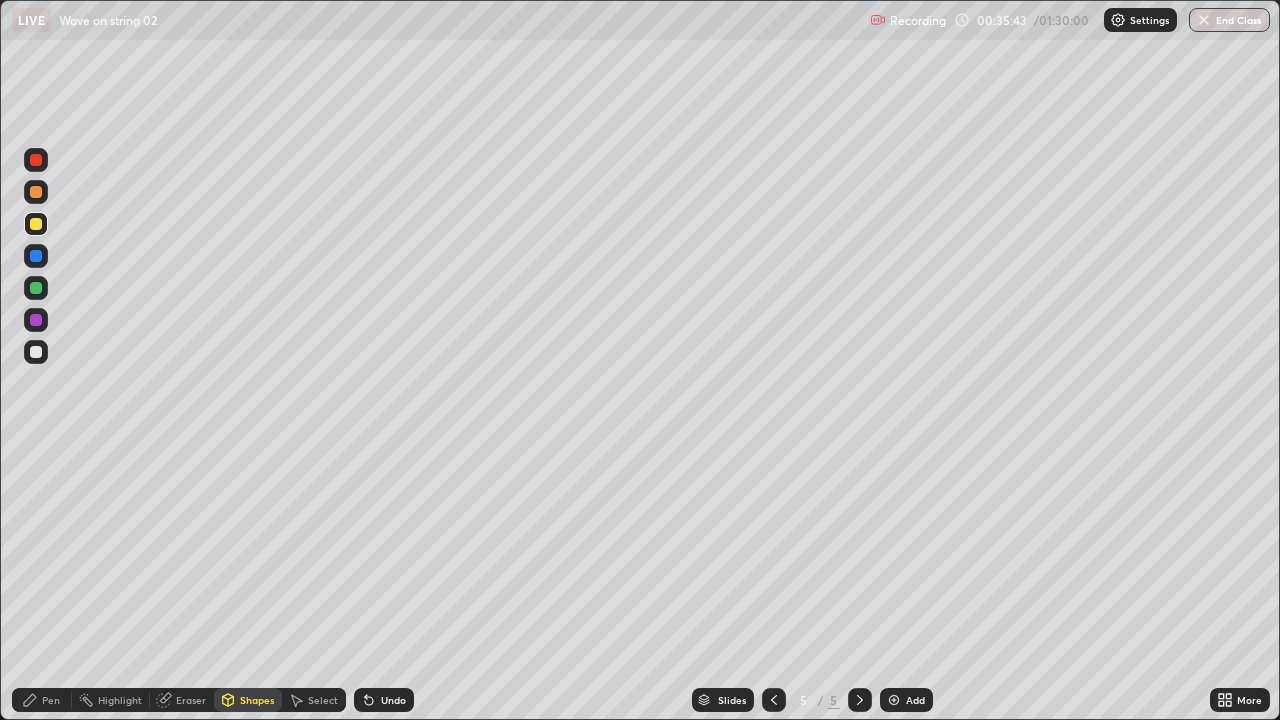 click on "Eraser" at bounding box center [182, 700] 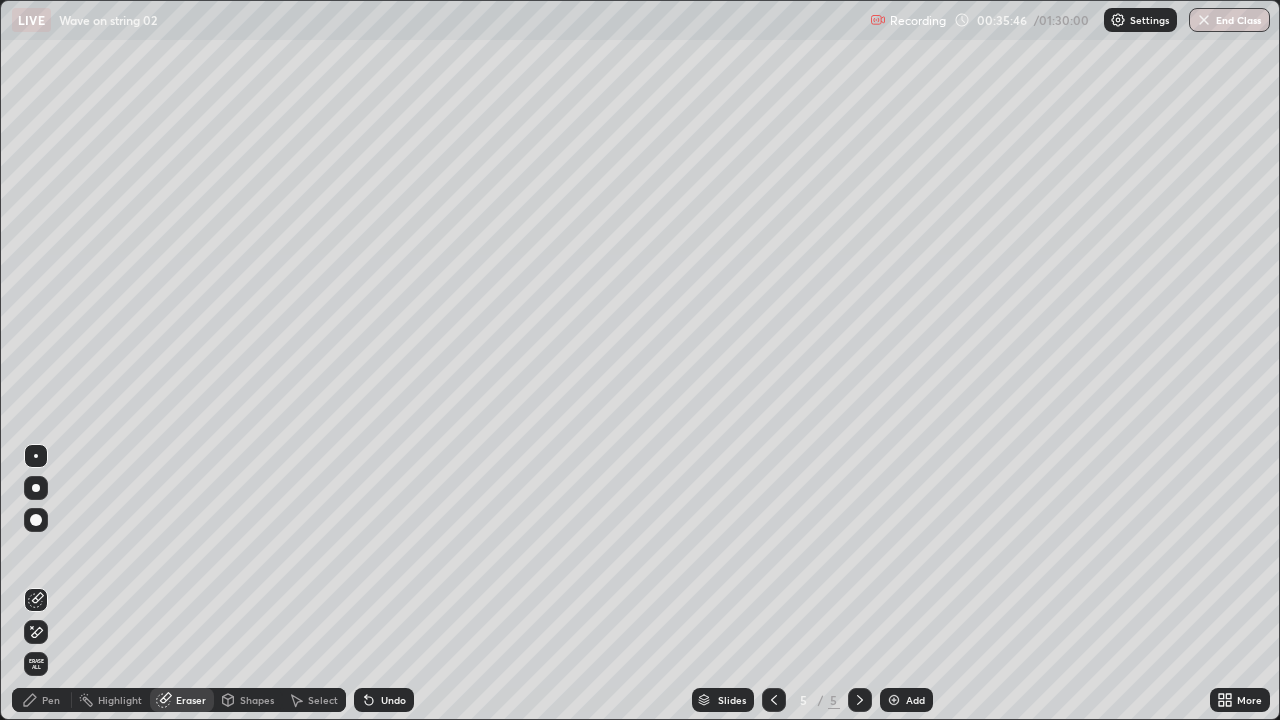 click on "Pen" at bounding box center (42, 700) 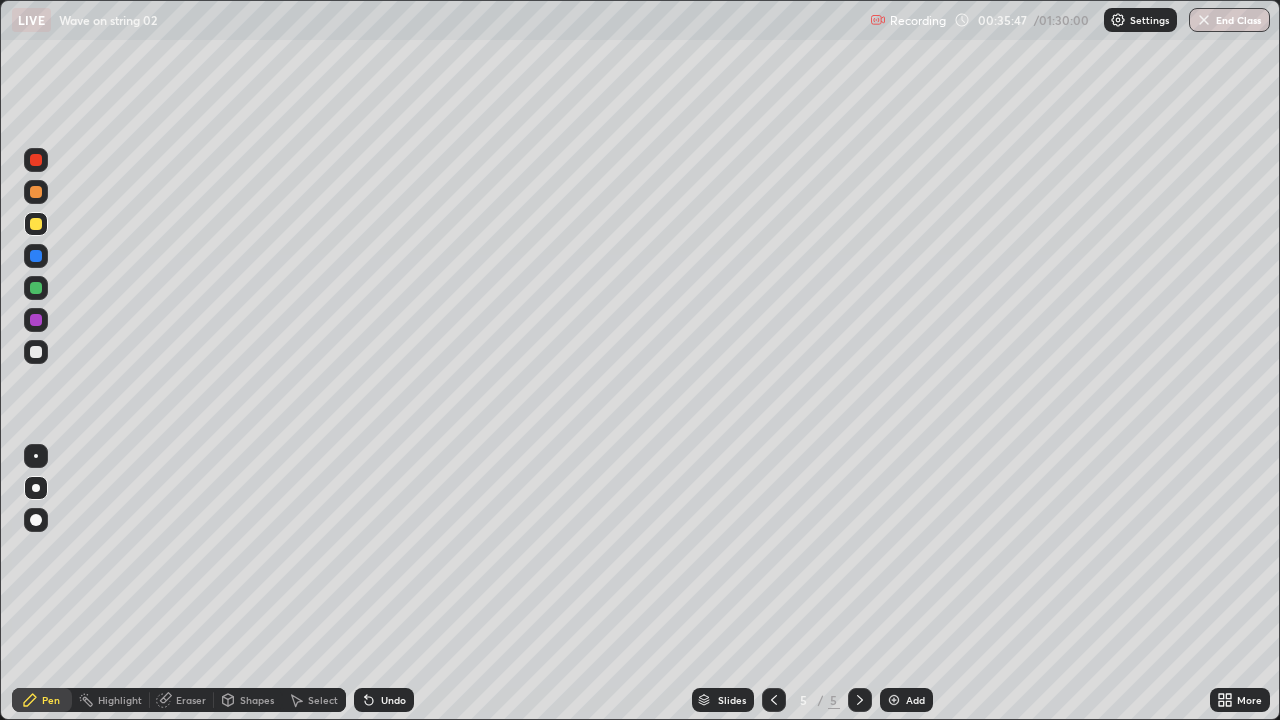 click at bounding box center (36, 352) 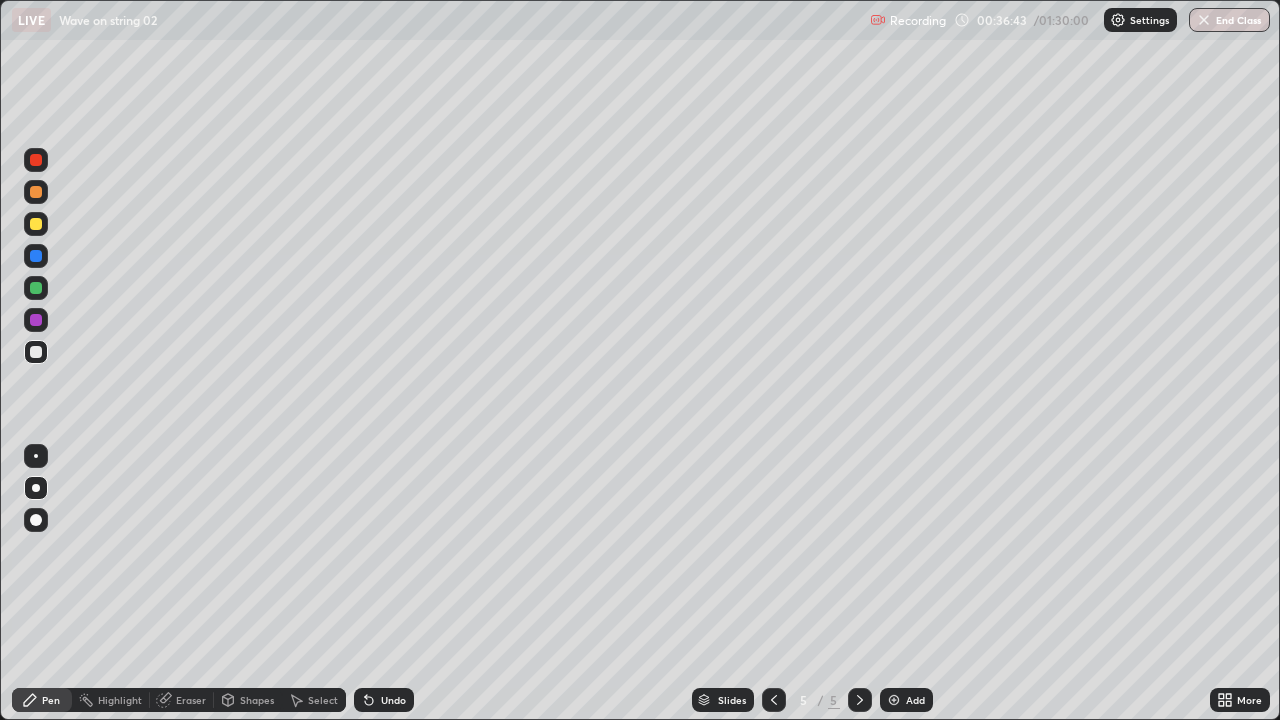 click at bounding box center [36, 352] 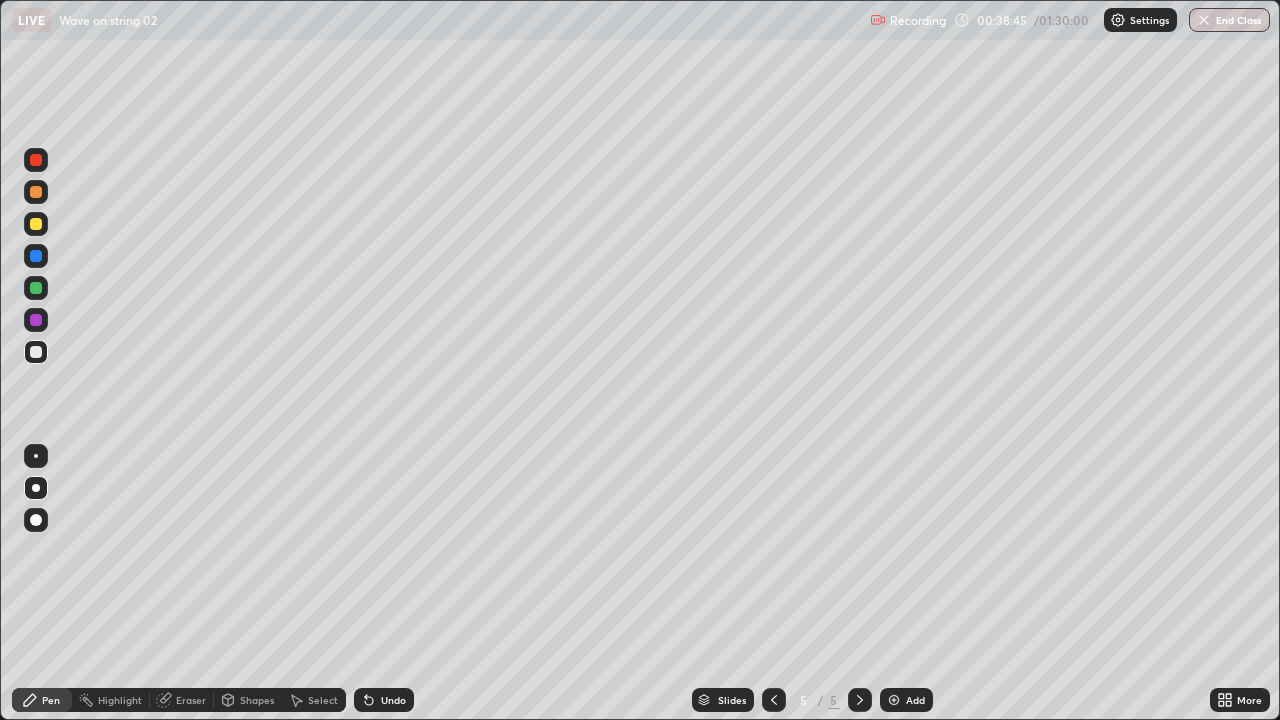 click at bounding box center [36, 256] 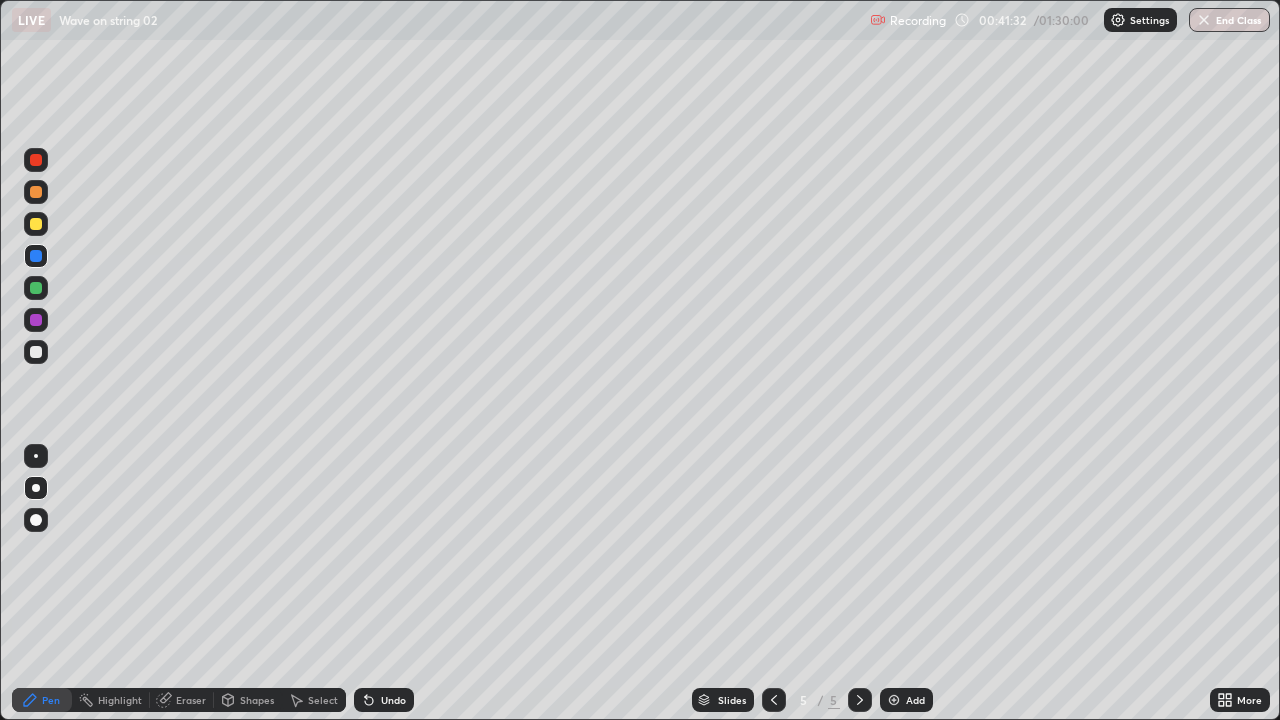 click at bounding box center (36, 224) 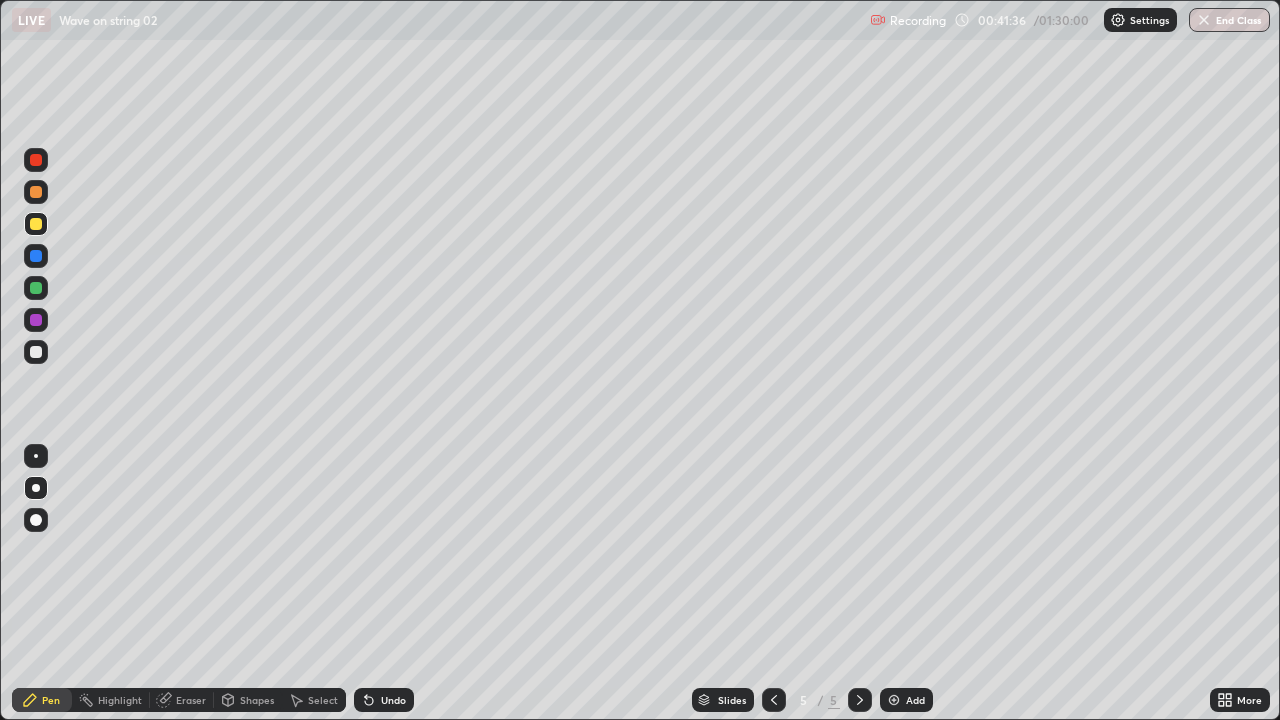 click at bounding box center (36, 256) 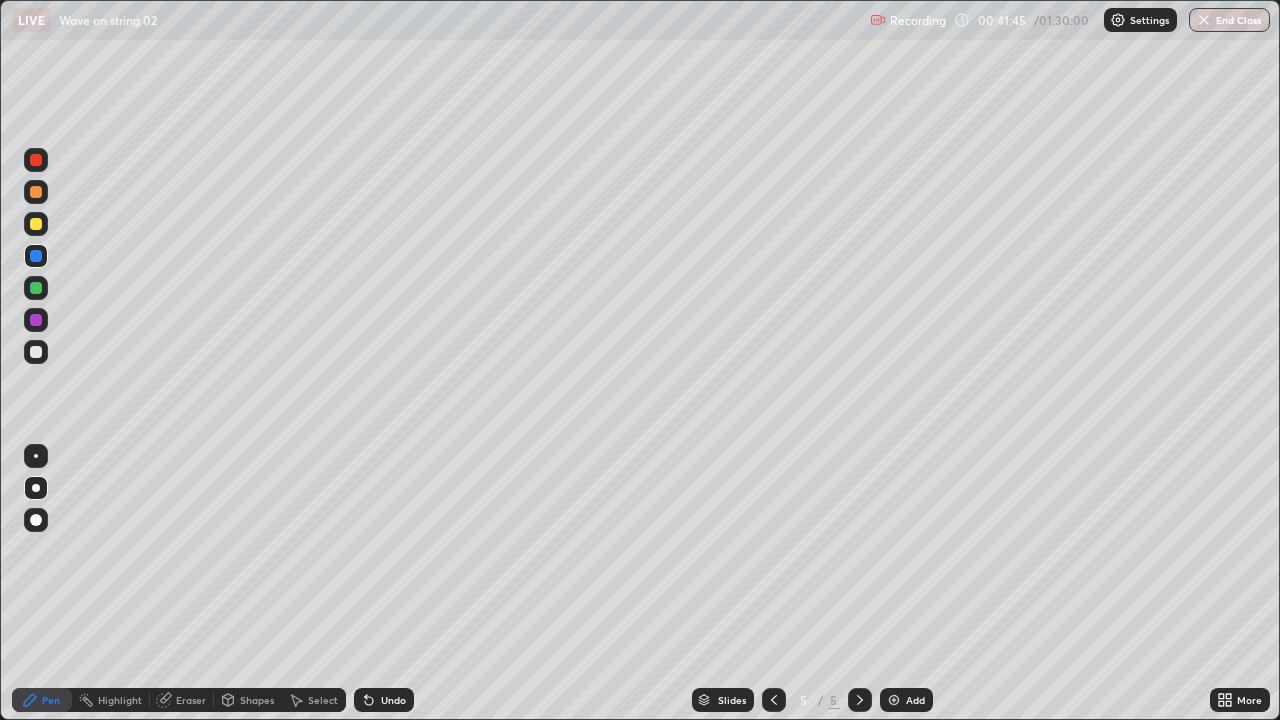 click 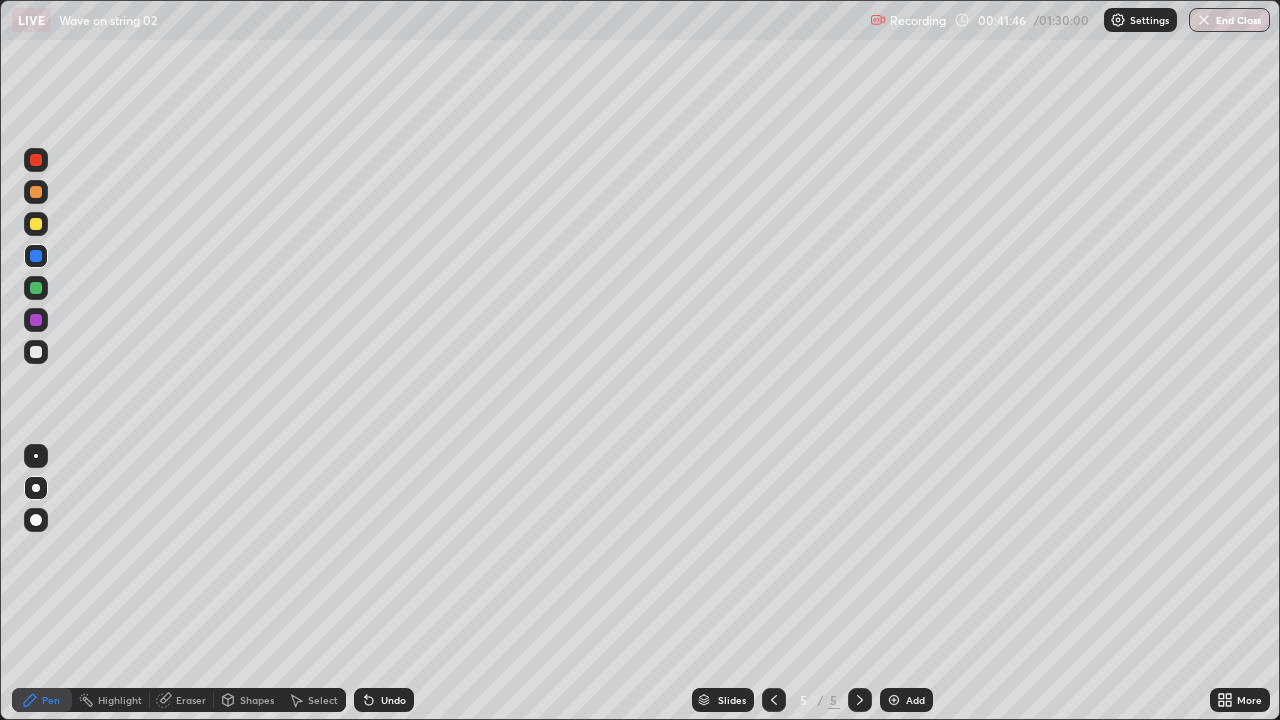 click 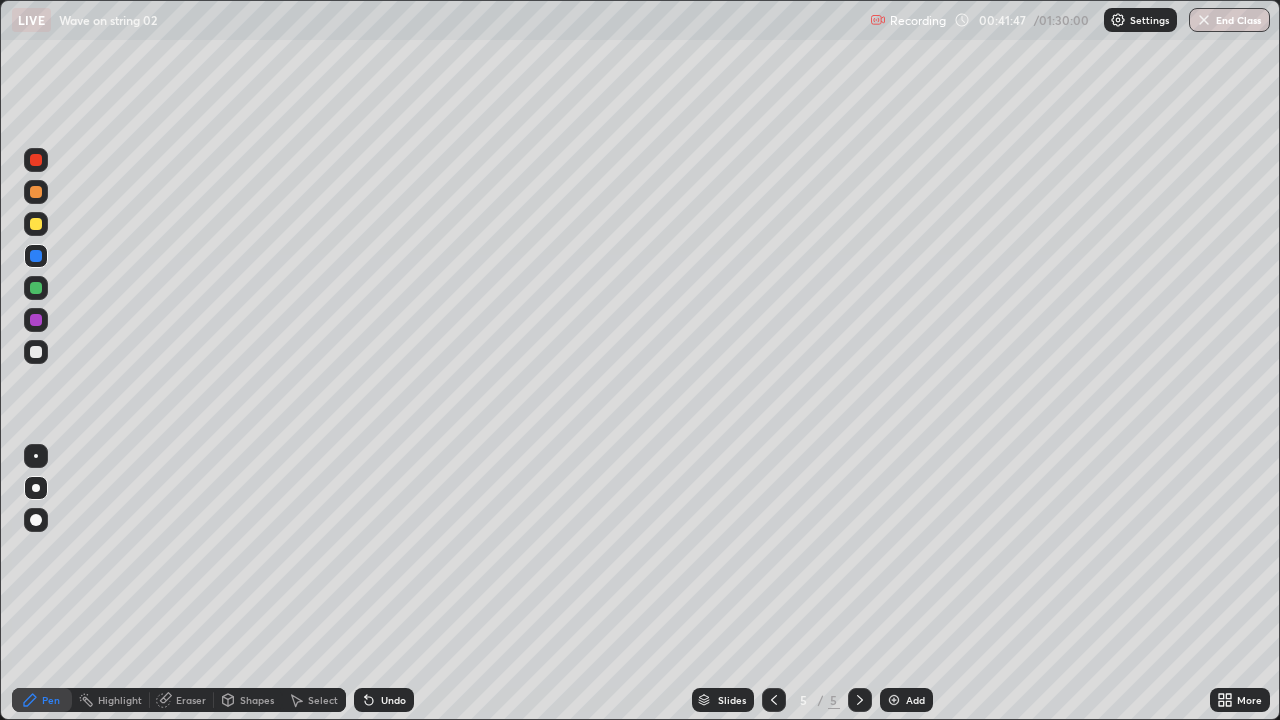 click 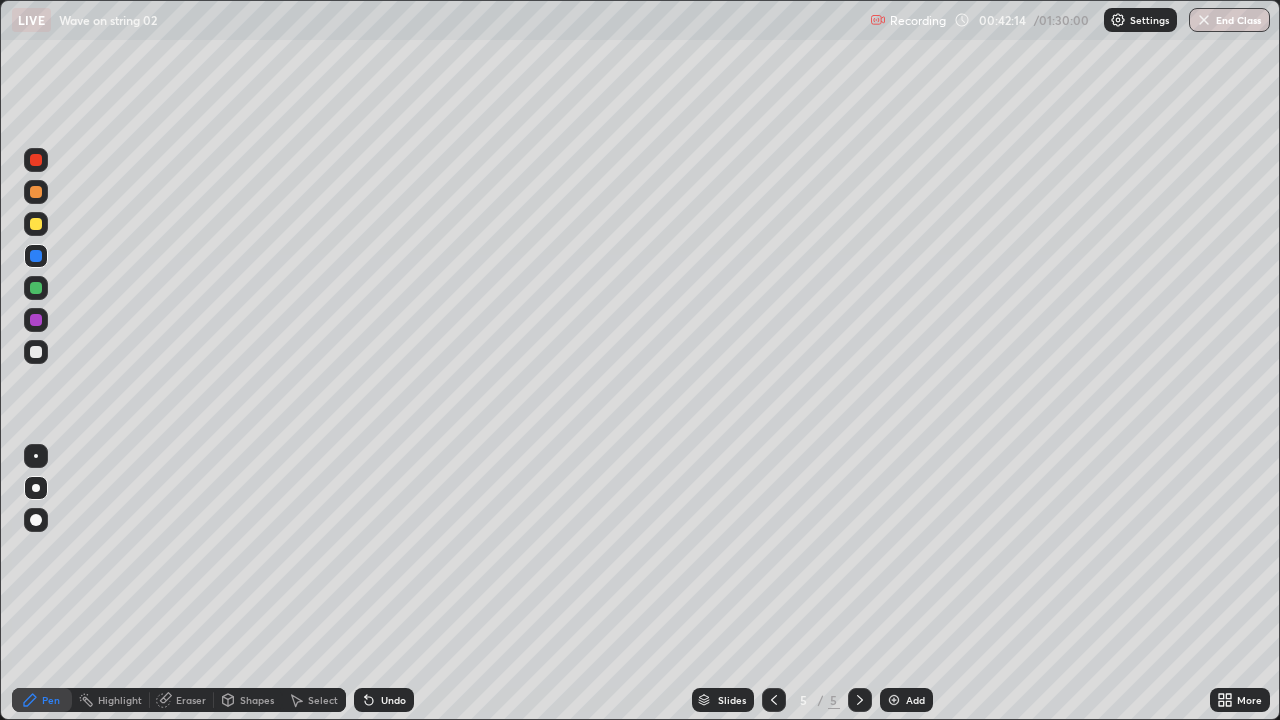 click at bounding box center (36, 224) 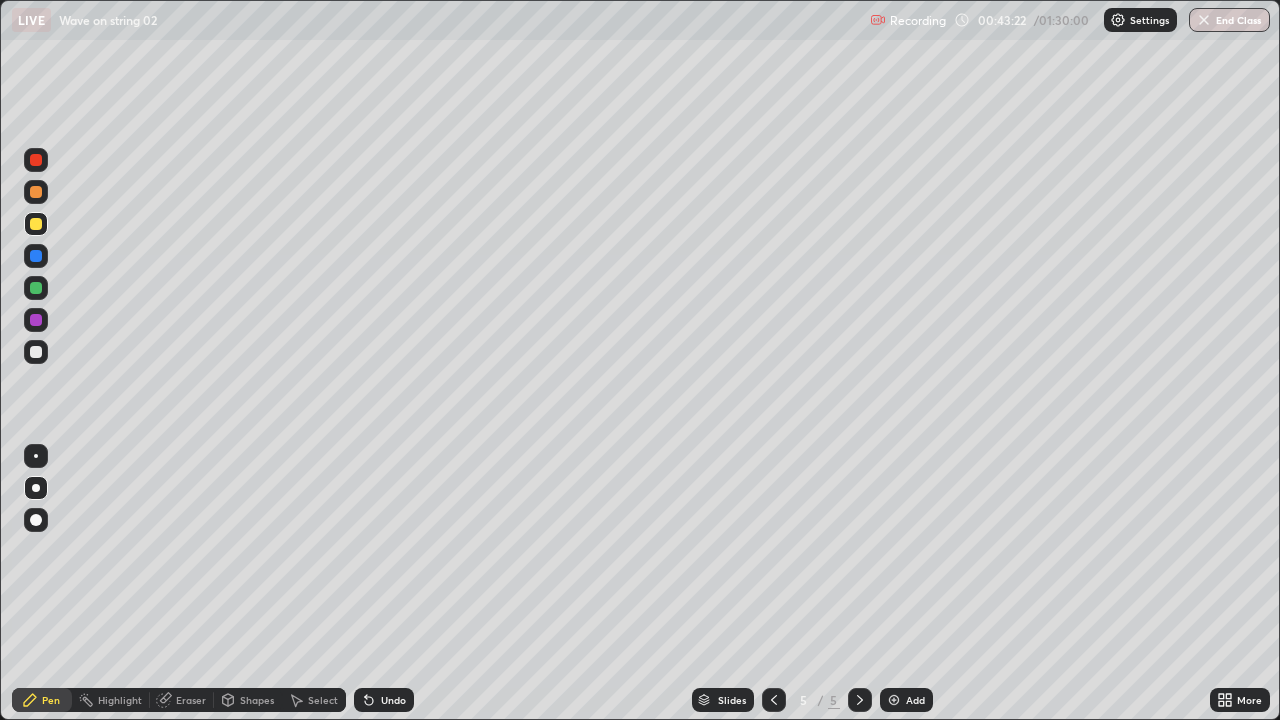 click at bounding box center (36, 352) 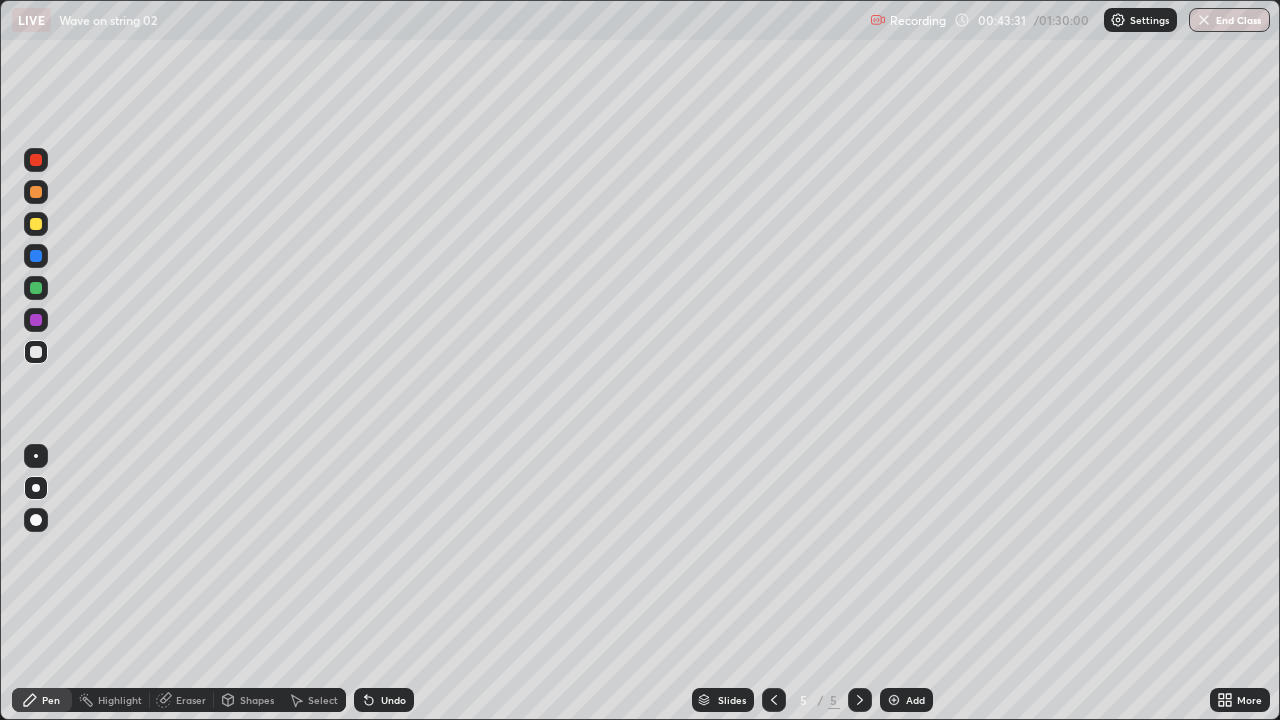 click at bounding box center [36, 256] 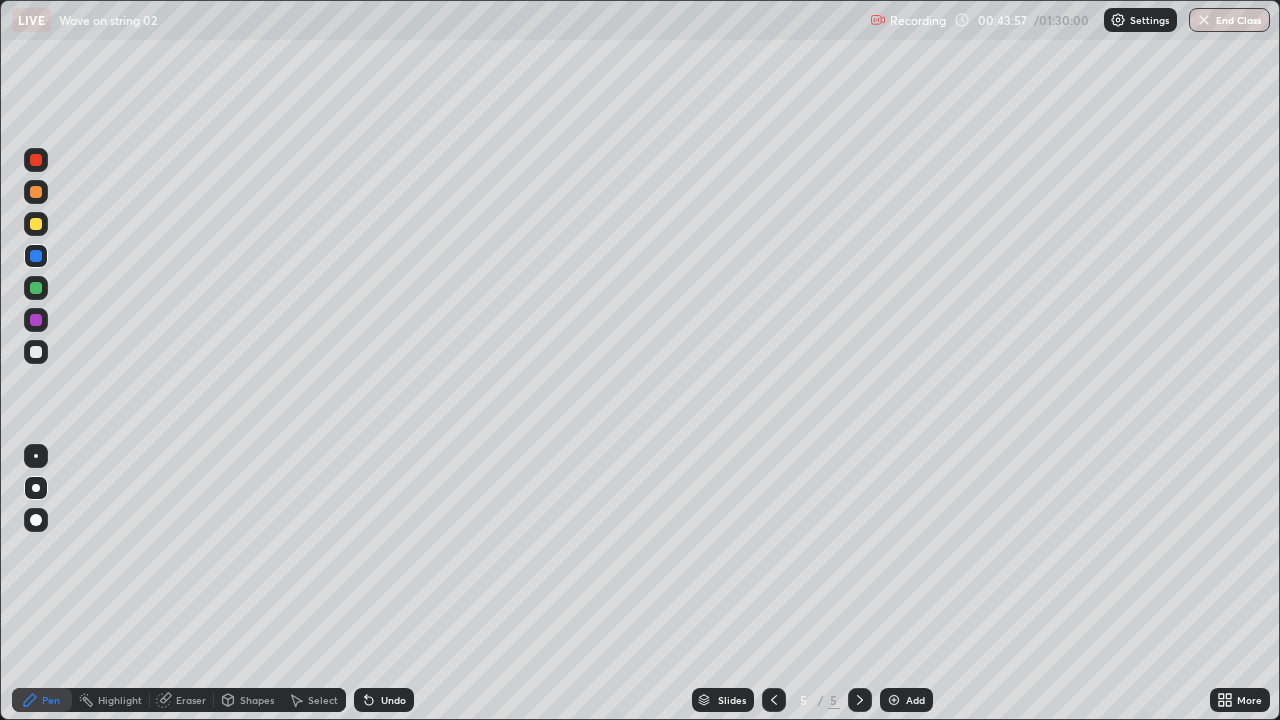 click at bounding box center [36, 224] 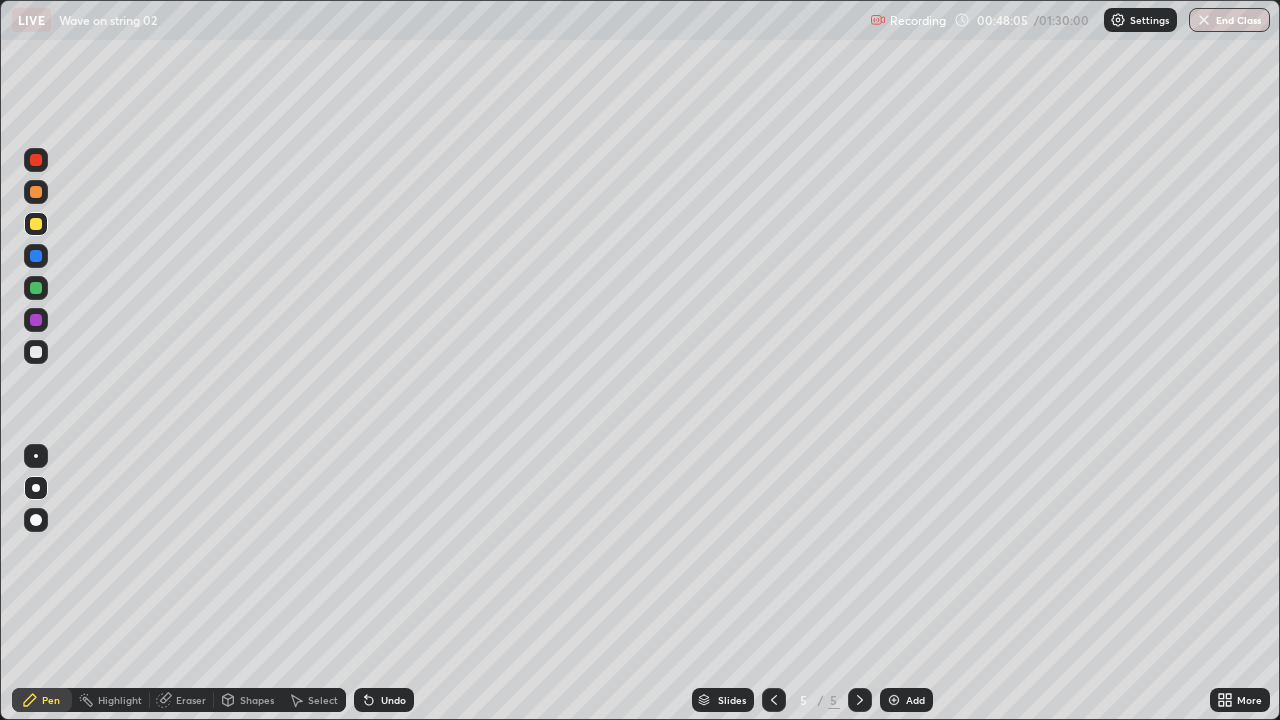 click at bounding box center [36, 256] 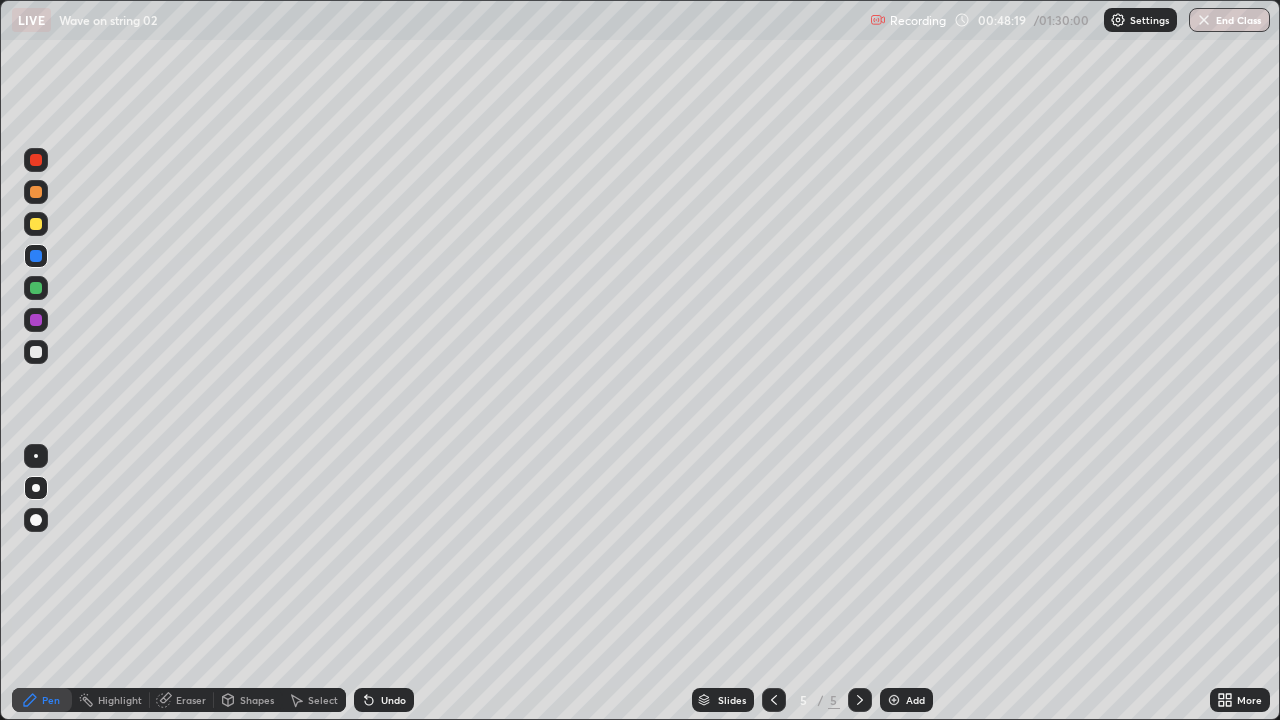 click at bounding box center (36, 352) 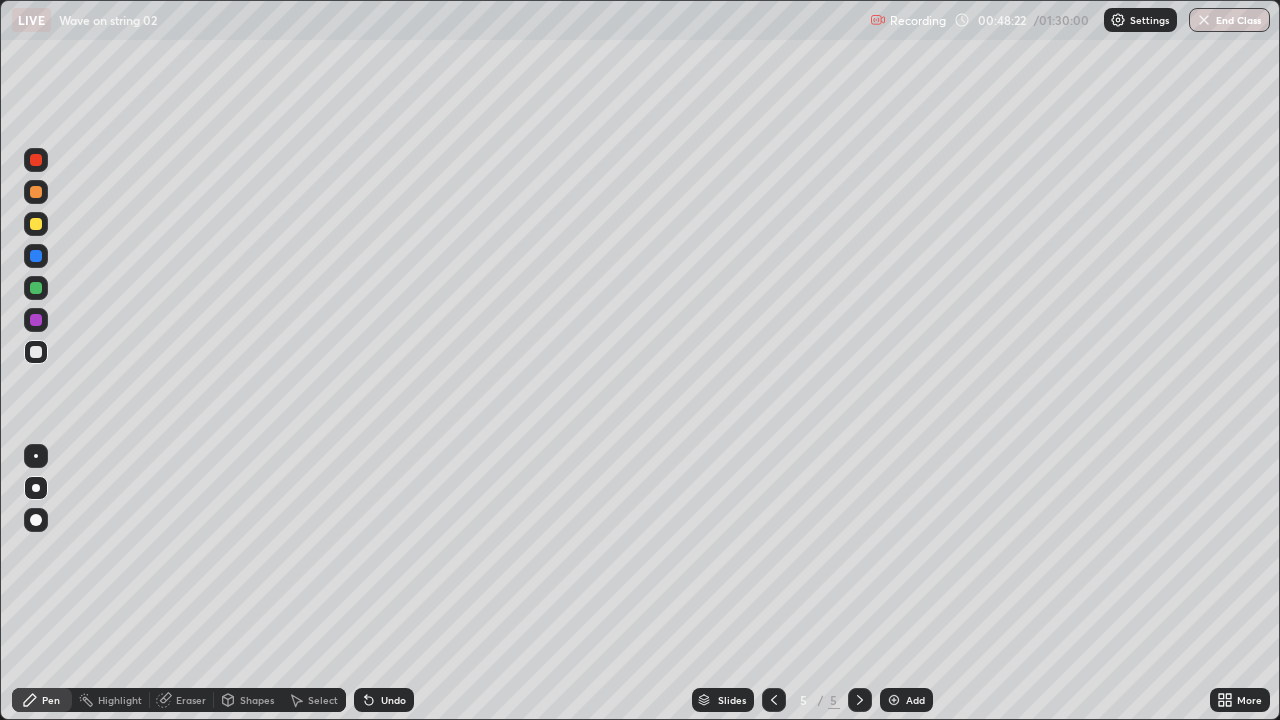 click at bounding box center (36, 224) 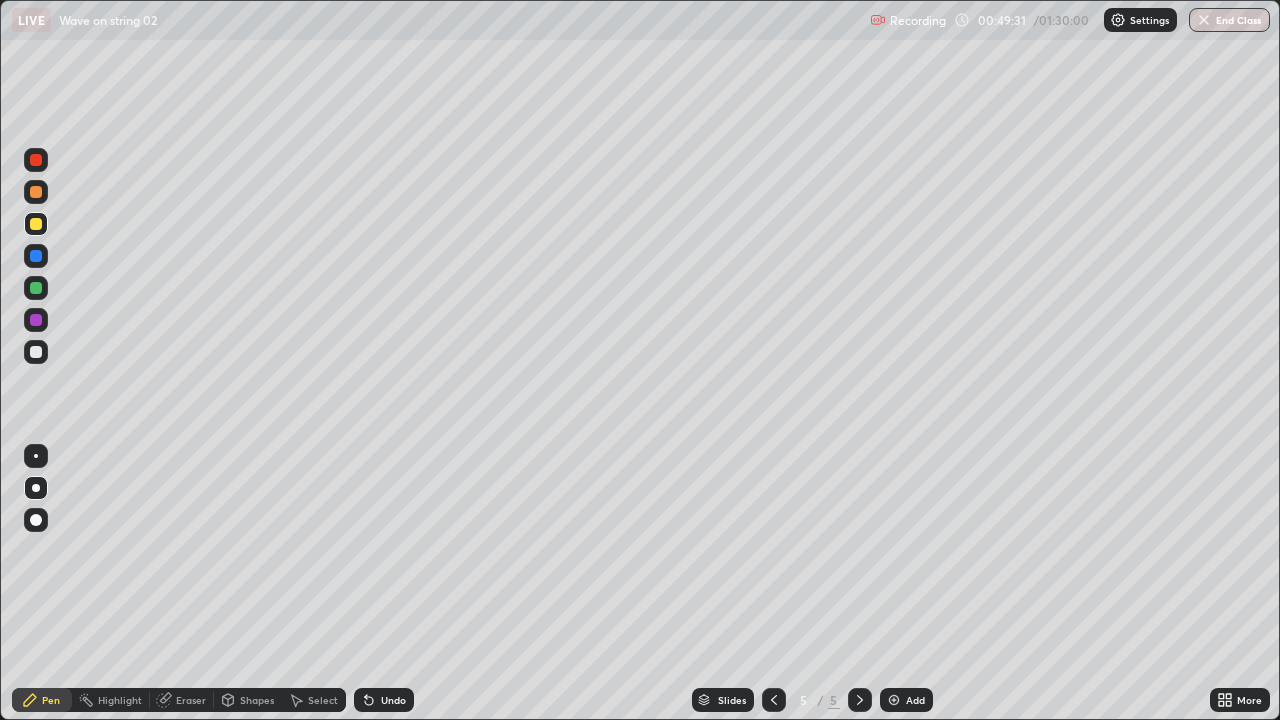 click 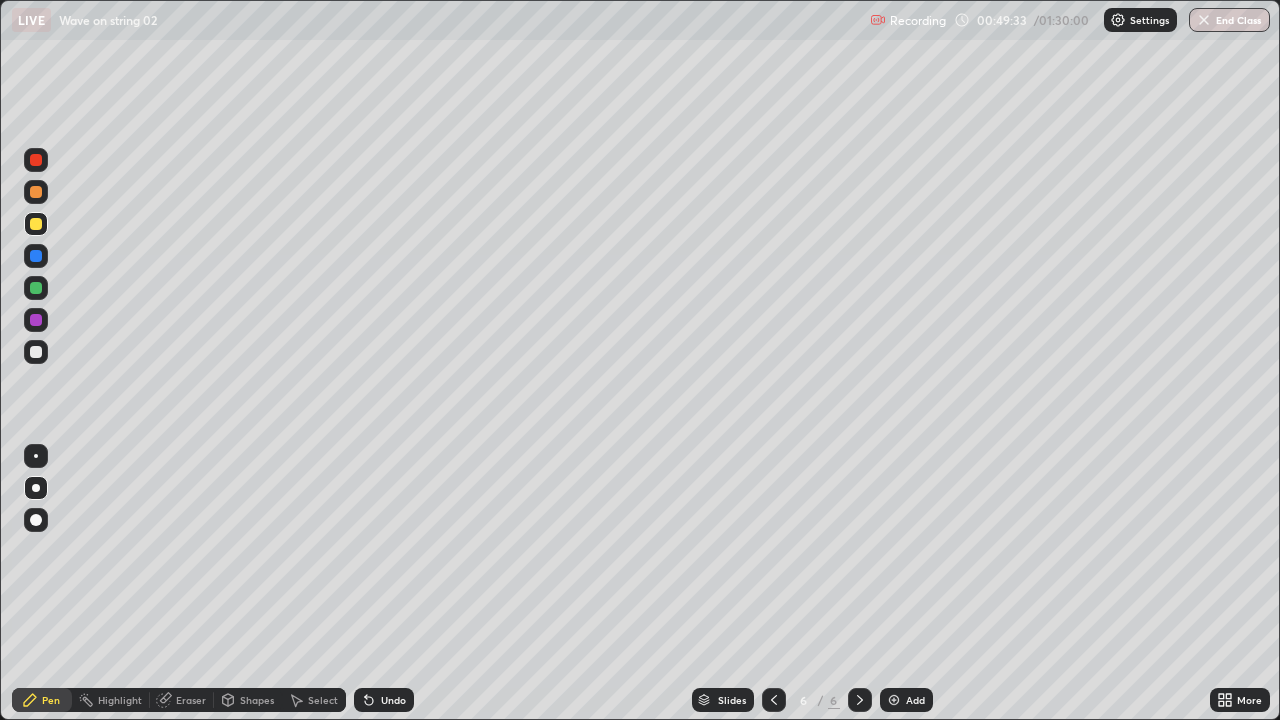 click at bounding box center [36, 352] 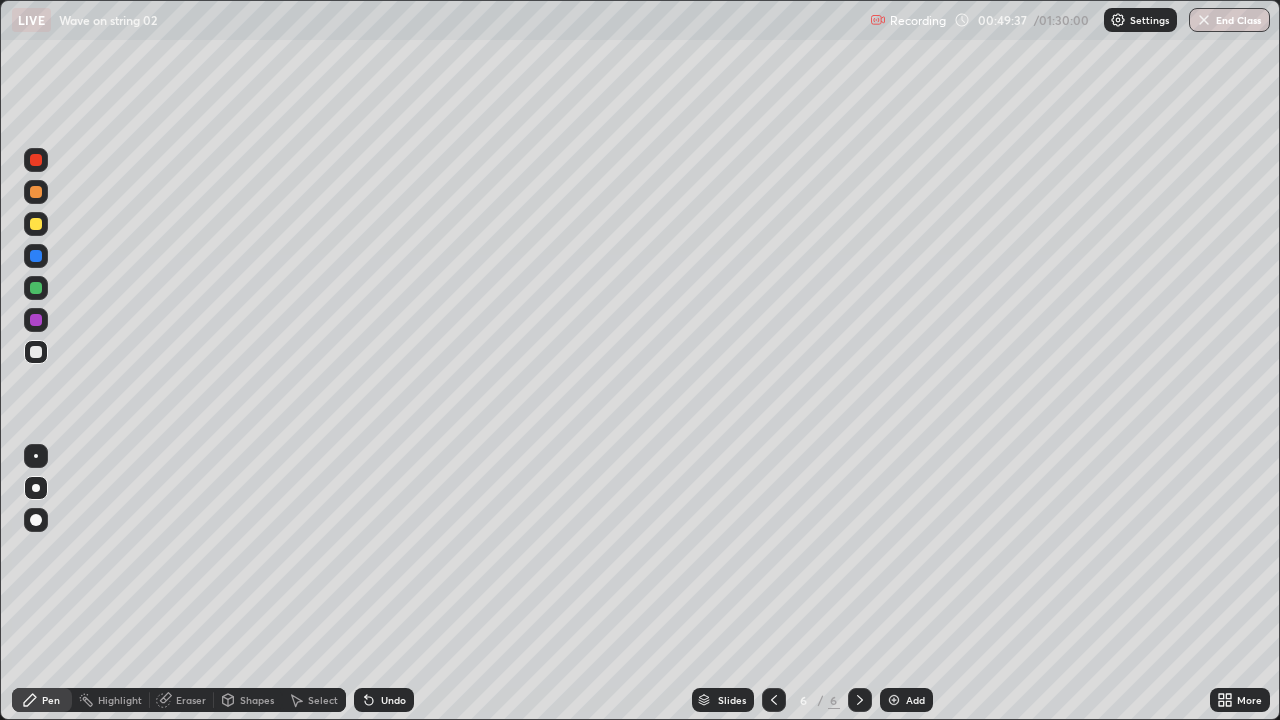 click on "Shapes" at bounding box center [257, 700] 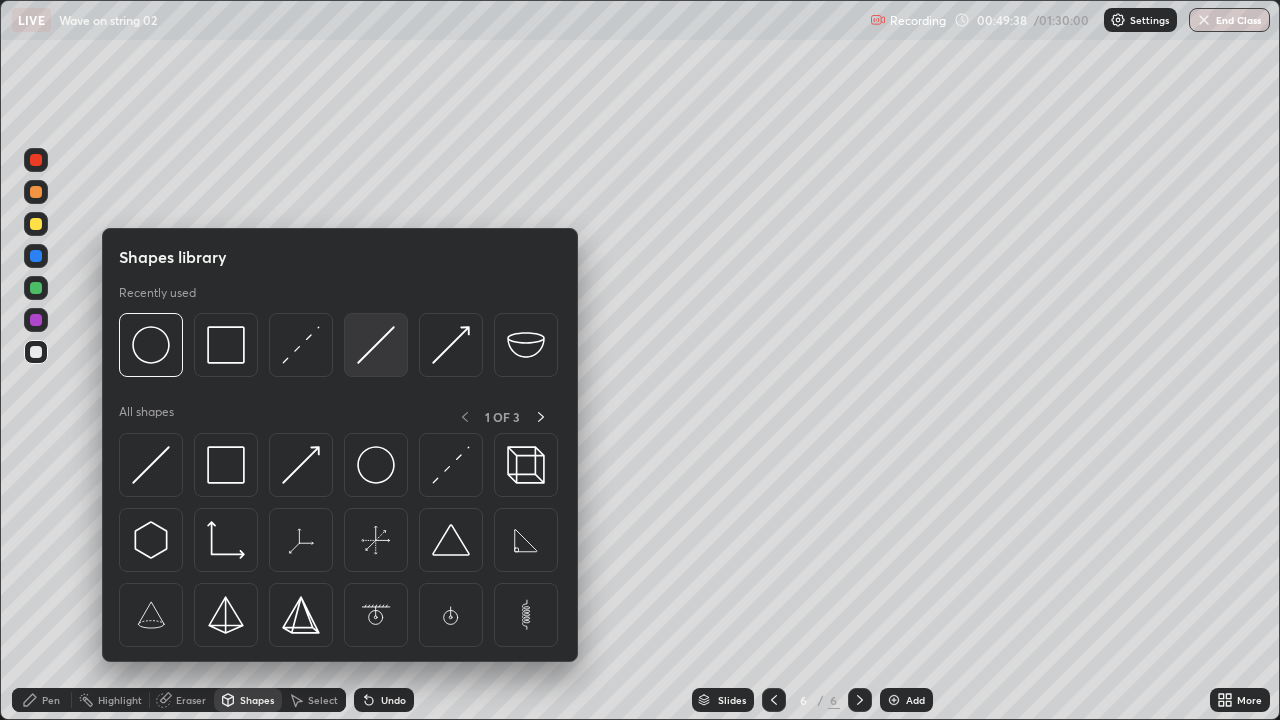 click at bounding box center (376, 345) 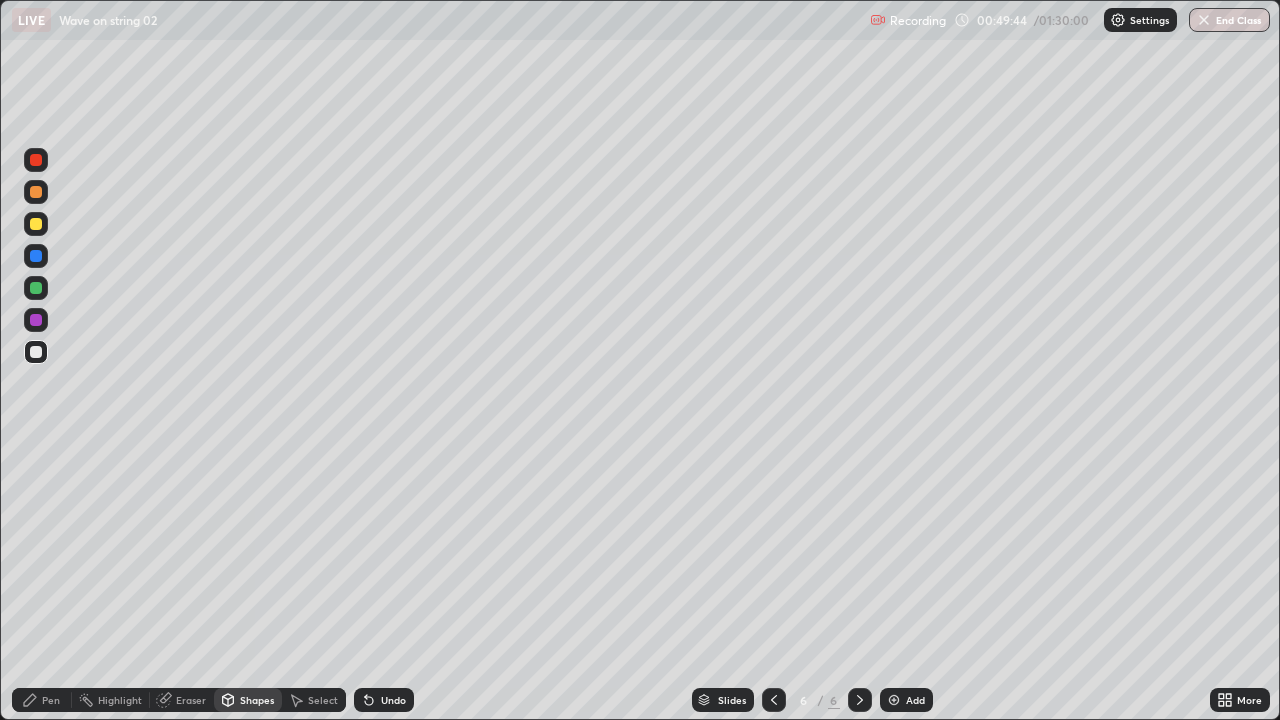 click on "Pen" at bounding box center (51, 700) 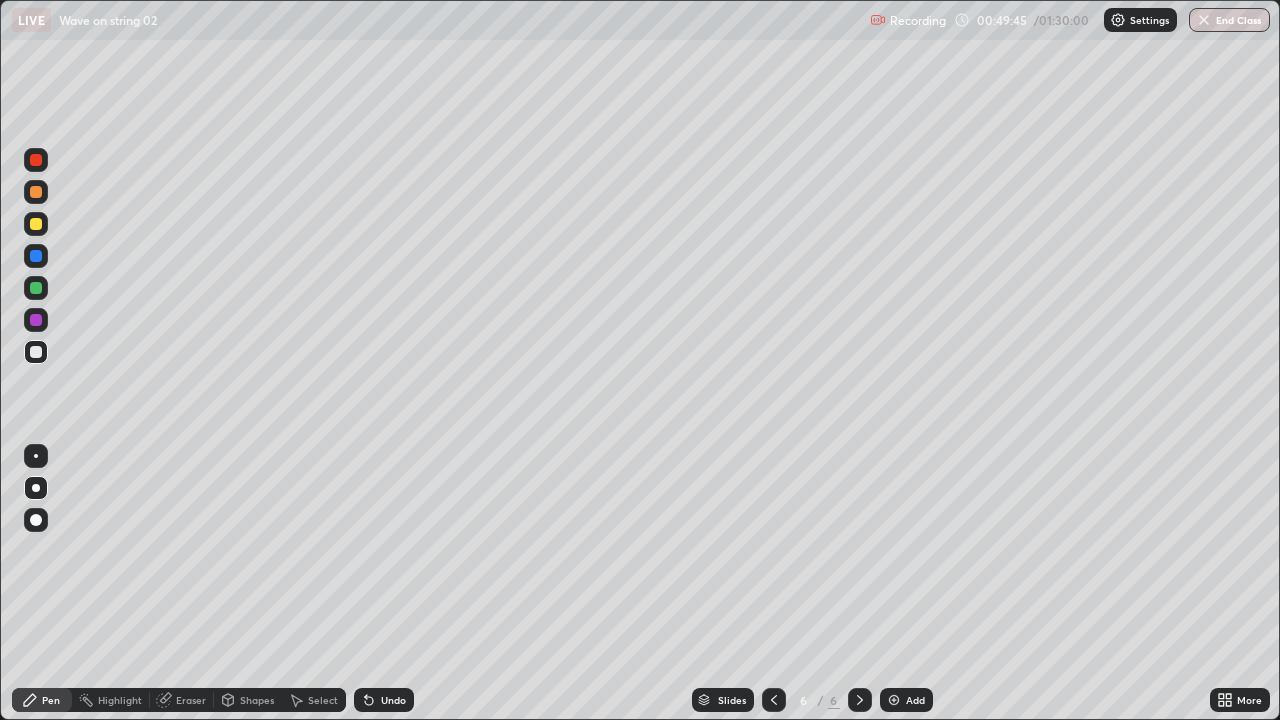 click at bounding box center [36, 224] 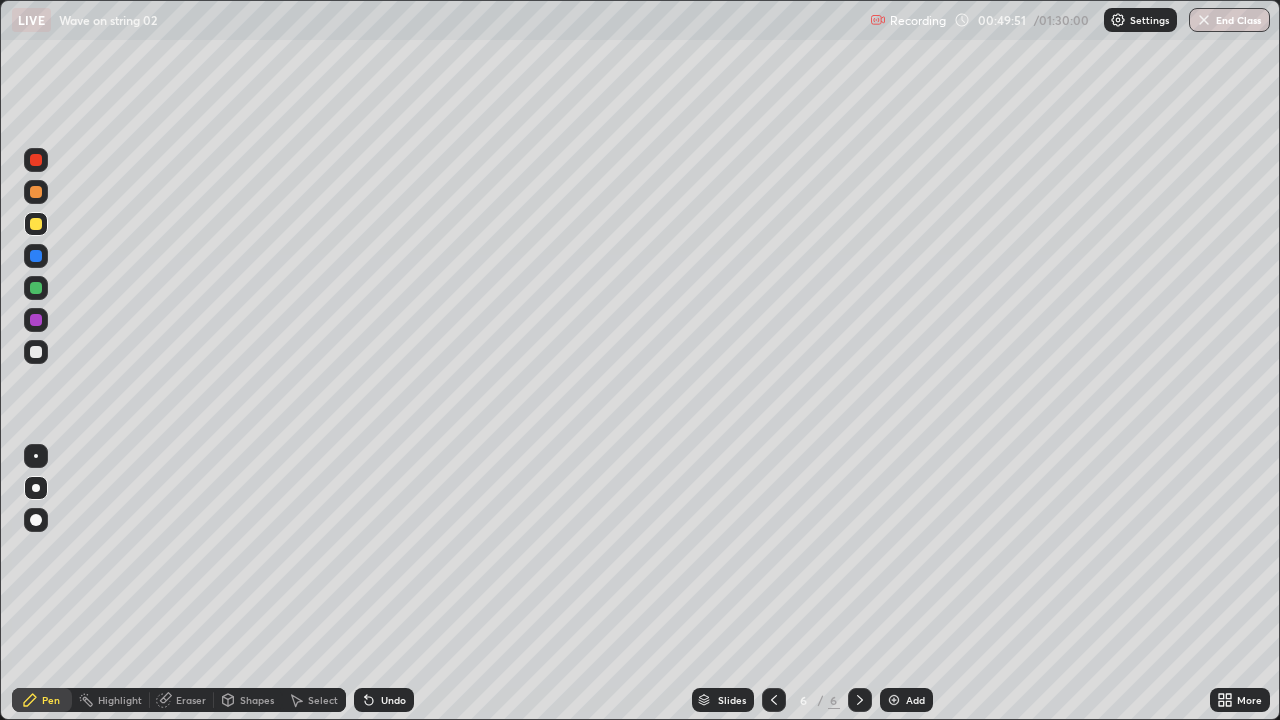 click on "Shapes" at bounding box center (257, 700) 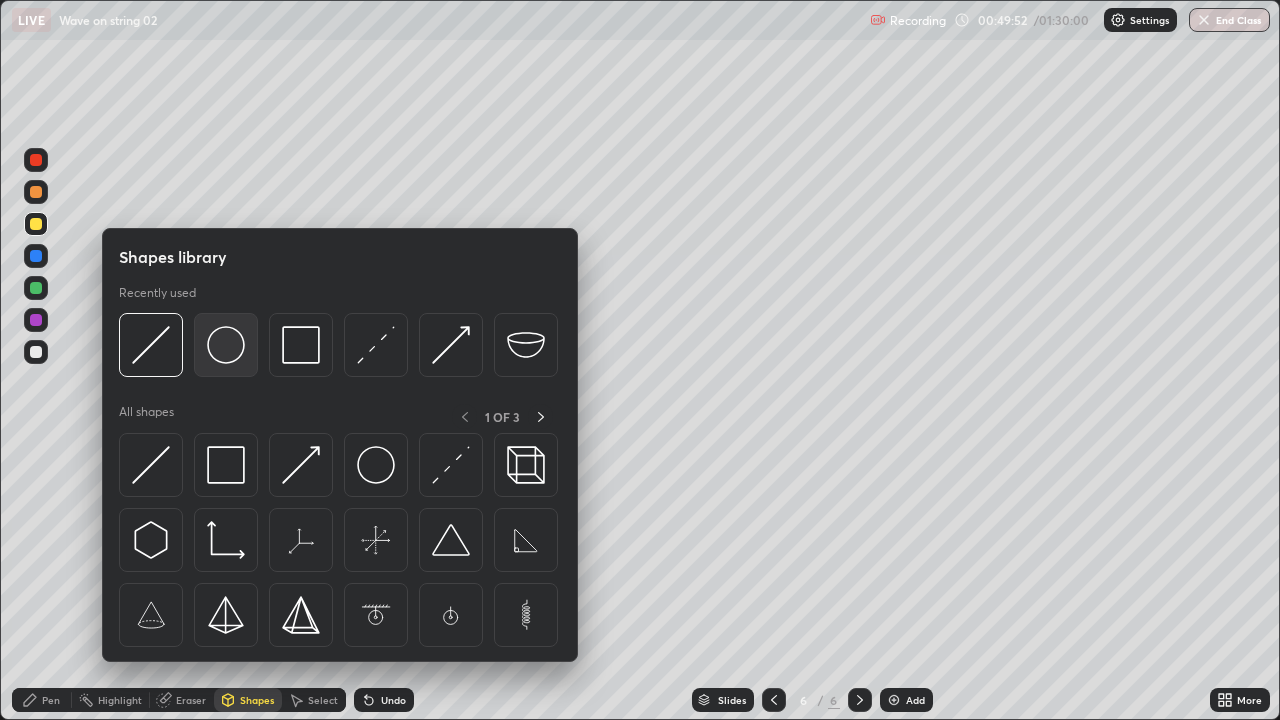 click at bounding box center [226, 345] 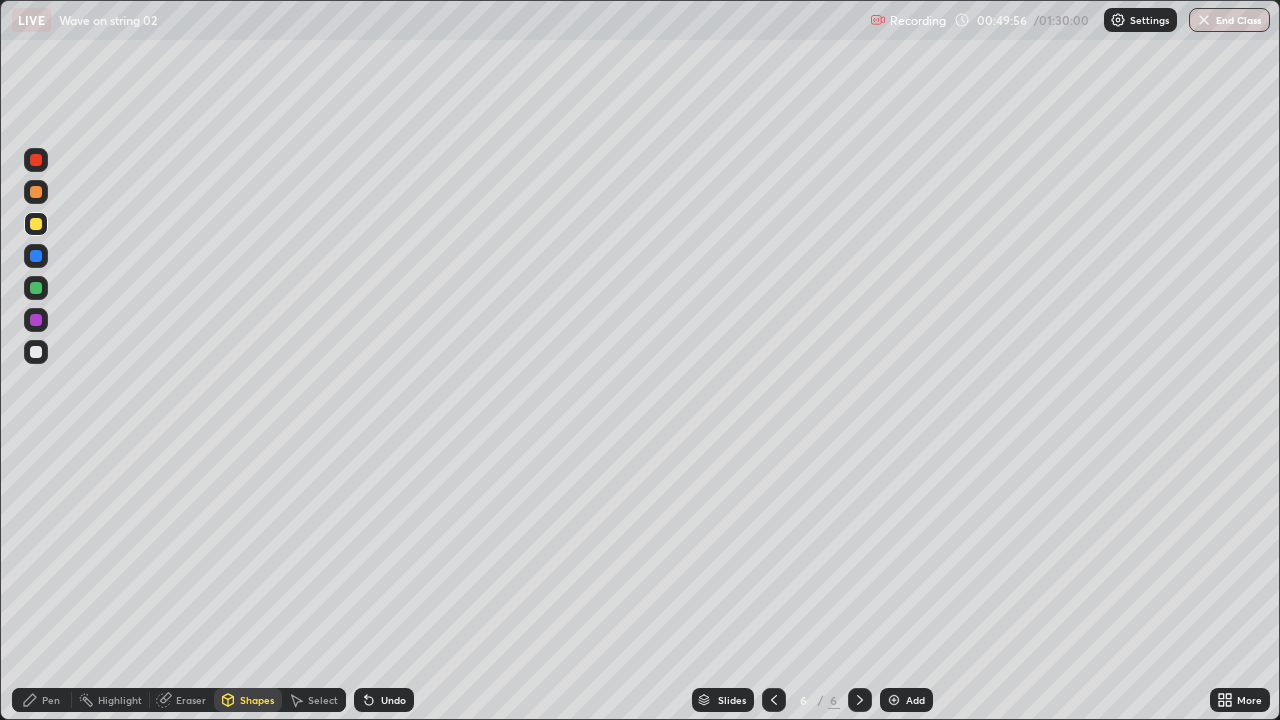 click on "Pen" at bounding box center (51, 700) 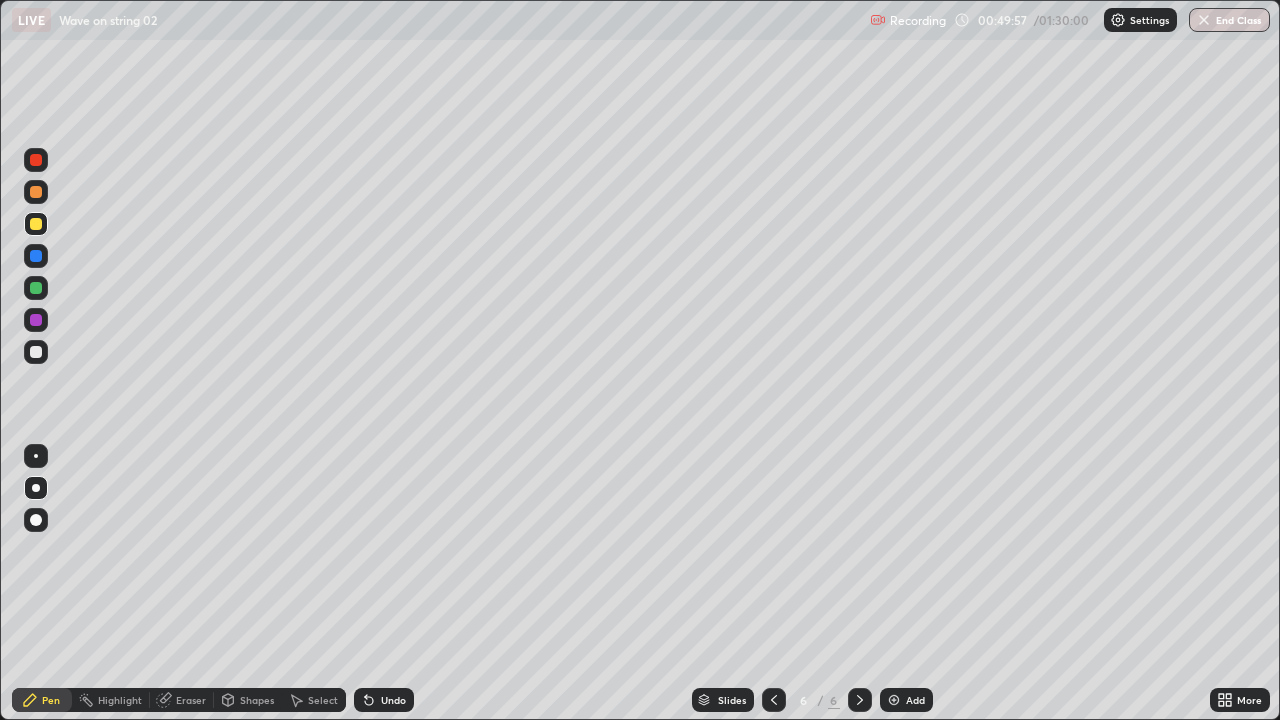click on "Shapes" at bounding box center [248, 700] 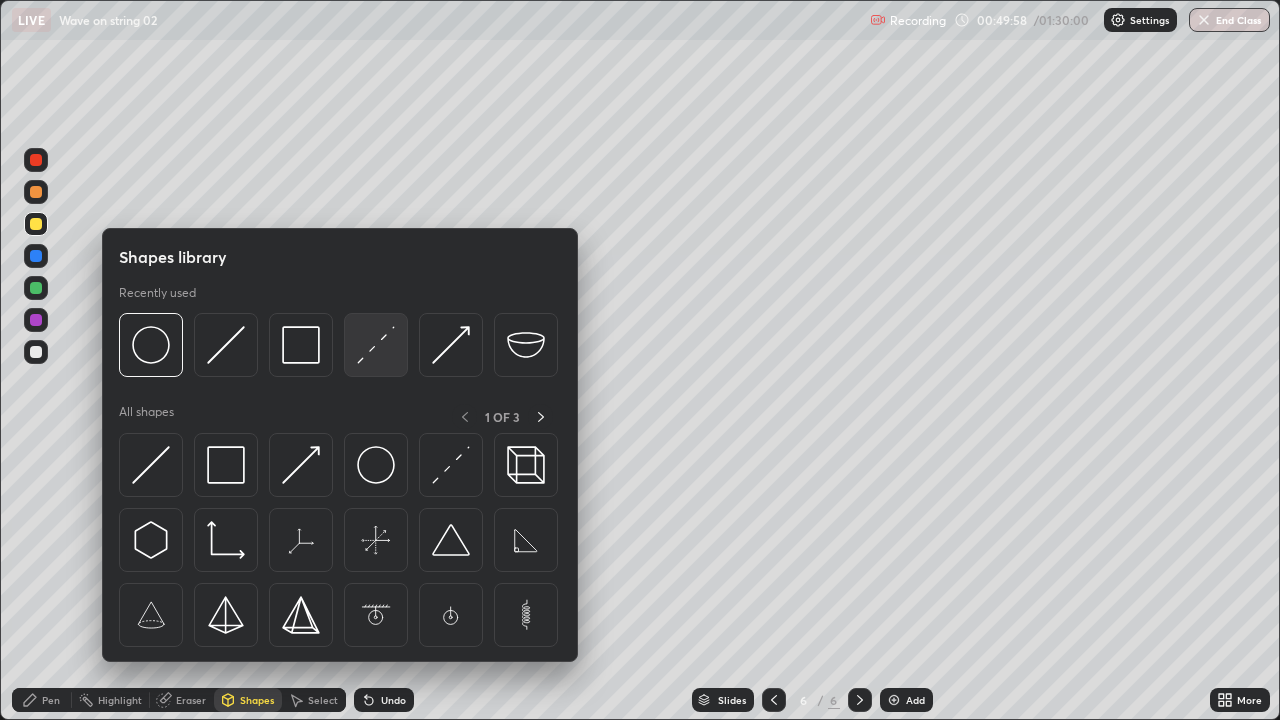 click at bounding box center [376, 345] 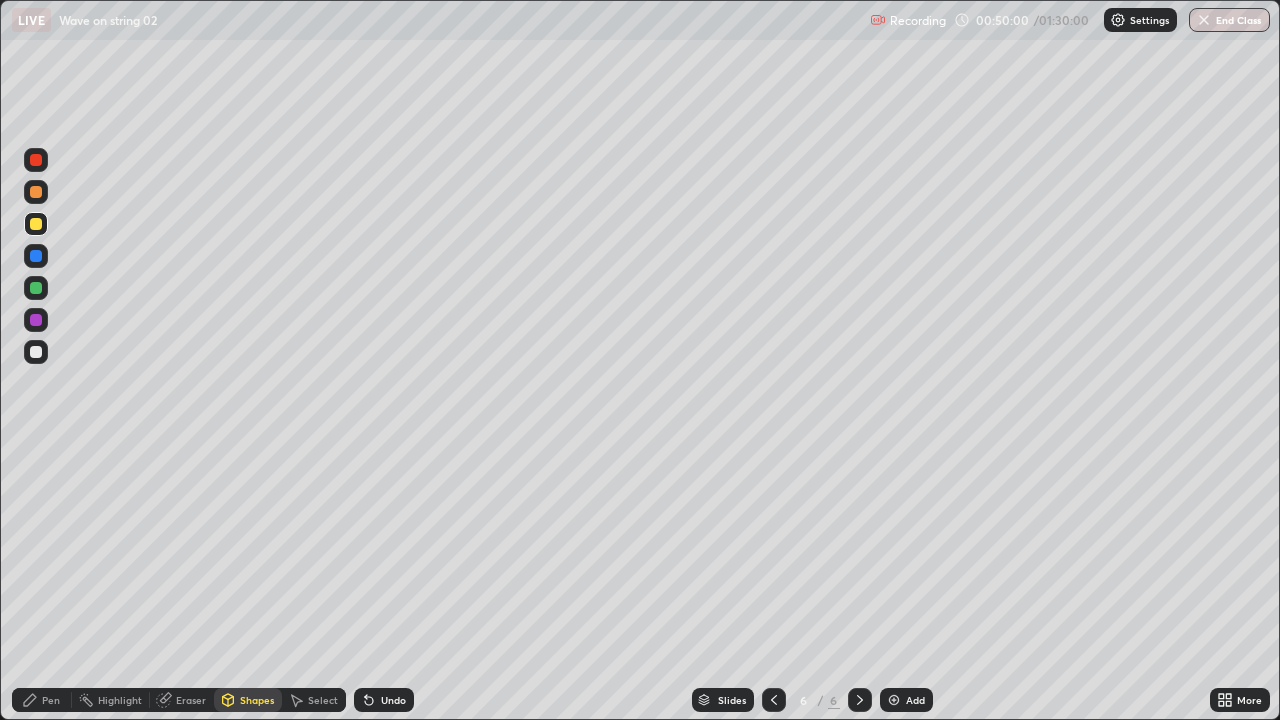 click on "Shapes" at bounding box center [257, 700] 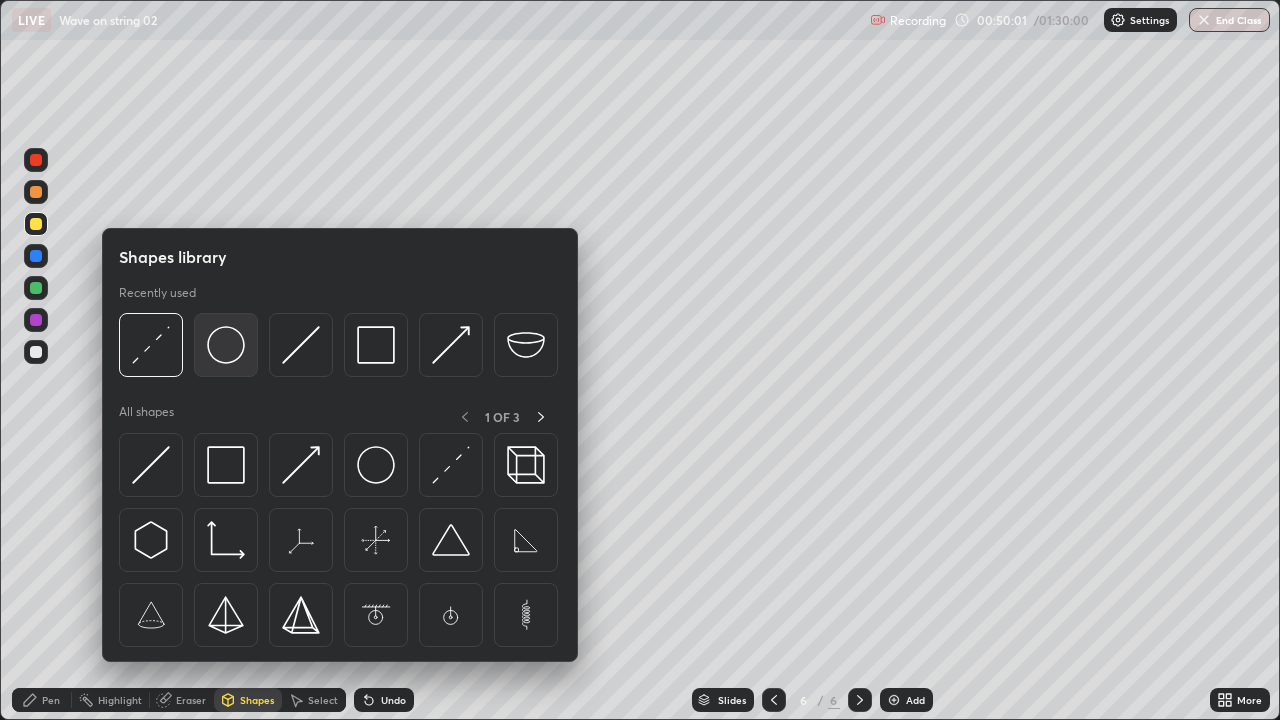 click at bounding box center [226, 345] 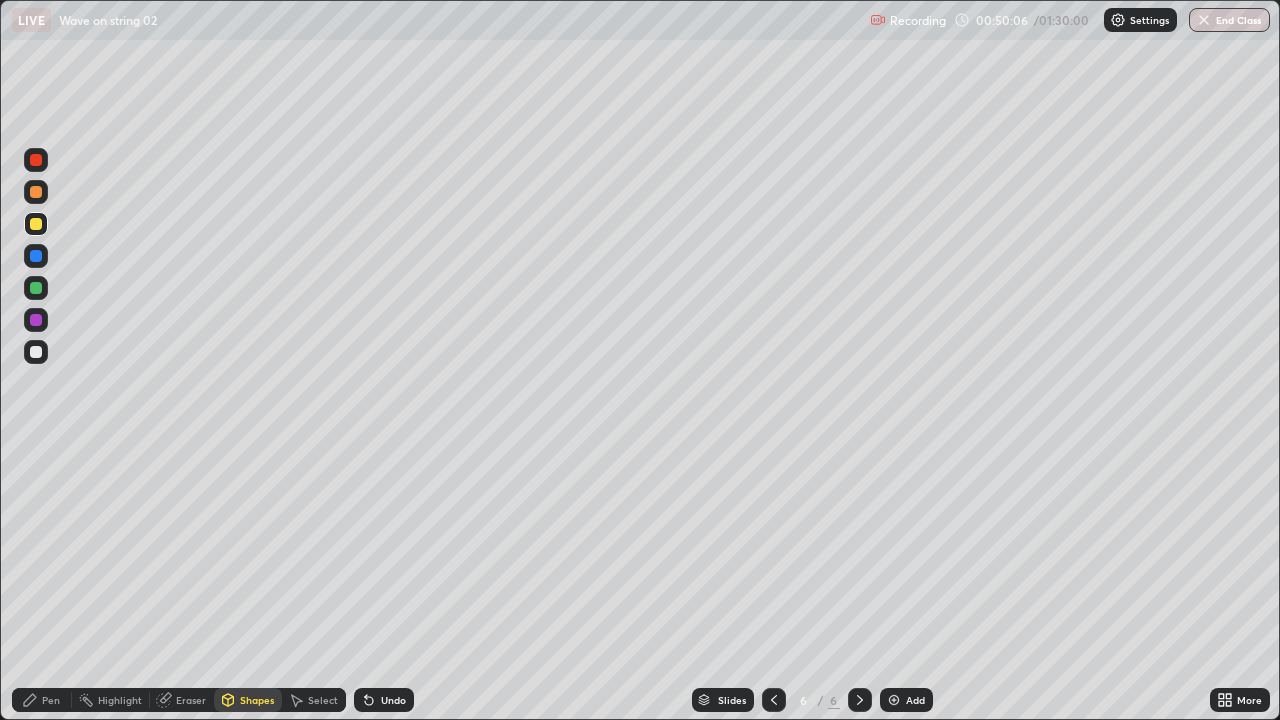 click on "Select" at bounding box center (323, 700) 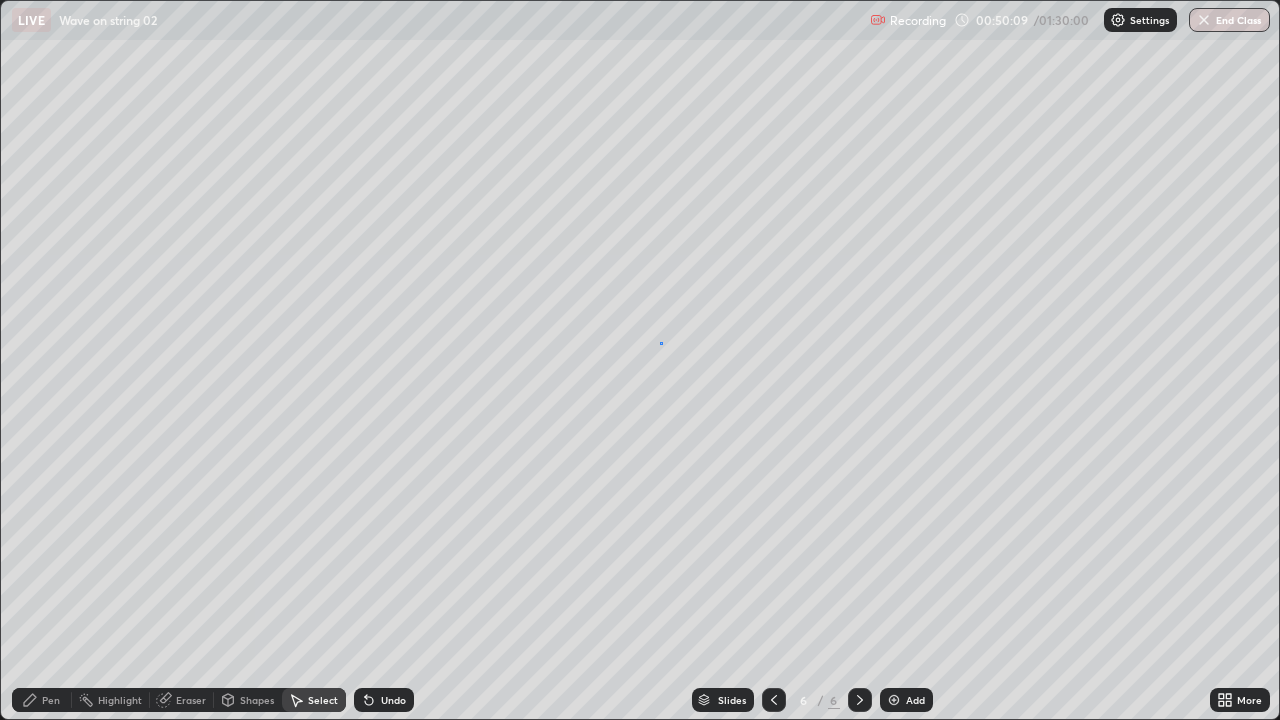 click on "0 ° Undo Copy Duplicate Duplicate to new slide Delete" at bounding box center (640, 360) 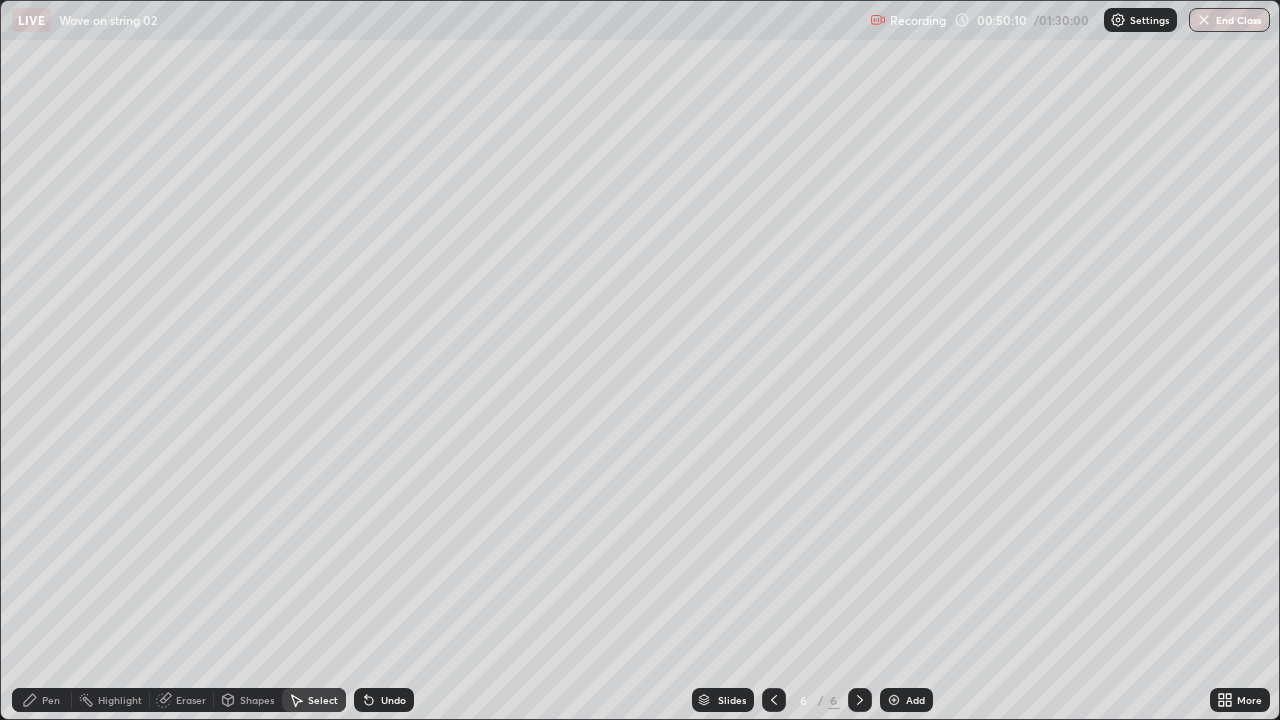 click on "Pen" at bounding box center [42, 700] 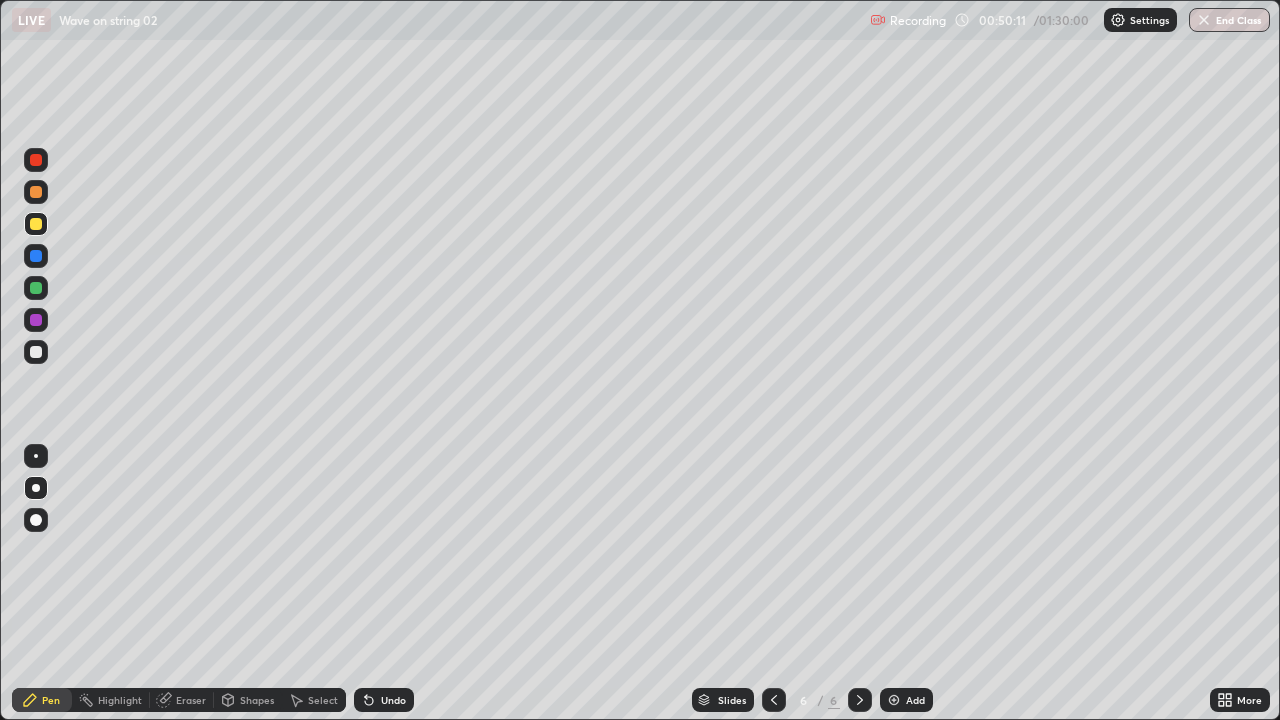 click at bounding box center (36, 352) 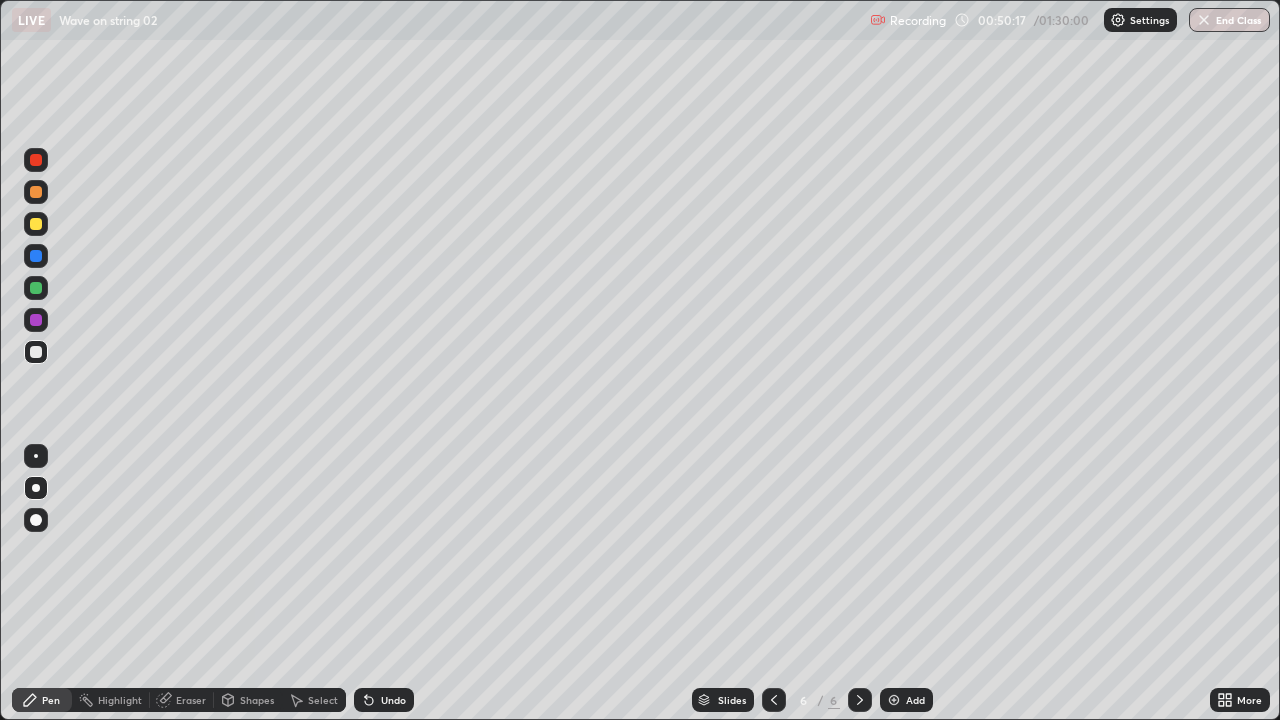 click on "Shapes" at bounding box center [248, 700] 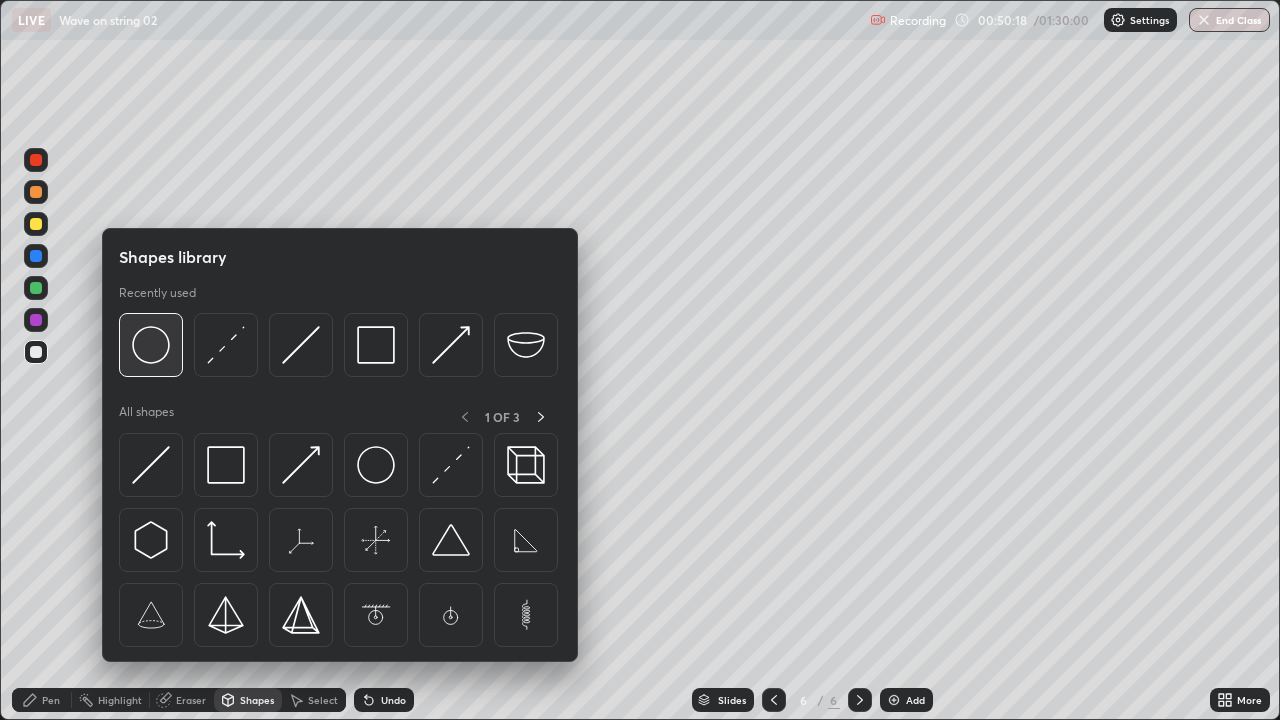 click at bounding box center (151, 345) 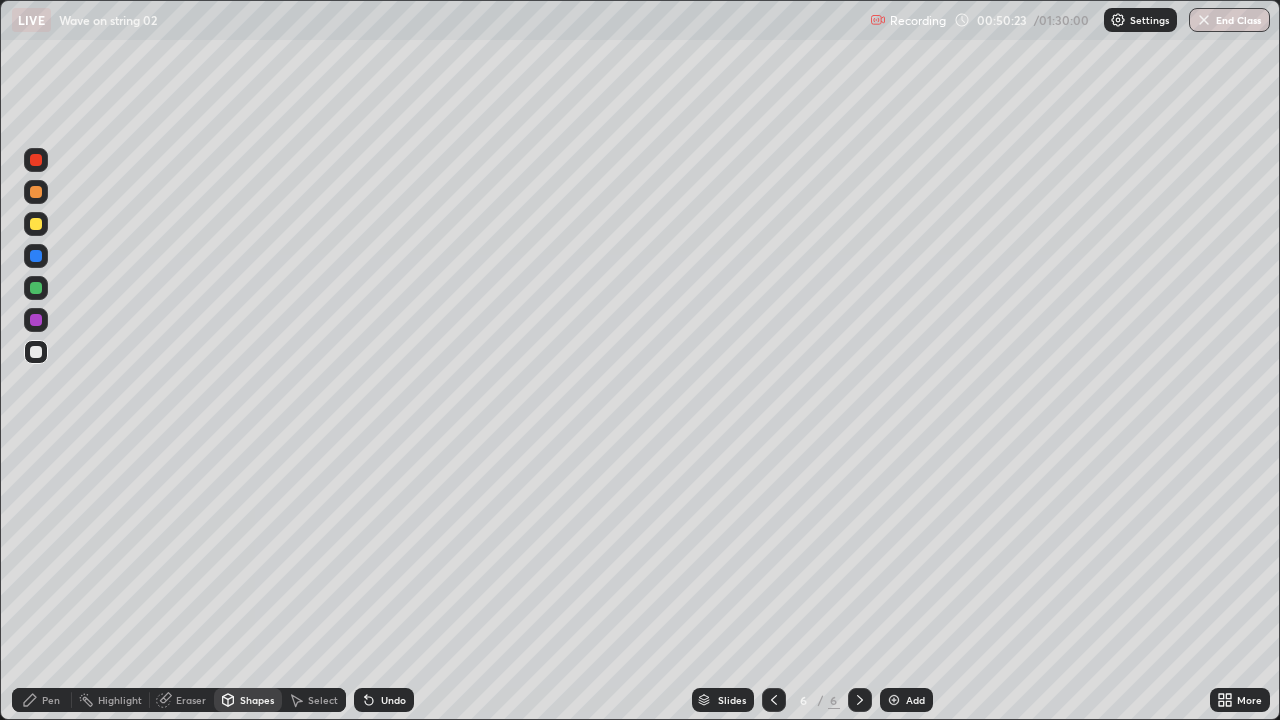 click on "Pen" at bounding box center (51, 700) 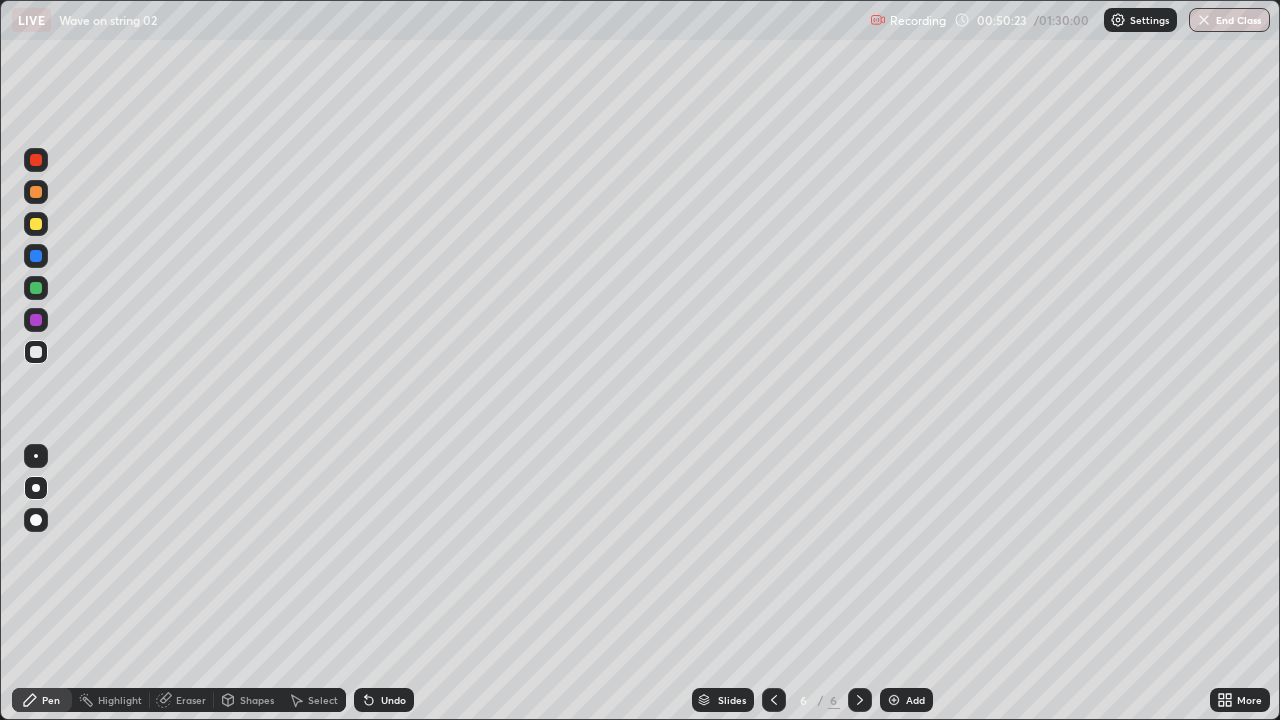 click at bounding box center [36, 352] 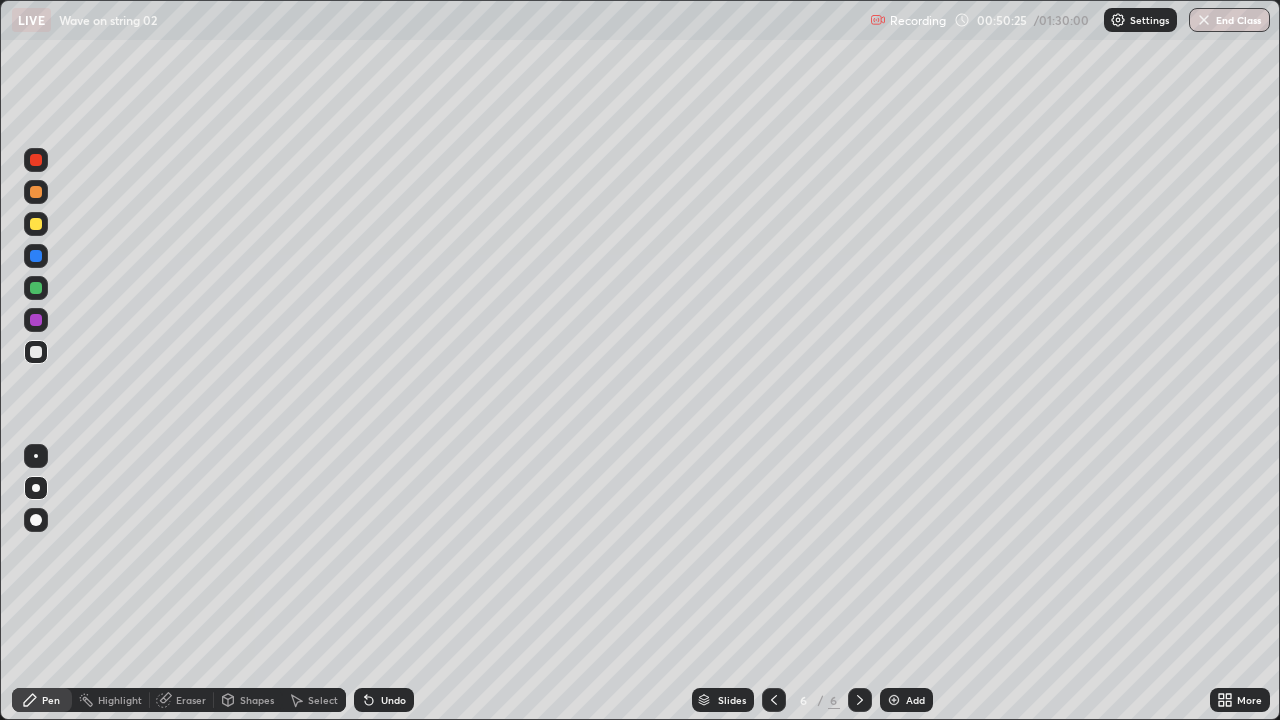 click on "Shapes" at bounding box center (248, 700) 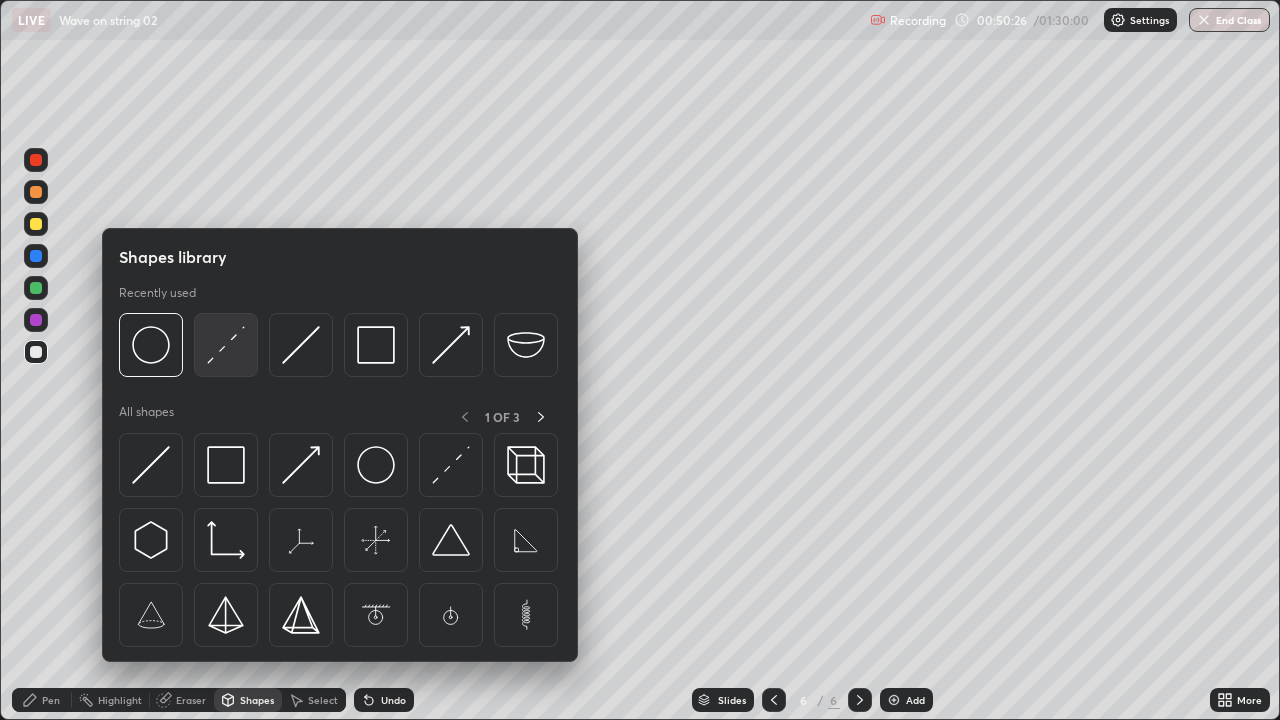 click at bounding box center (226, 345) 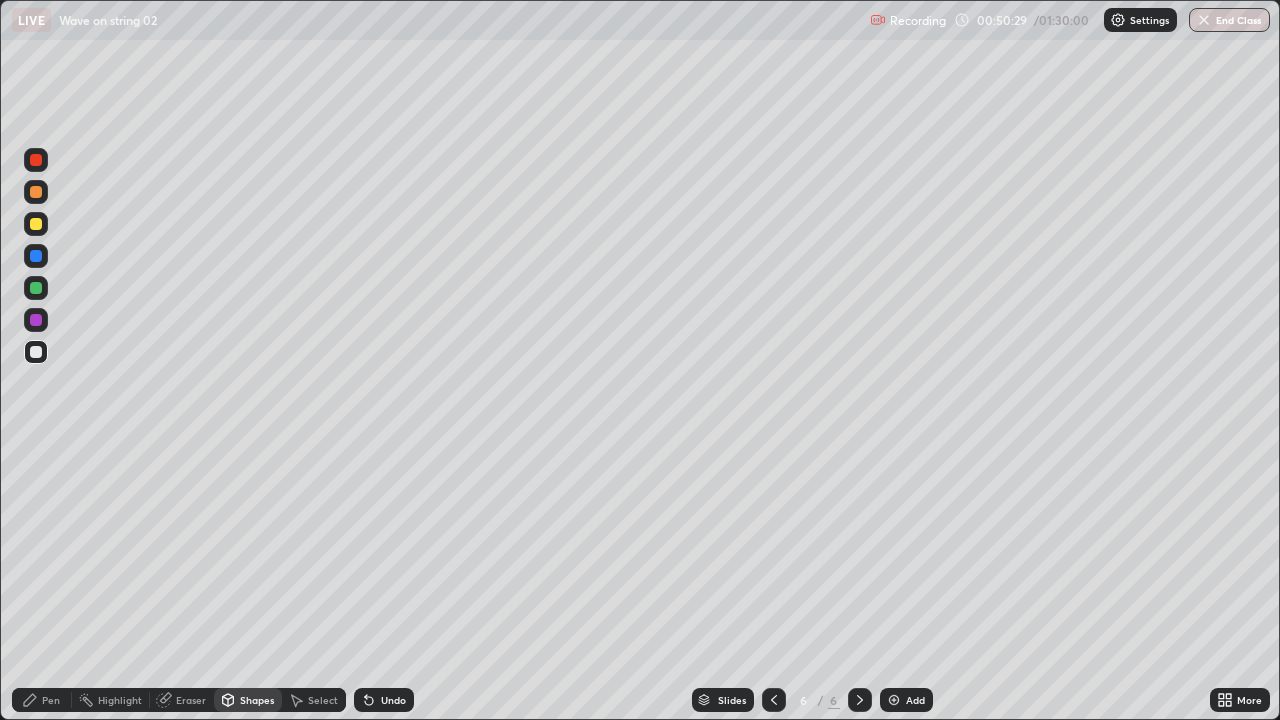 click on "Pen" at bounding box center (42, 700) 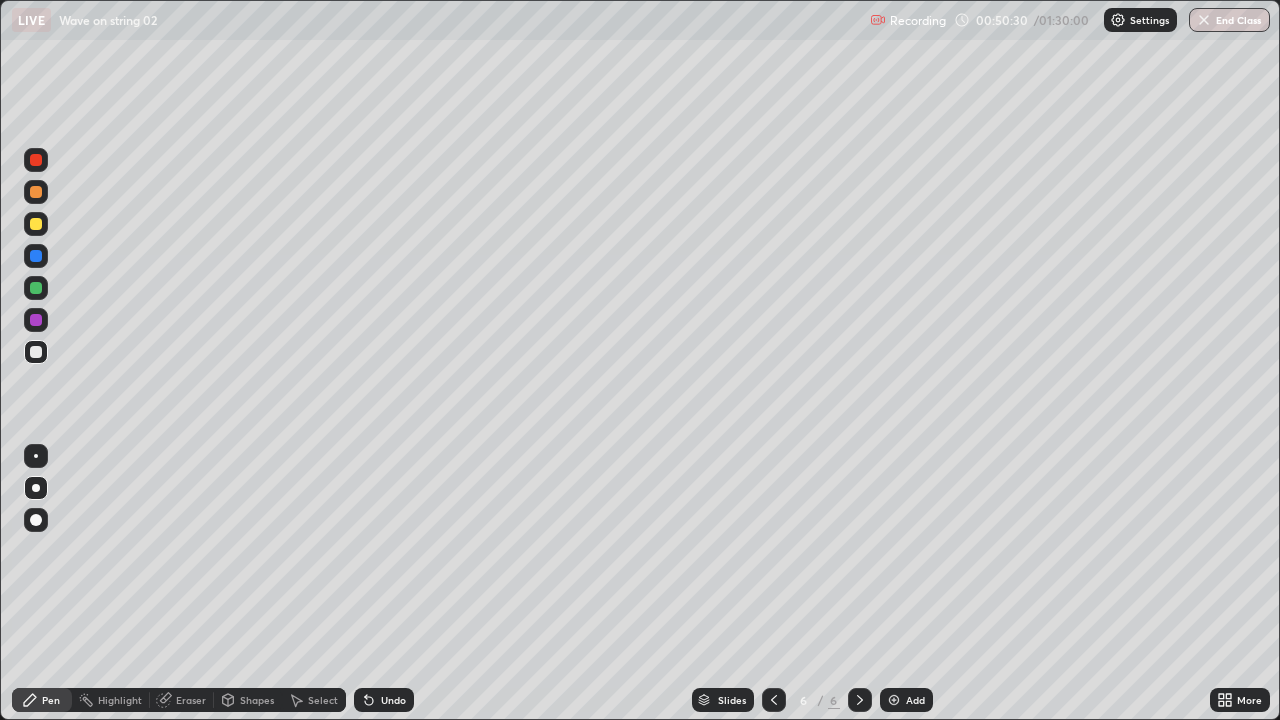 click at bounding box center (36, 352) 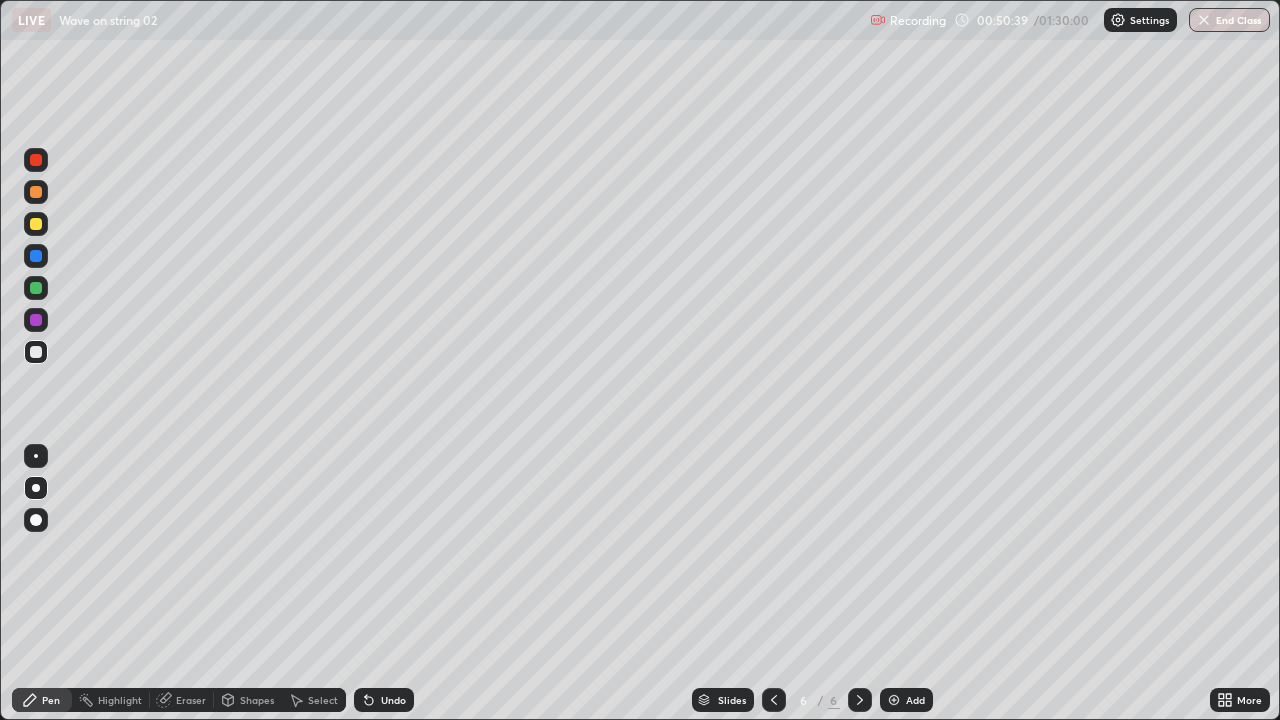 click on "Shapes" at bounding box center [257, 700] 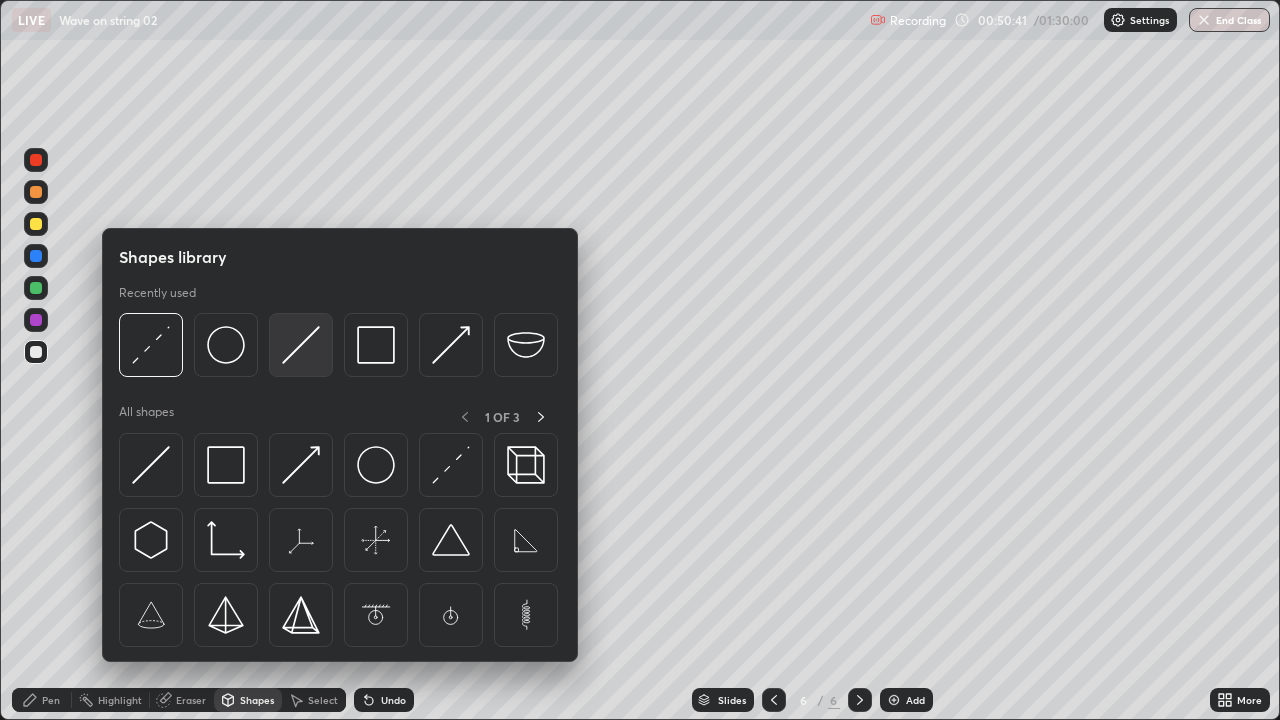 click at bounding box center (301, 345) 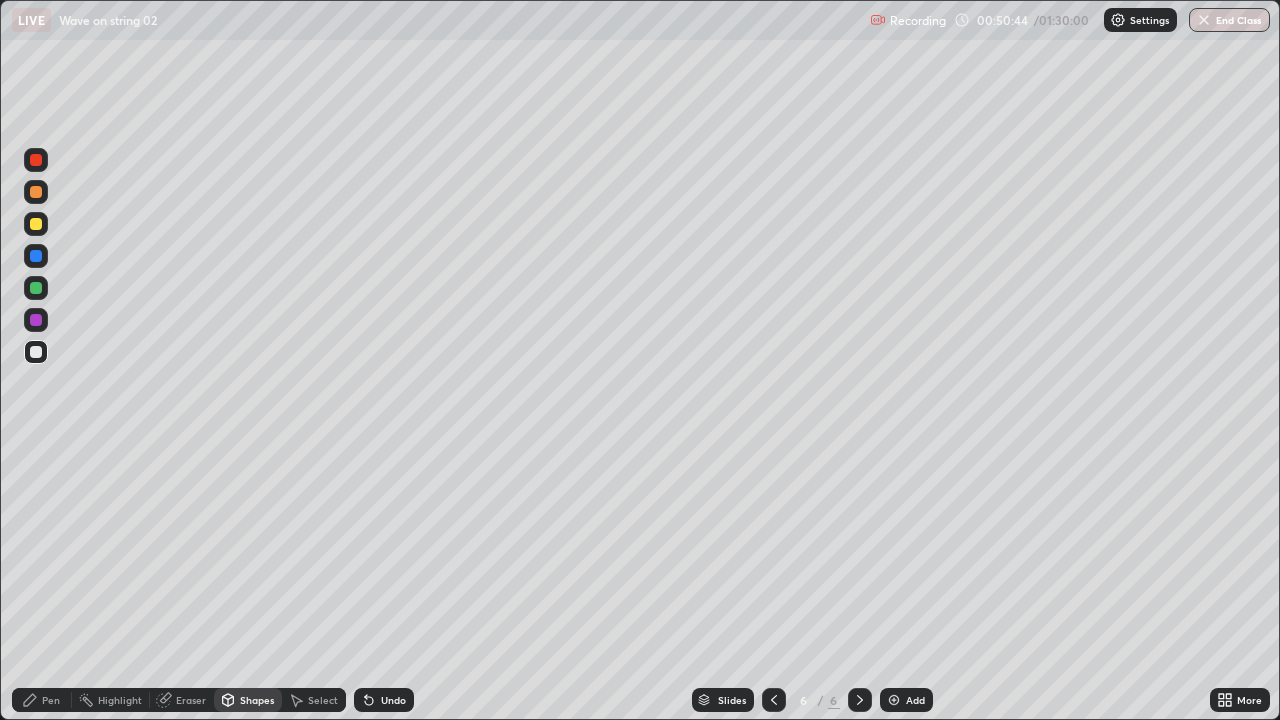 click on "Pen" at bounding box center (42, 700) 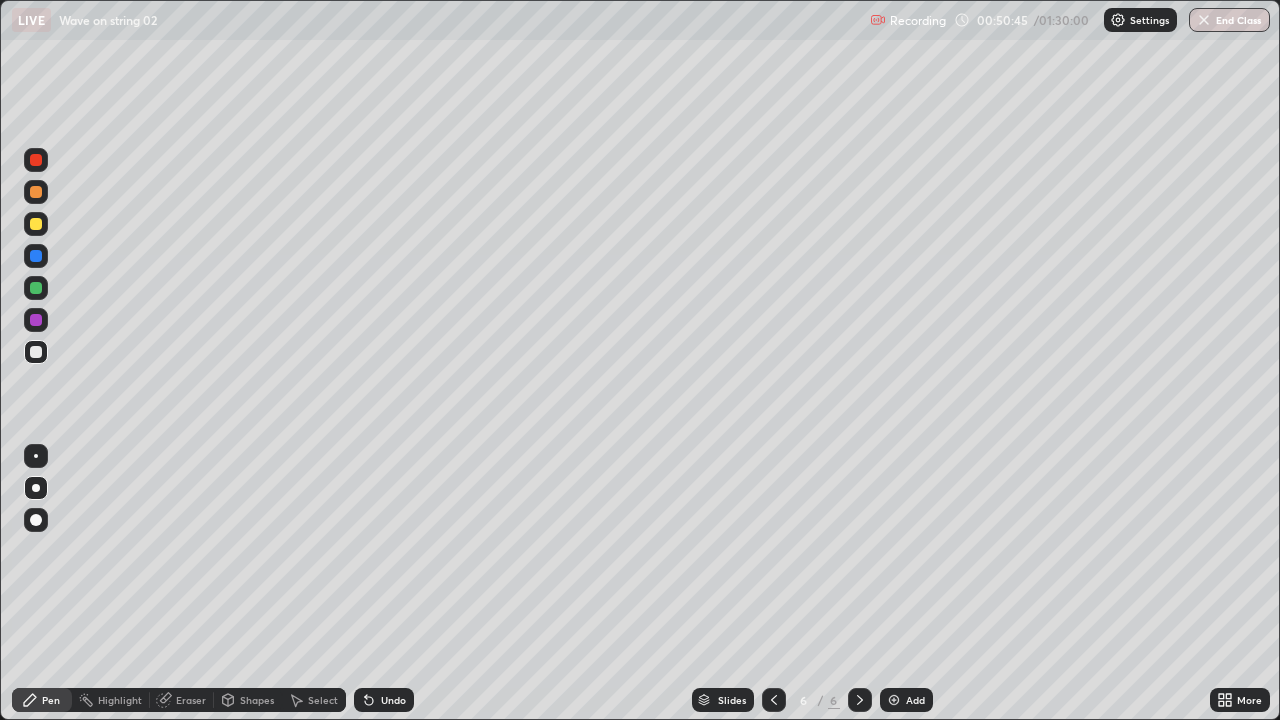 click at bounding box center [36, 352] 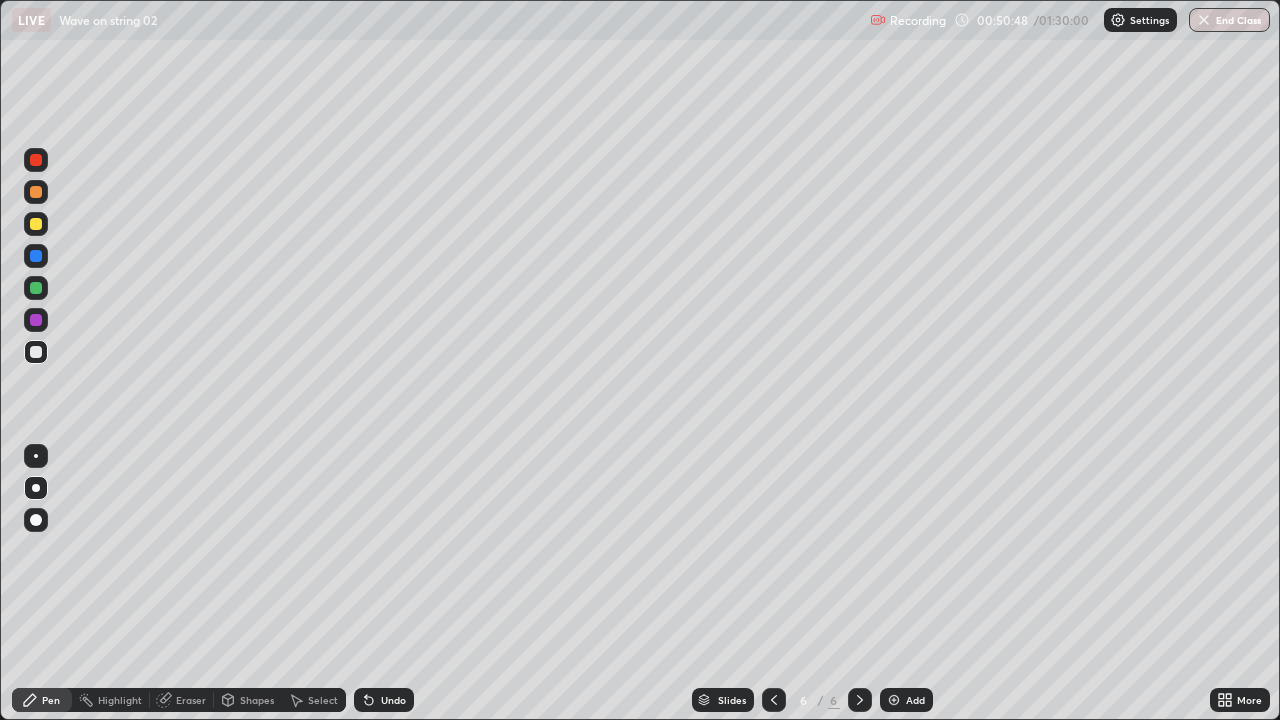 click on "Shapes" at bounding box center (257, 700) 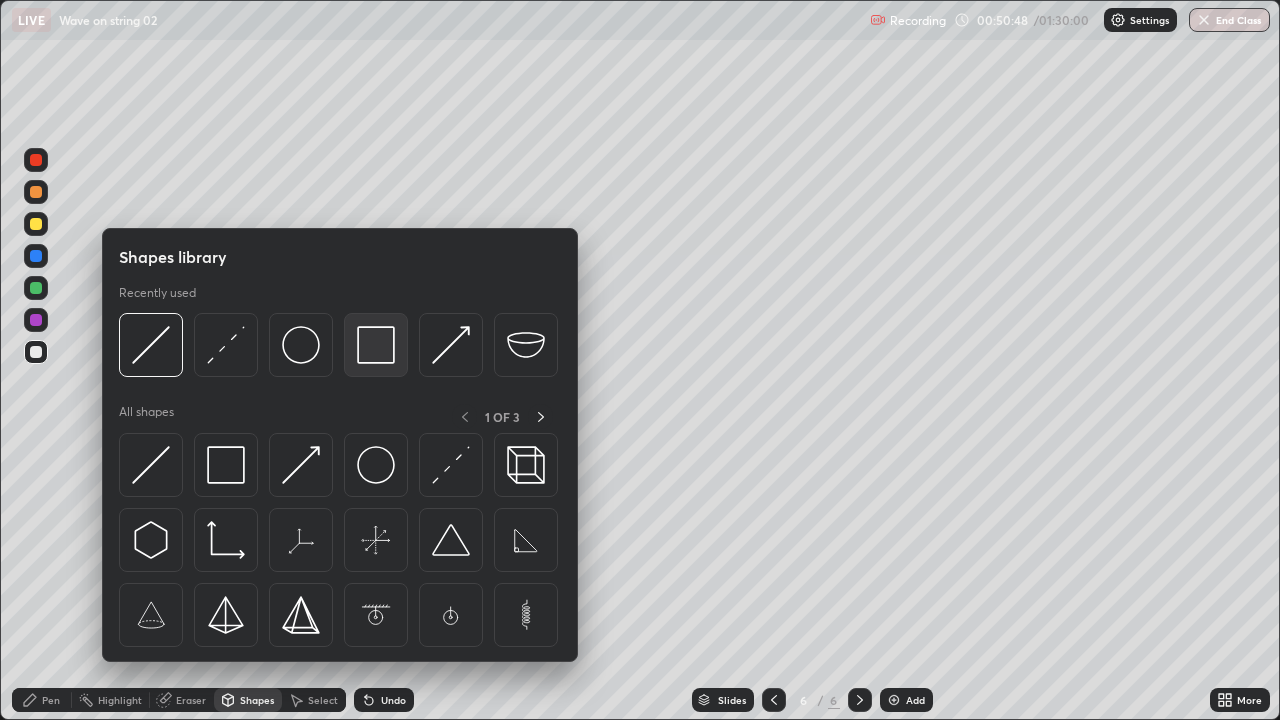 click at bounding box center [376, 345] 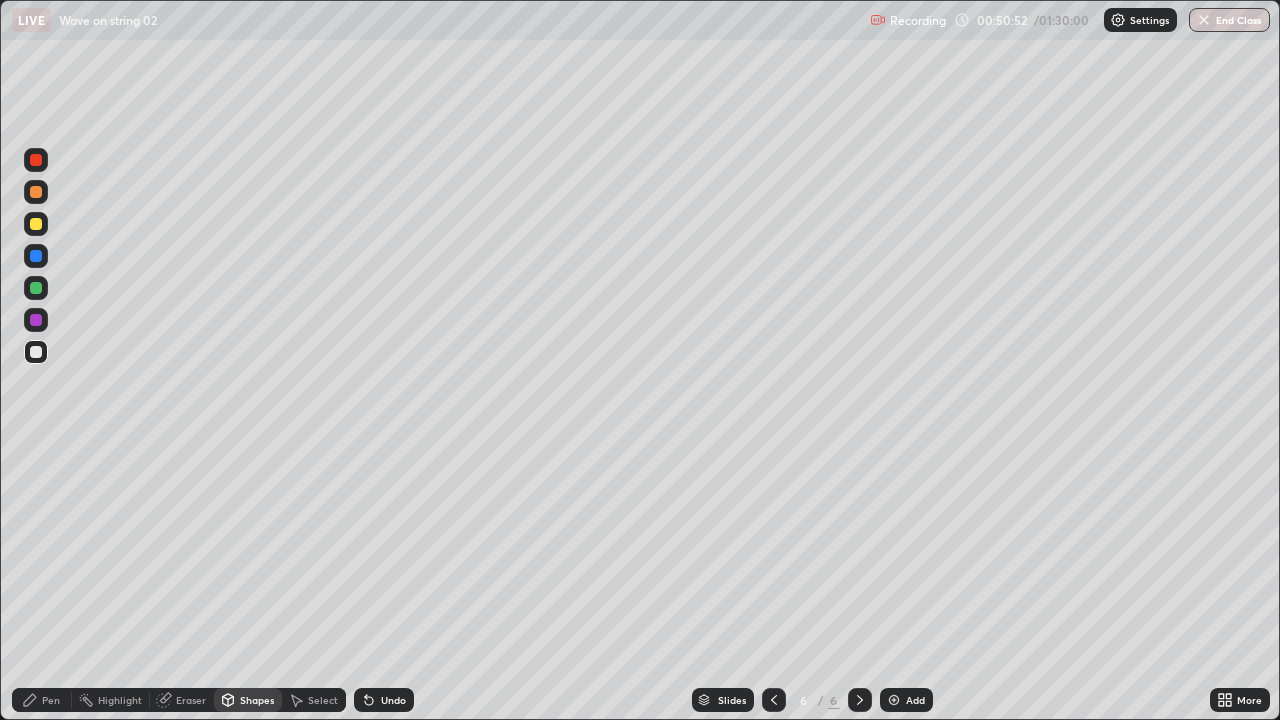 click on "Pen" at bounding box center [51, 700] 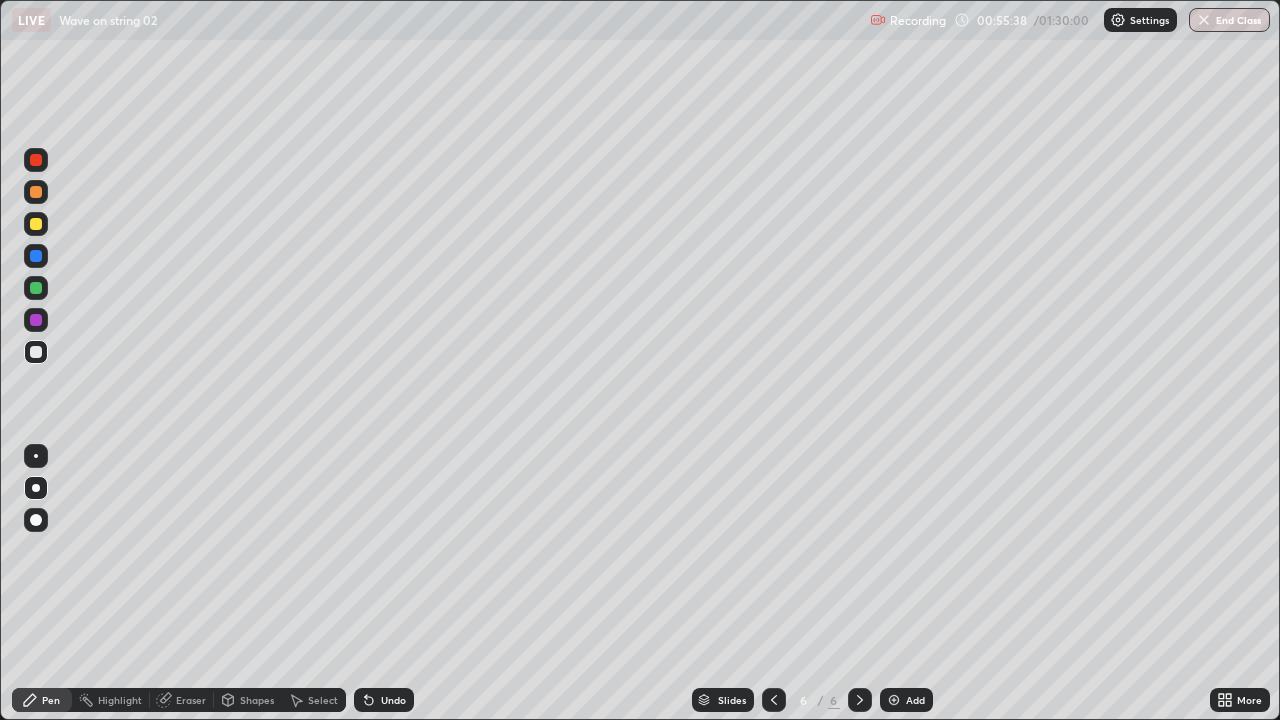 click 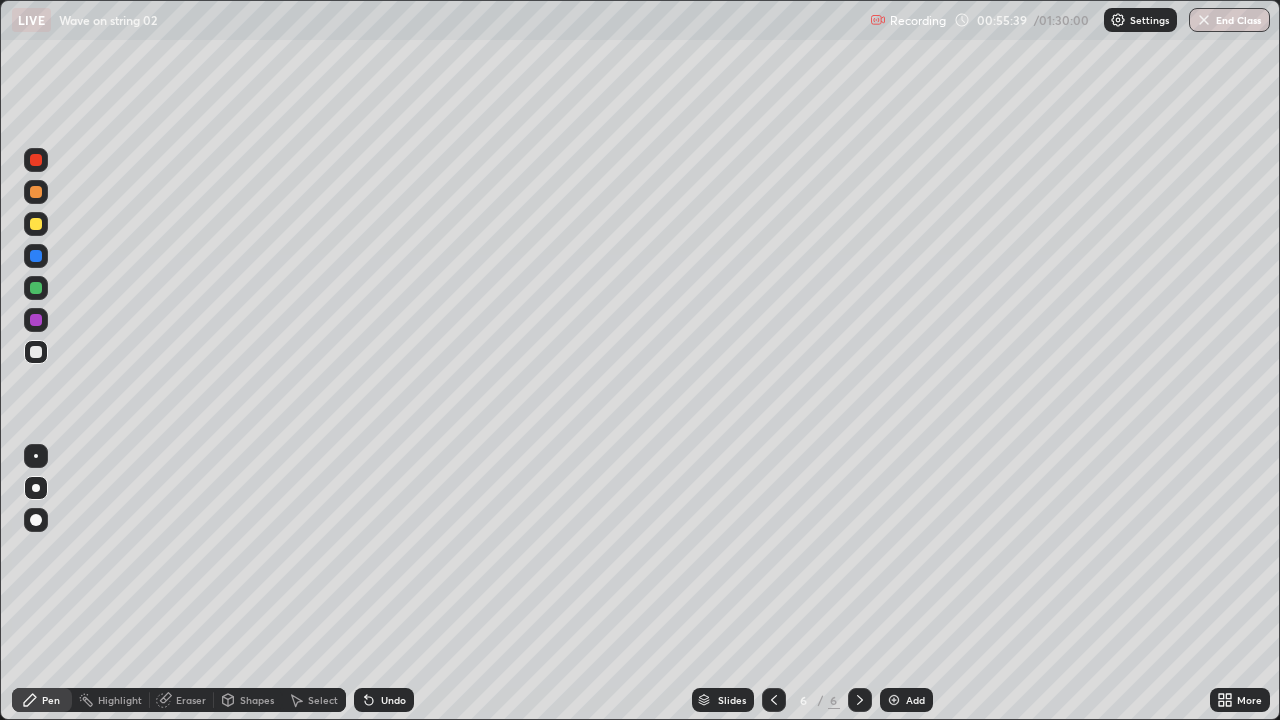 click on "Add" at bounding box center (906, 700) 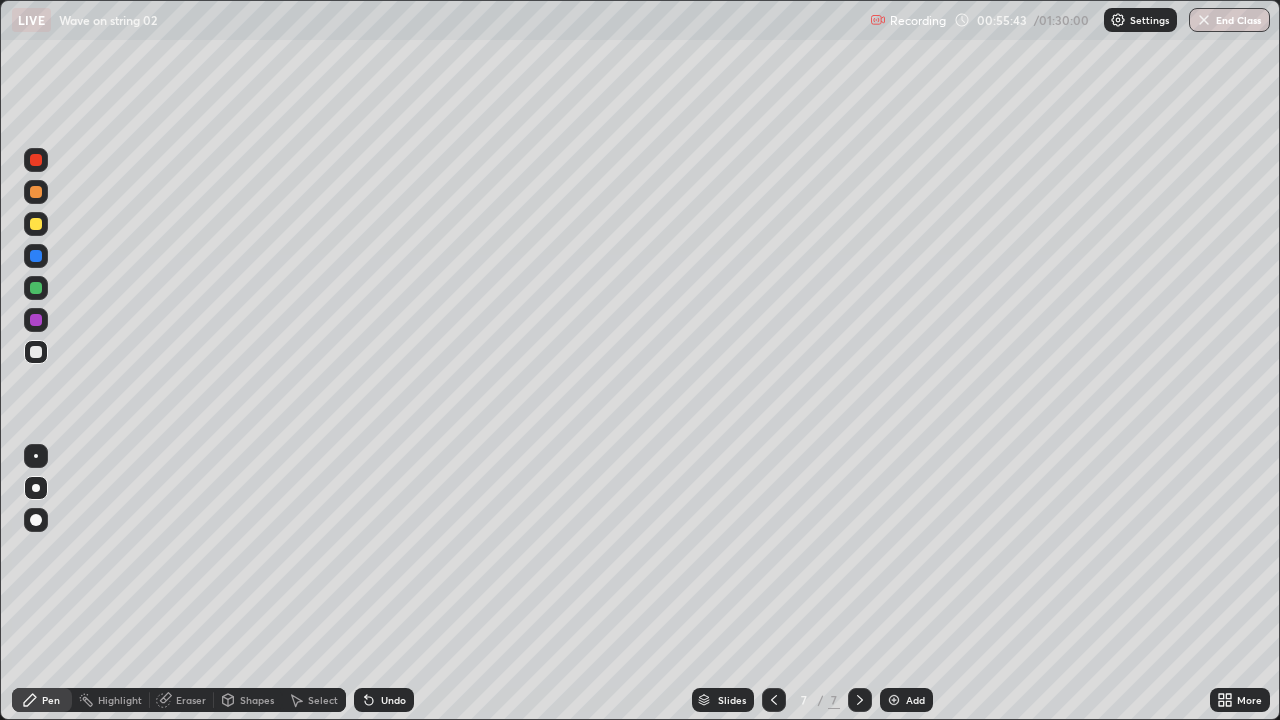 click at bounding box center (36, 352) 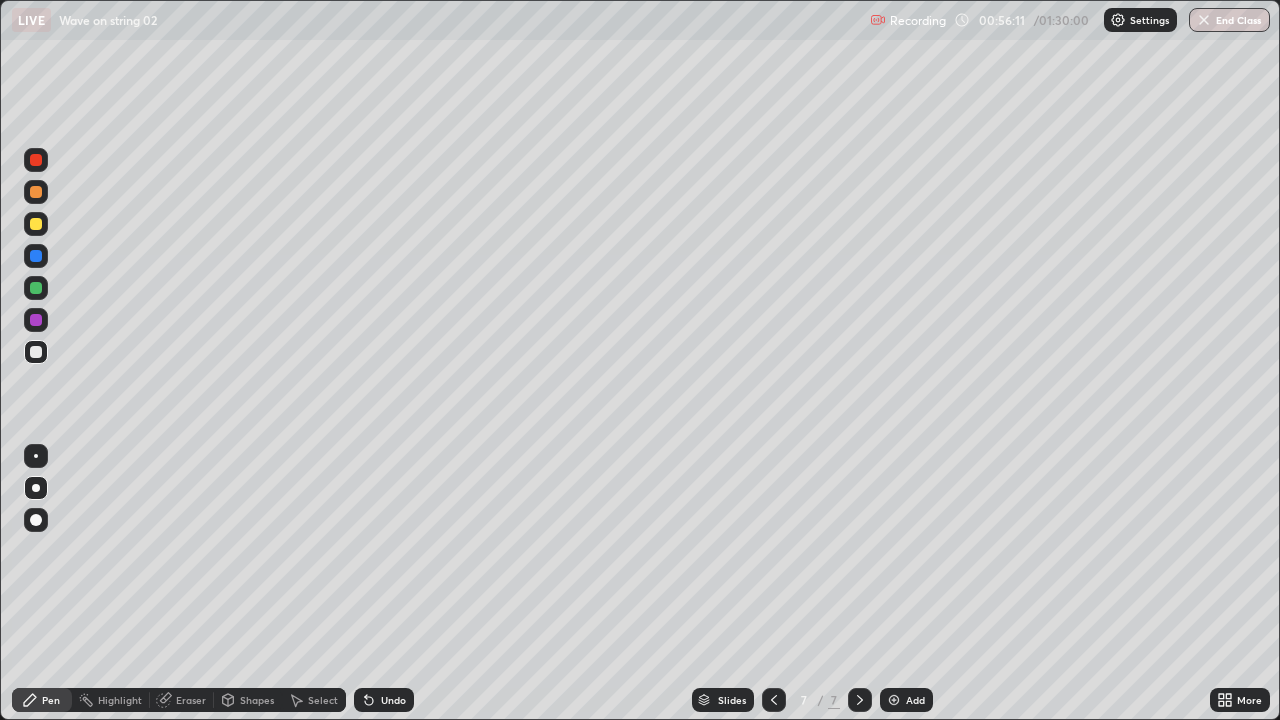 click at bounding box center [36, 224] 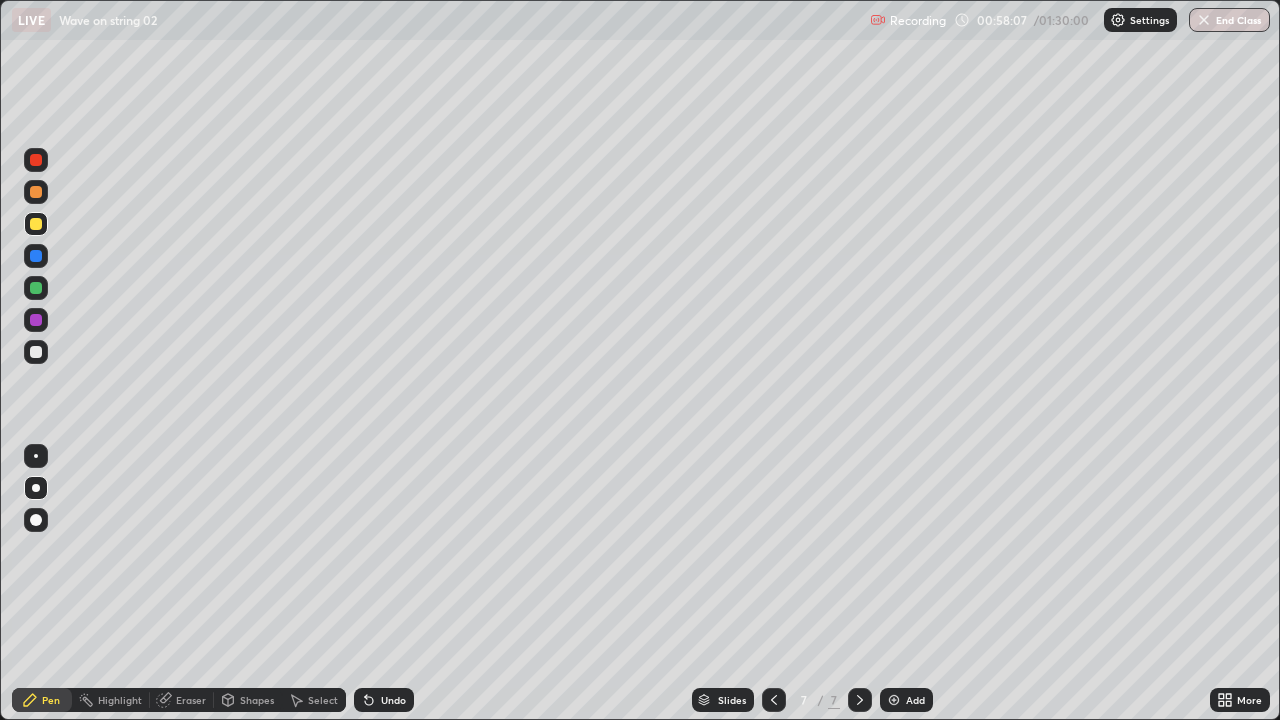 click at bounding box center (36, 256) 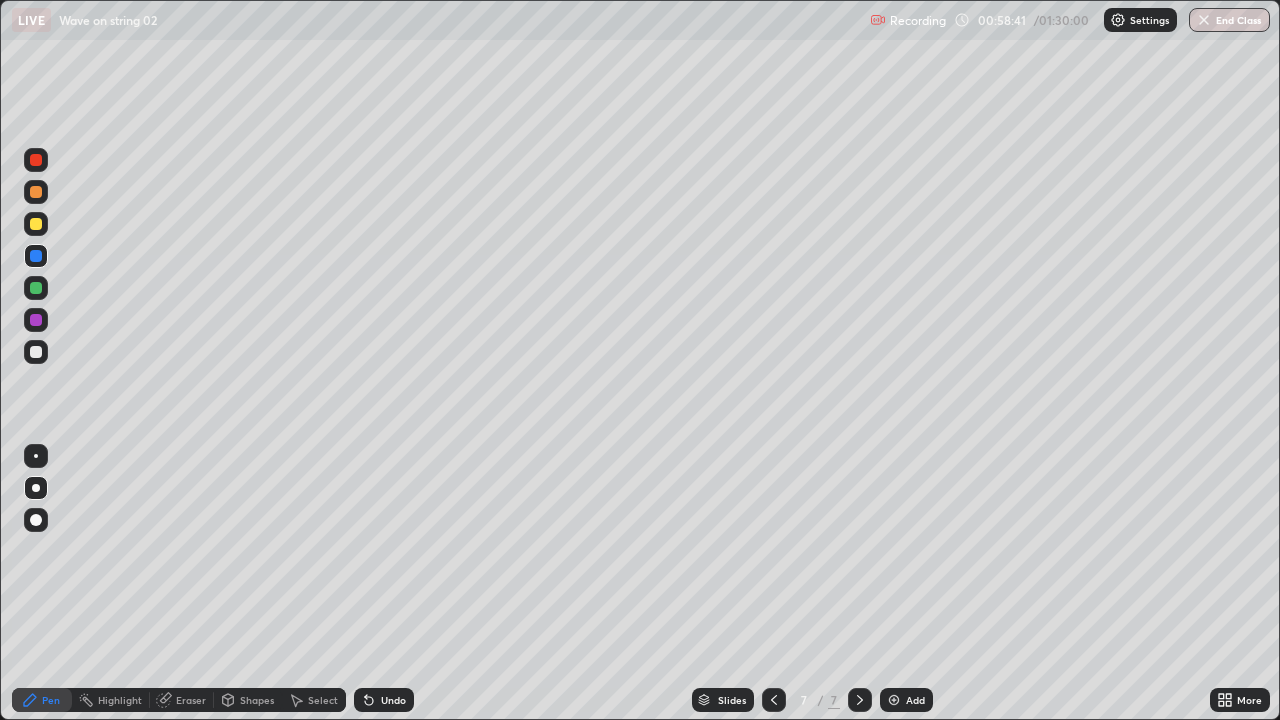 click at bounding box center [36, 352] 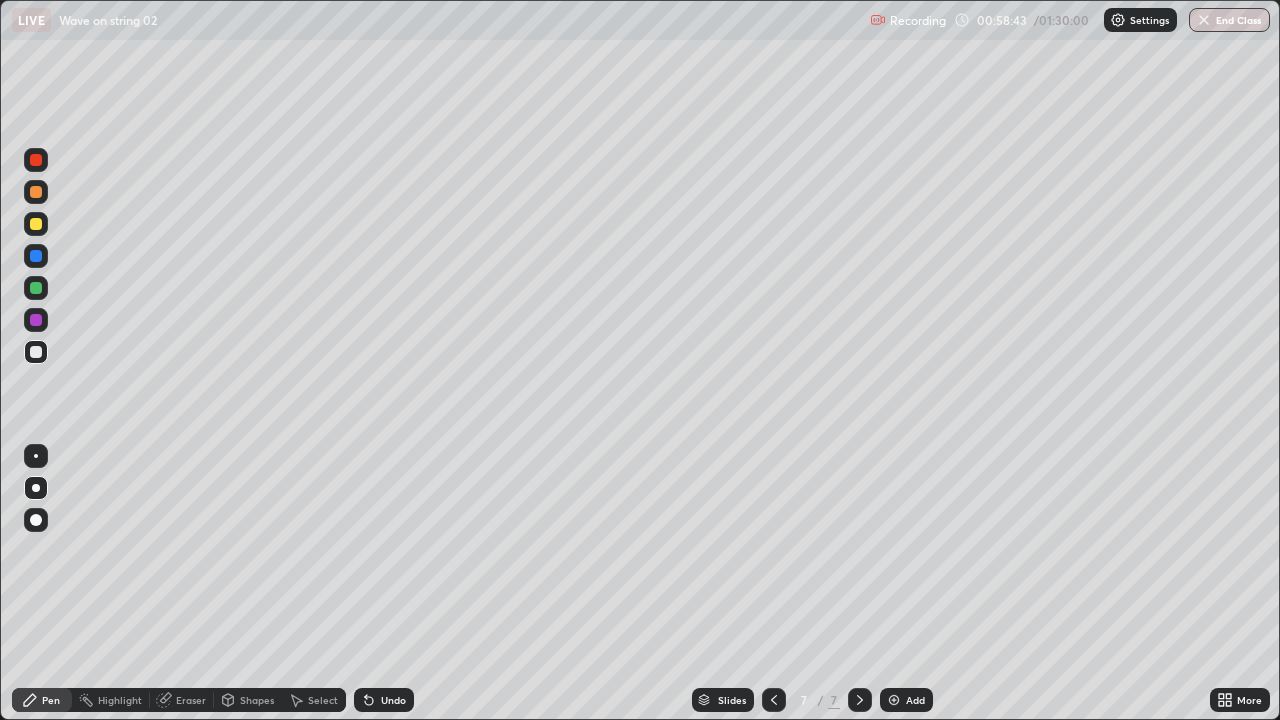 click on "Shapes" at bounding box center [248, 700] 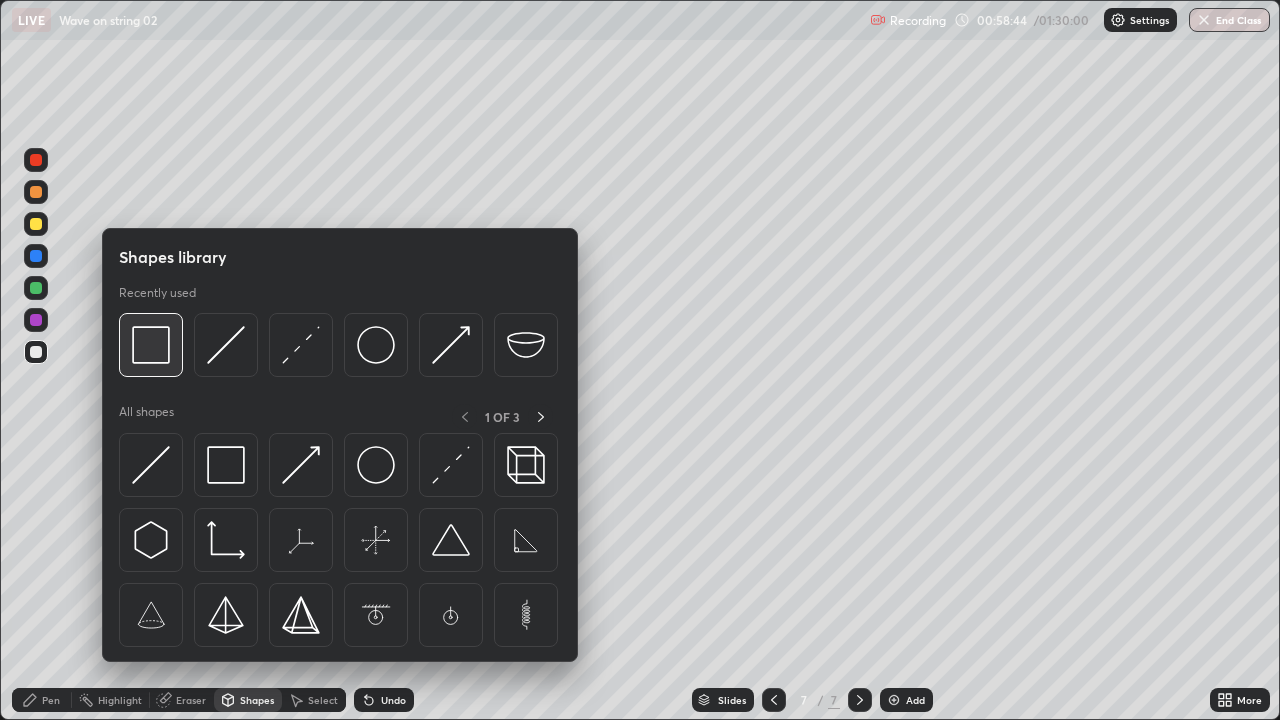 click at bounding box center [151, 345] 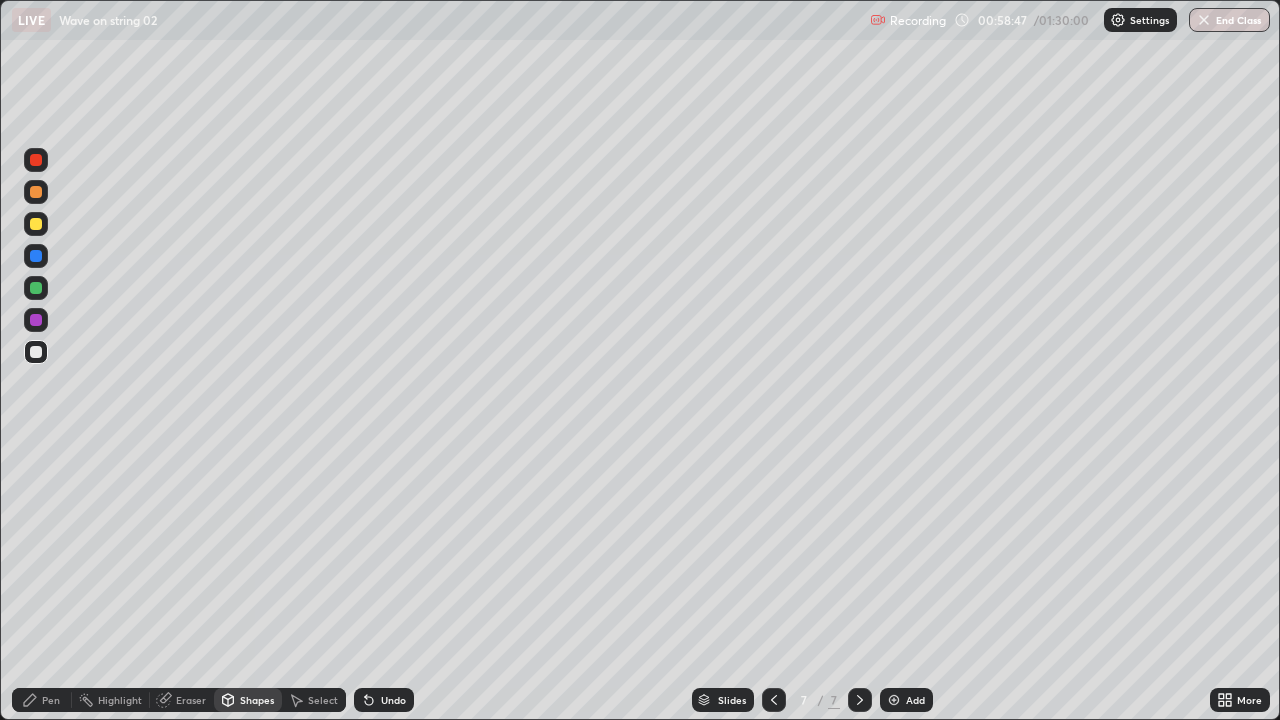 click on "Eraser" at bounding box center [191, 700] 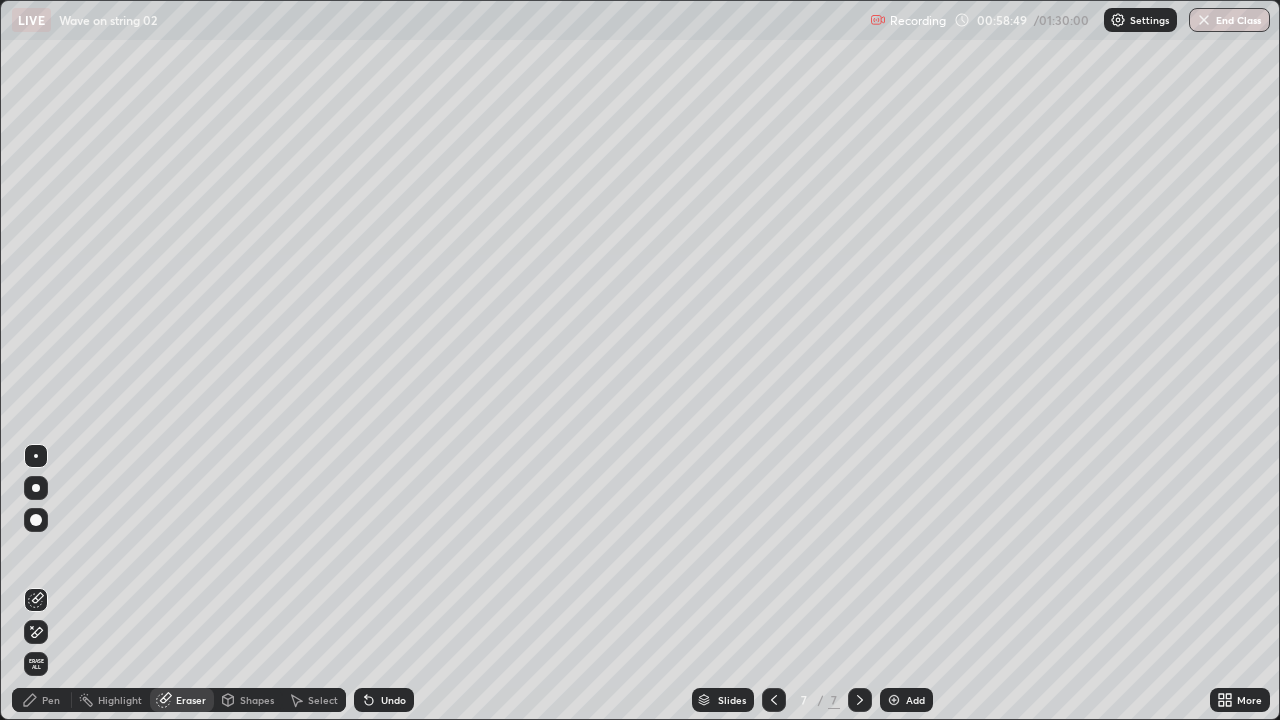 click on "Shapes" at bounding box center (257, 700) 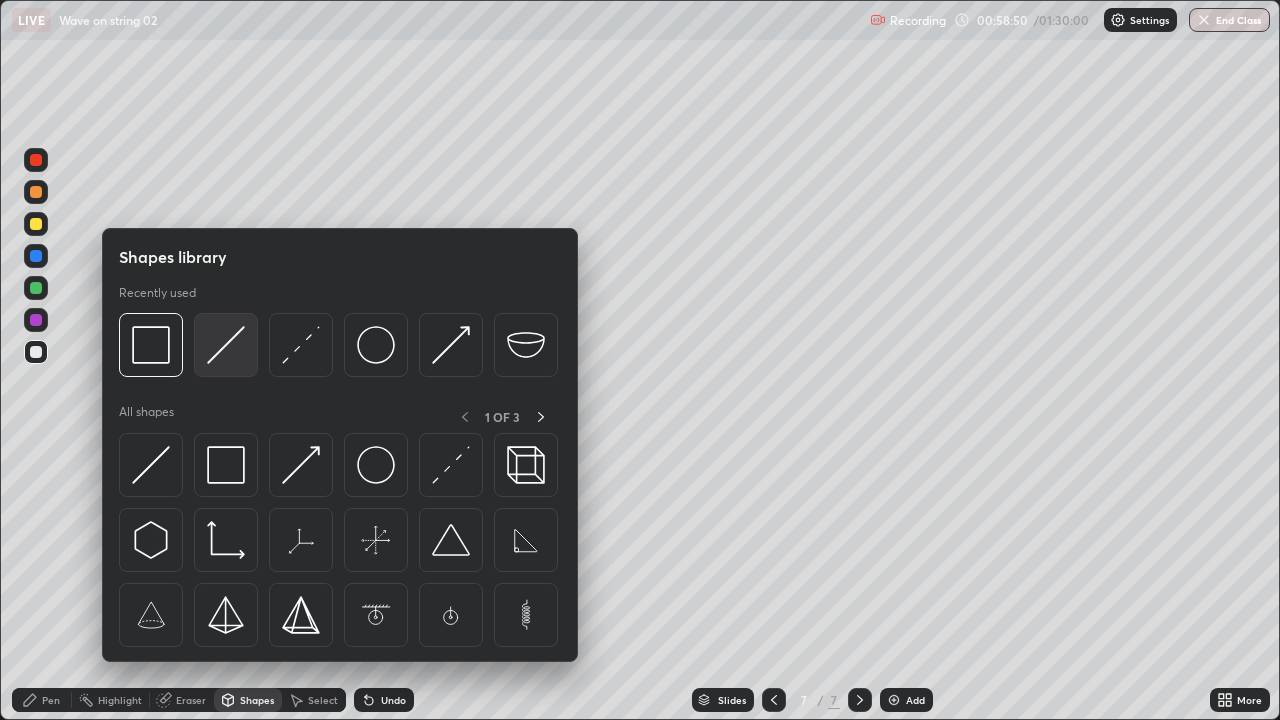 click at bounding box center [226, 345] 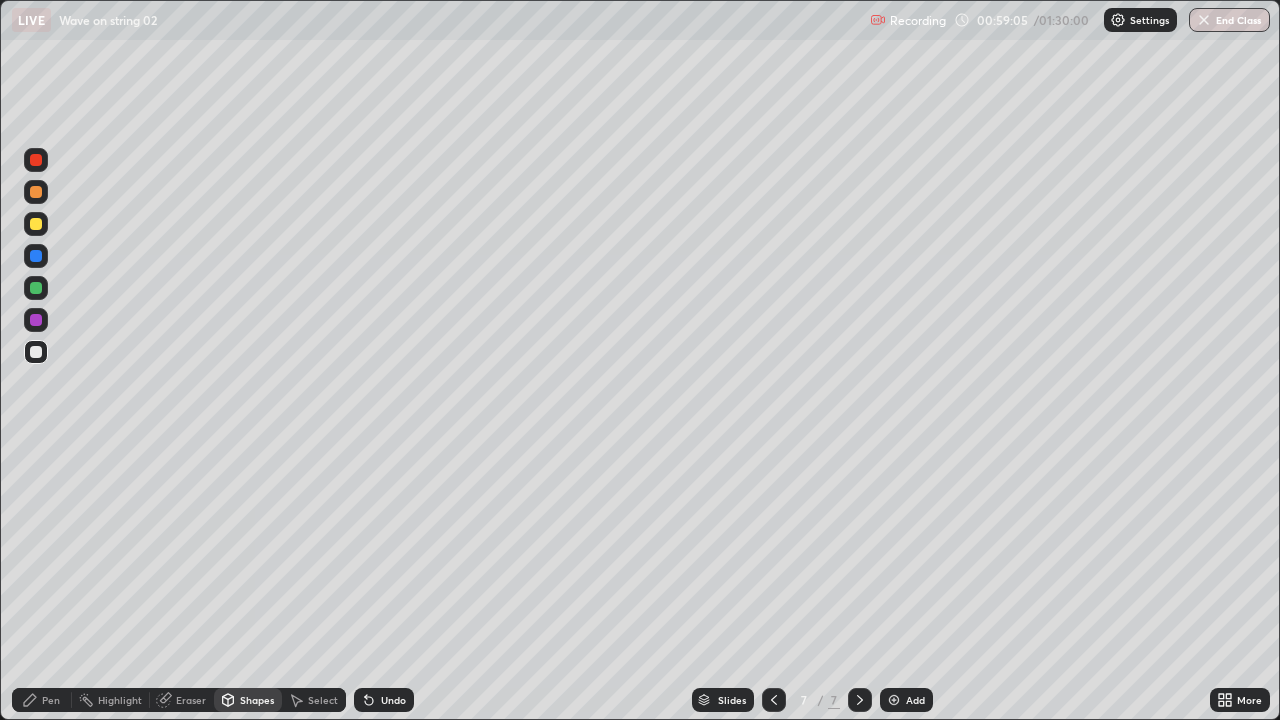 click 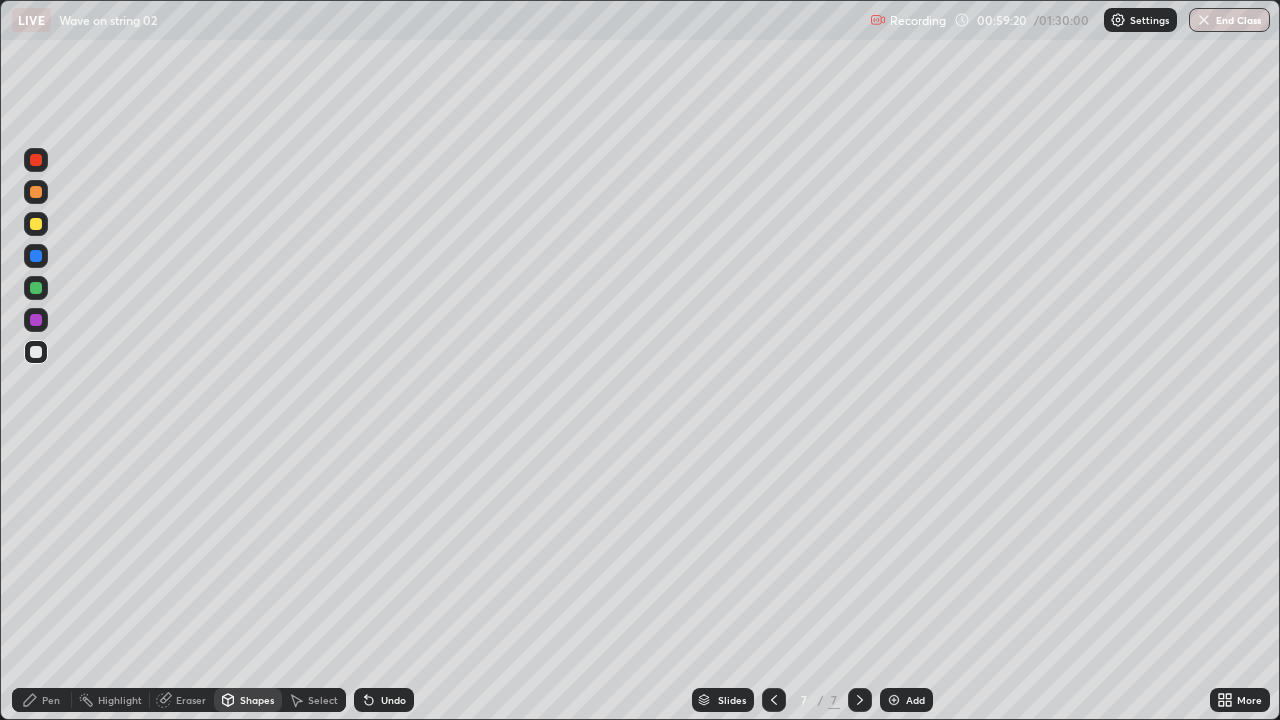 click 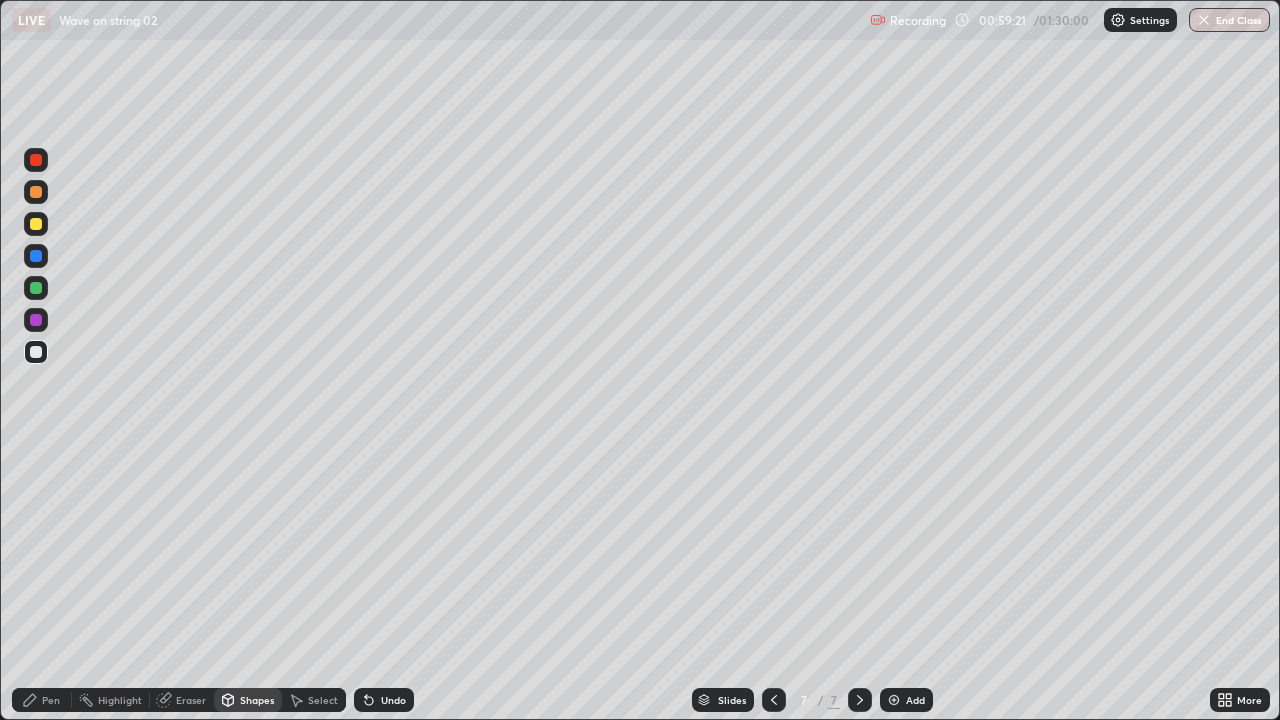 click 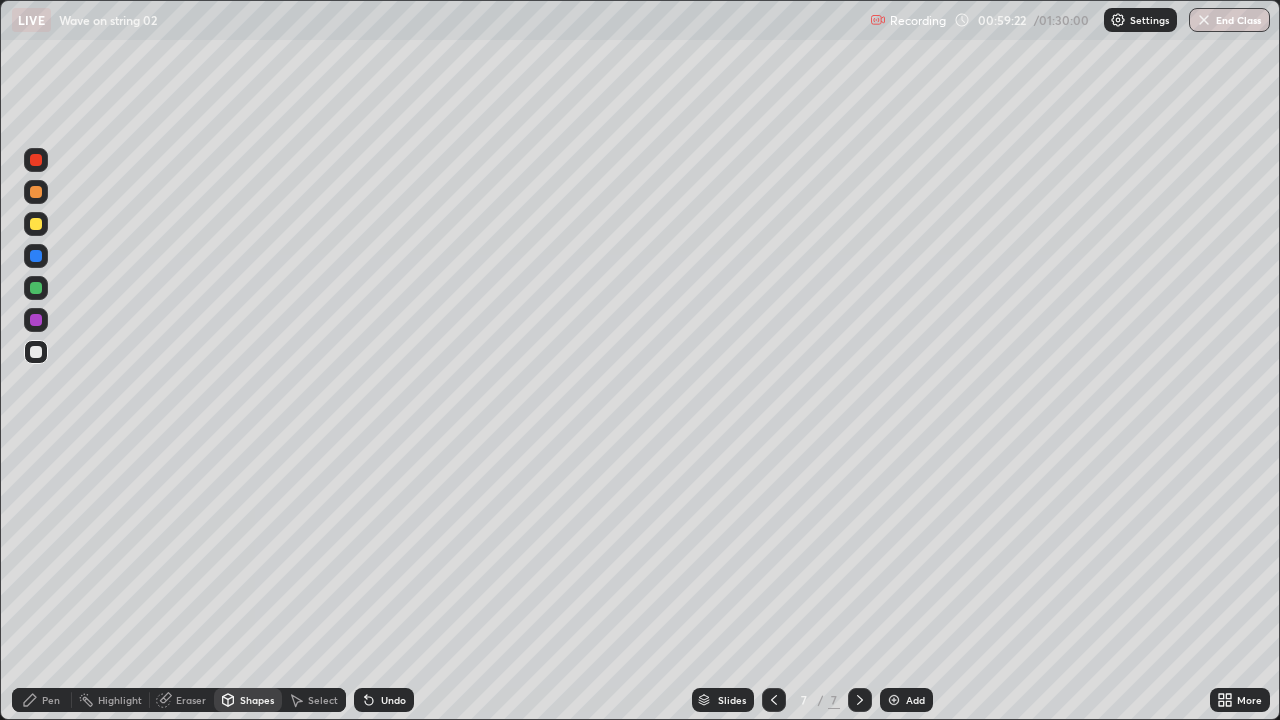 click 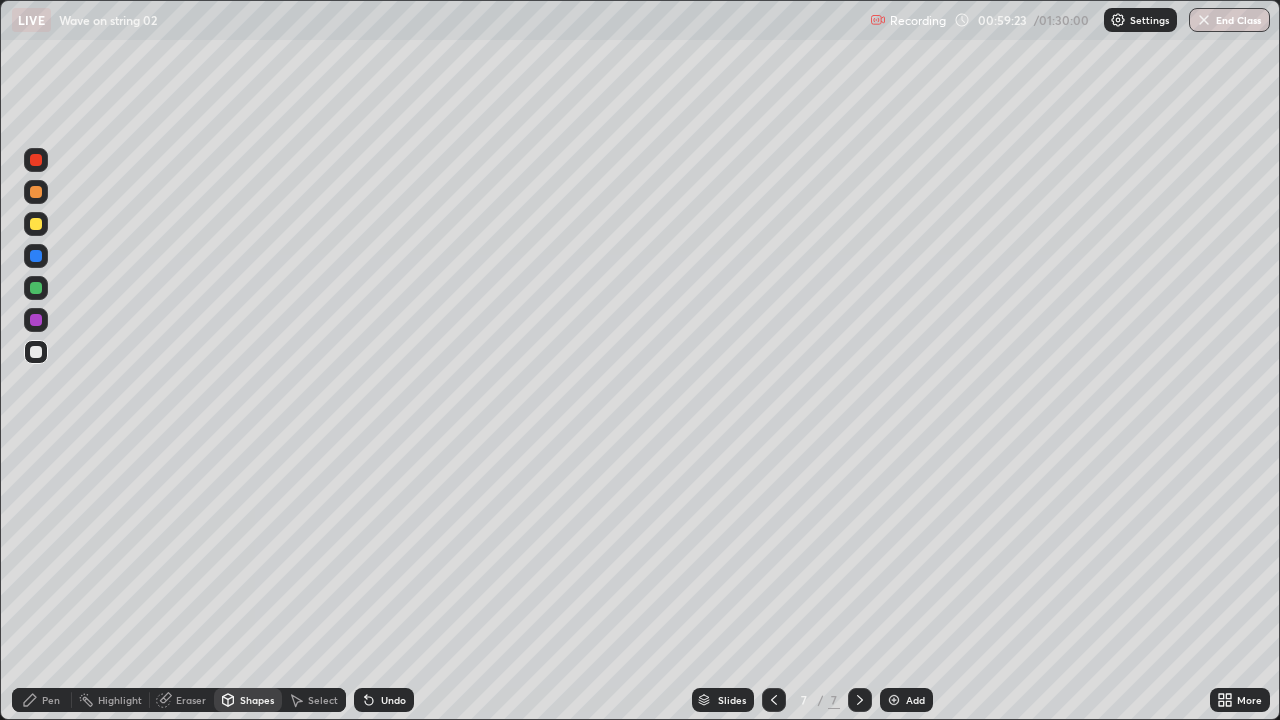 click 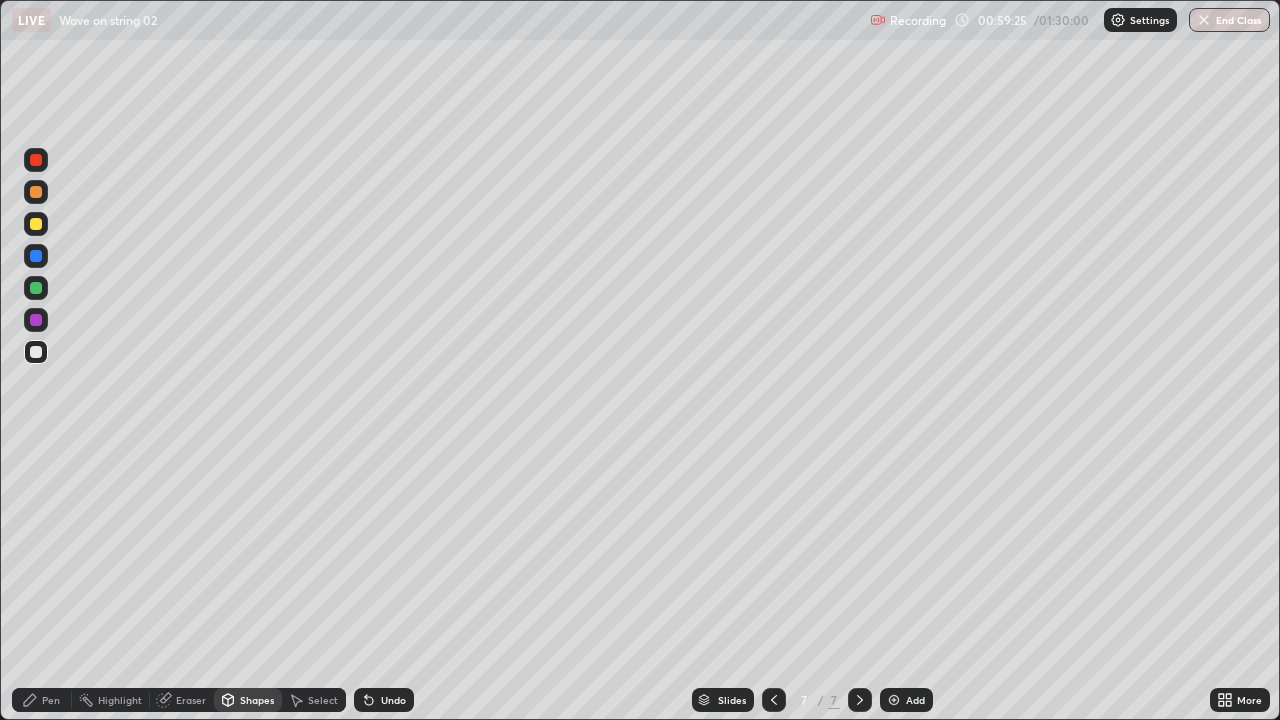 click on "Eraser" at bounding box center (182, 700) 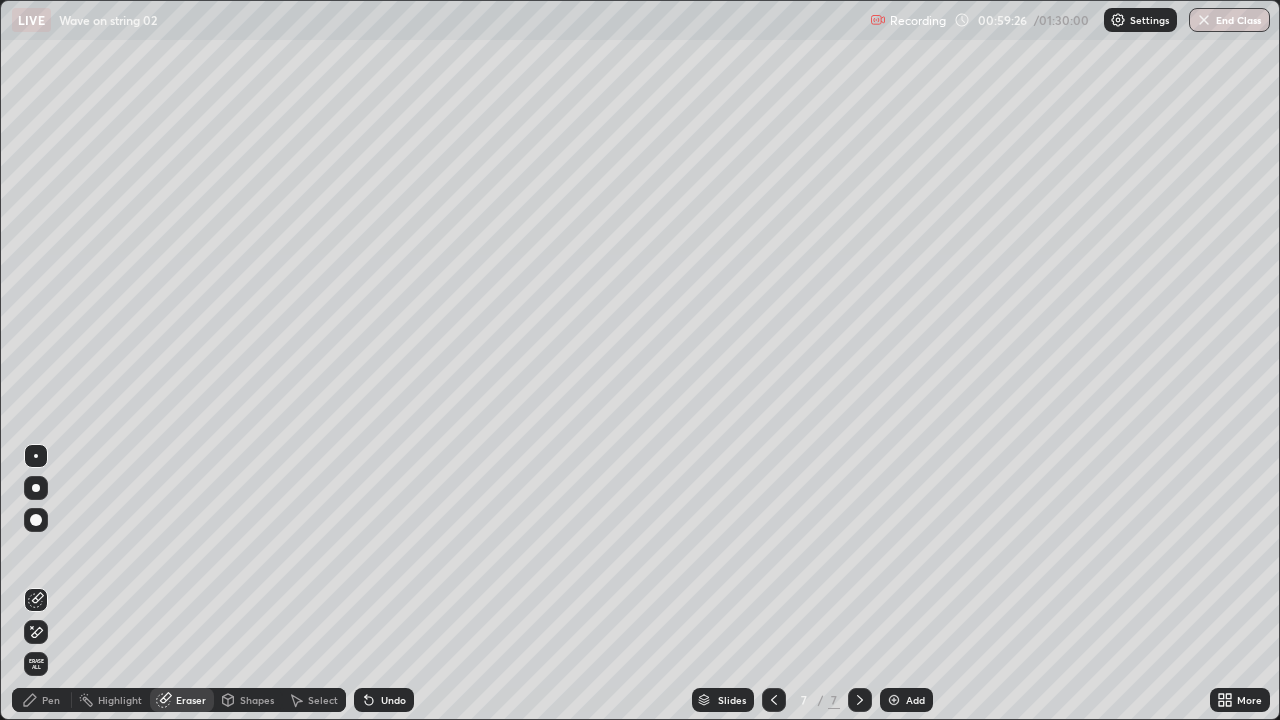 click on "Shapes" at bounding box center (257, 700) 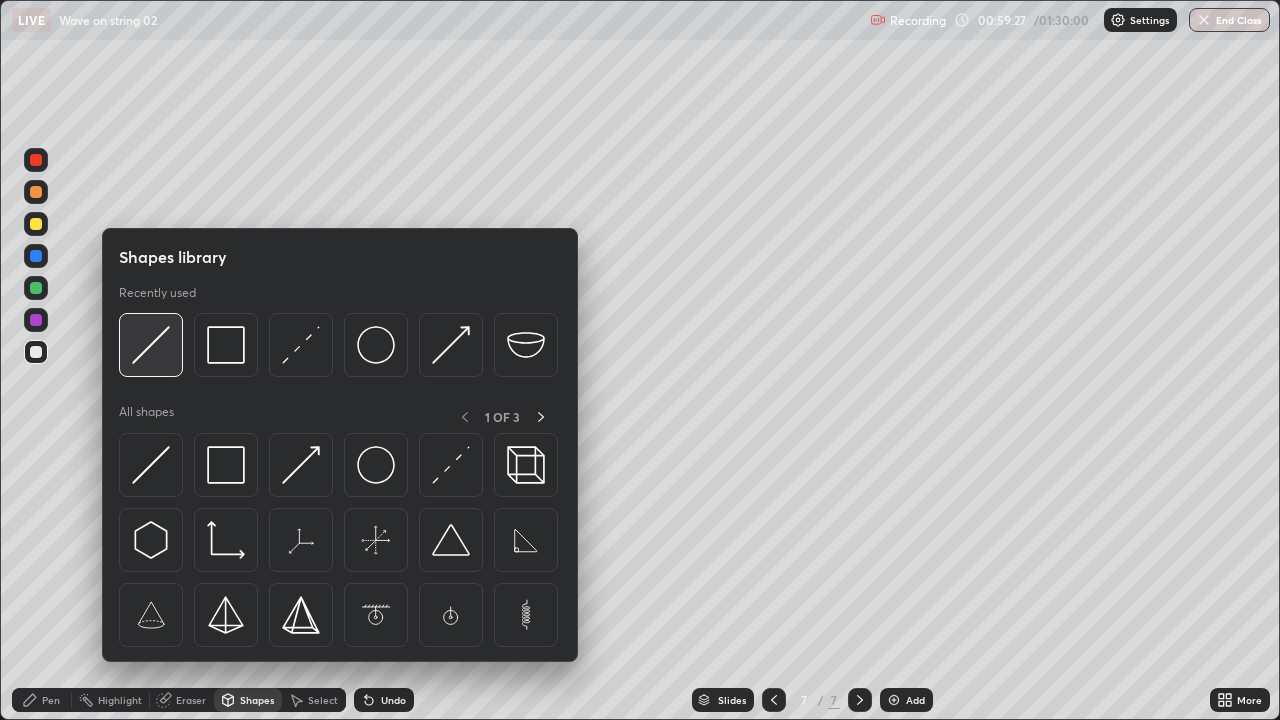 click at bounding box center (151, 345) 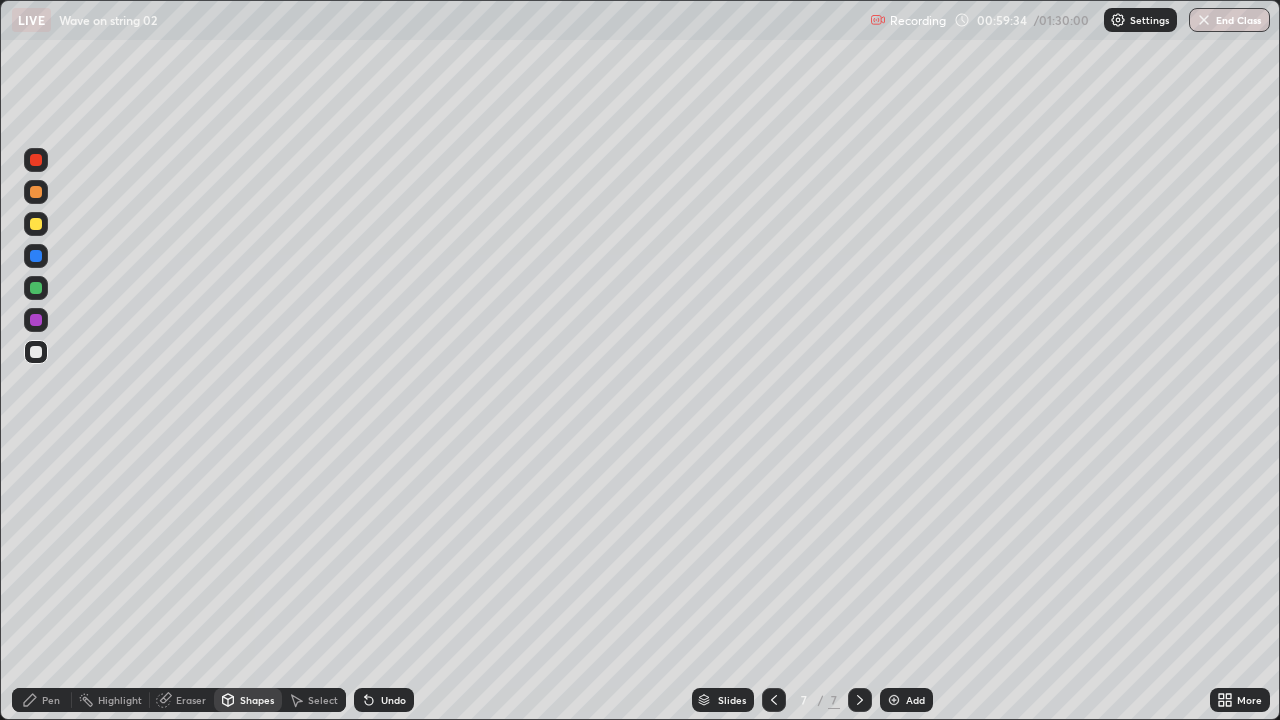 click on "Pen" at bounding box center [51, 700] 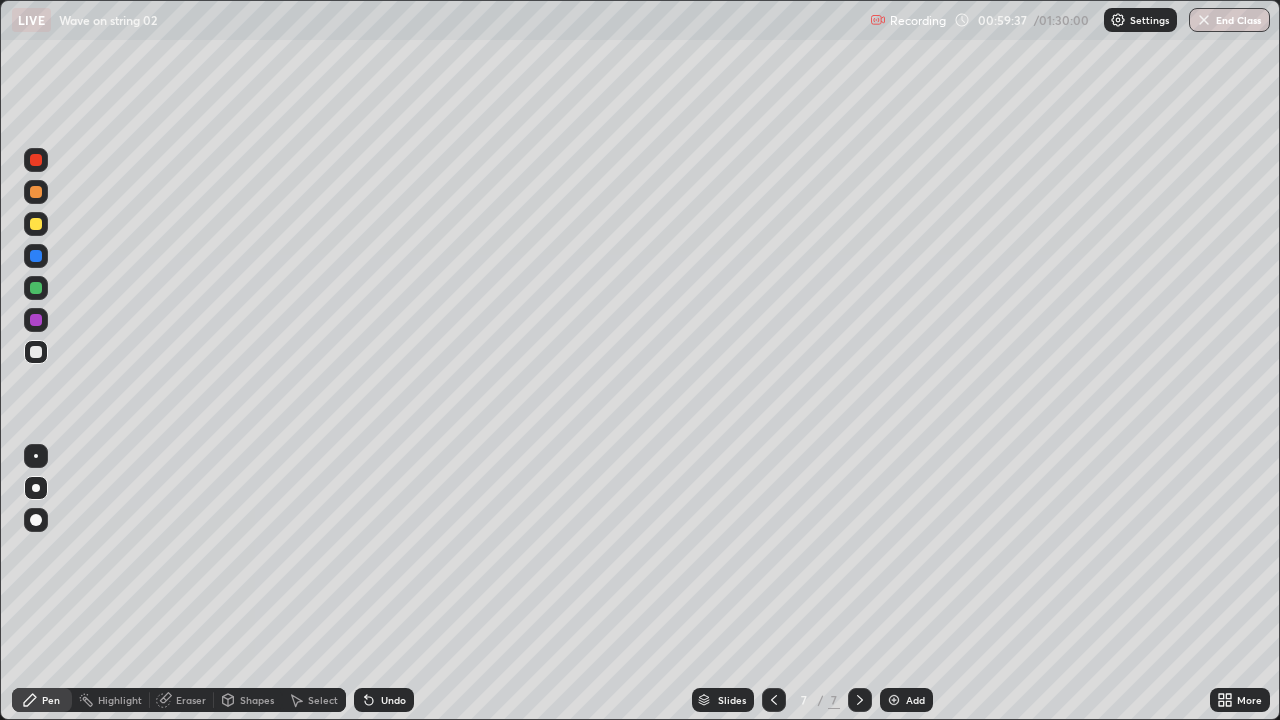 click at bounding box center [36, 224] 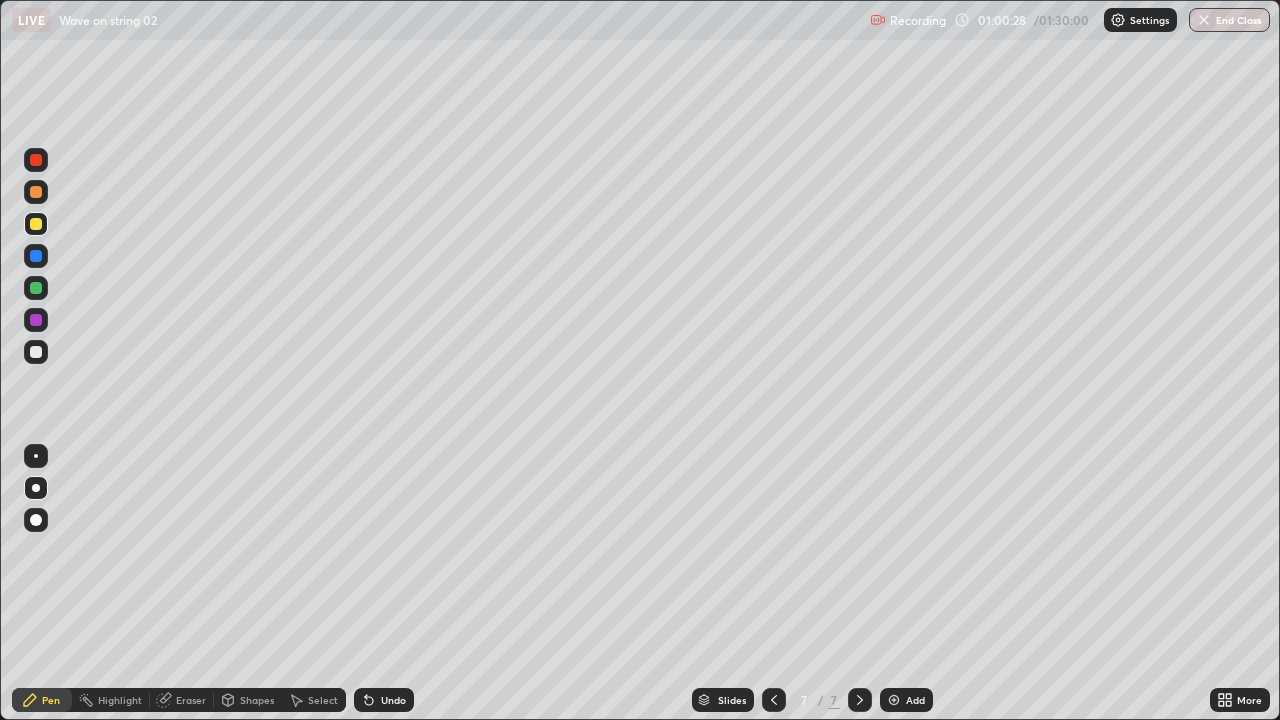 click on "Shapes" at bounding box center [257, 700] 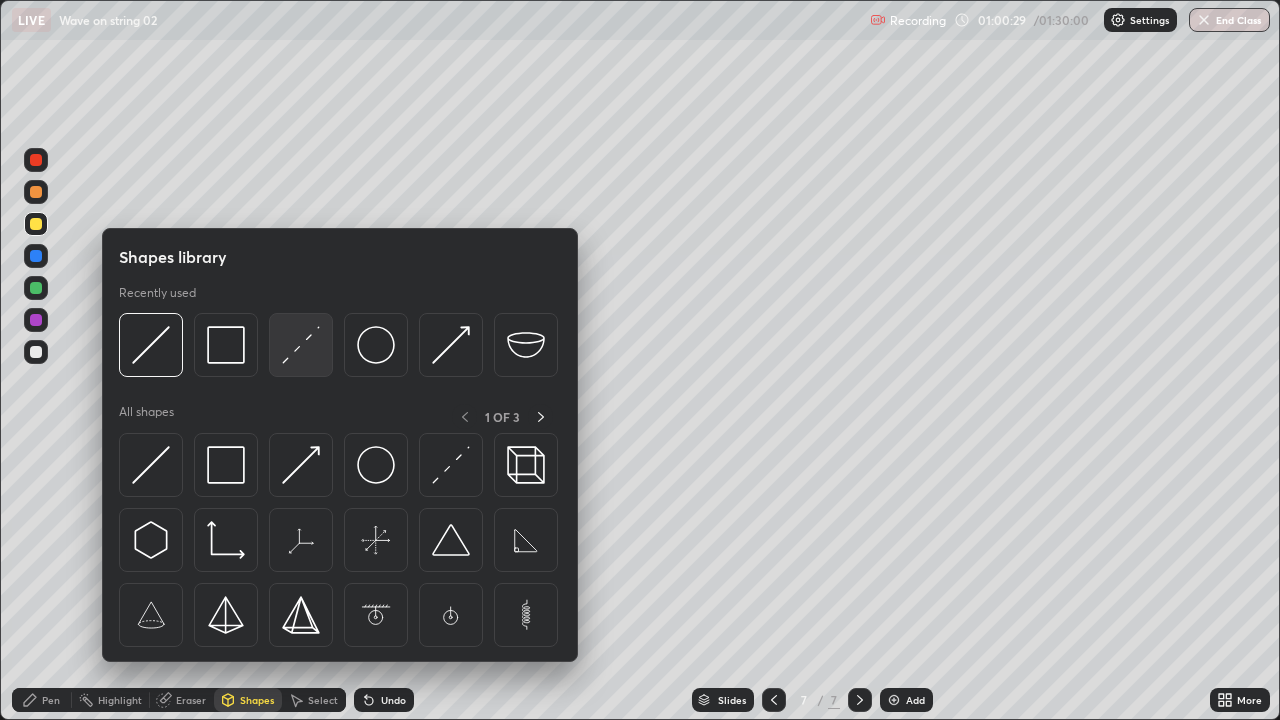 click at bounding box center [301, 345] 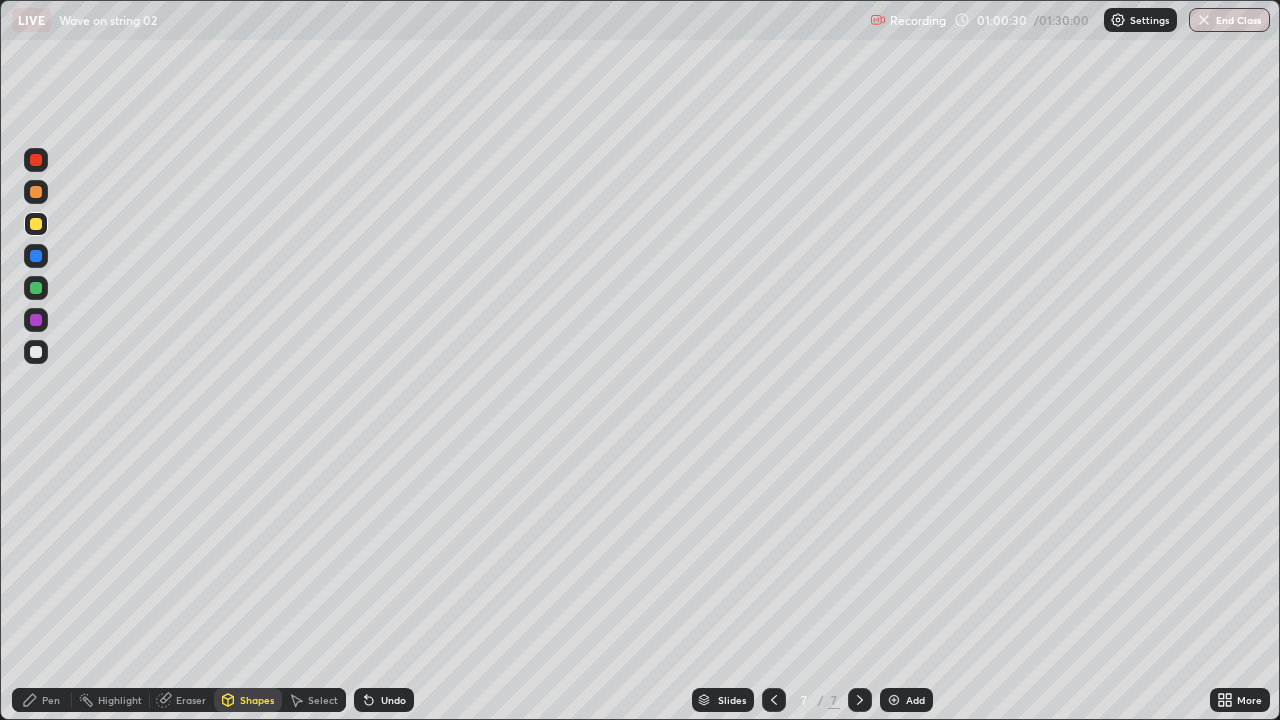 click at bounding box center [36, 256] 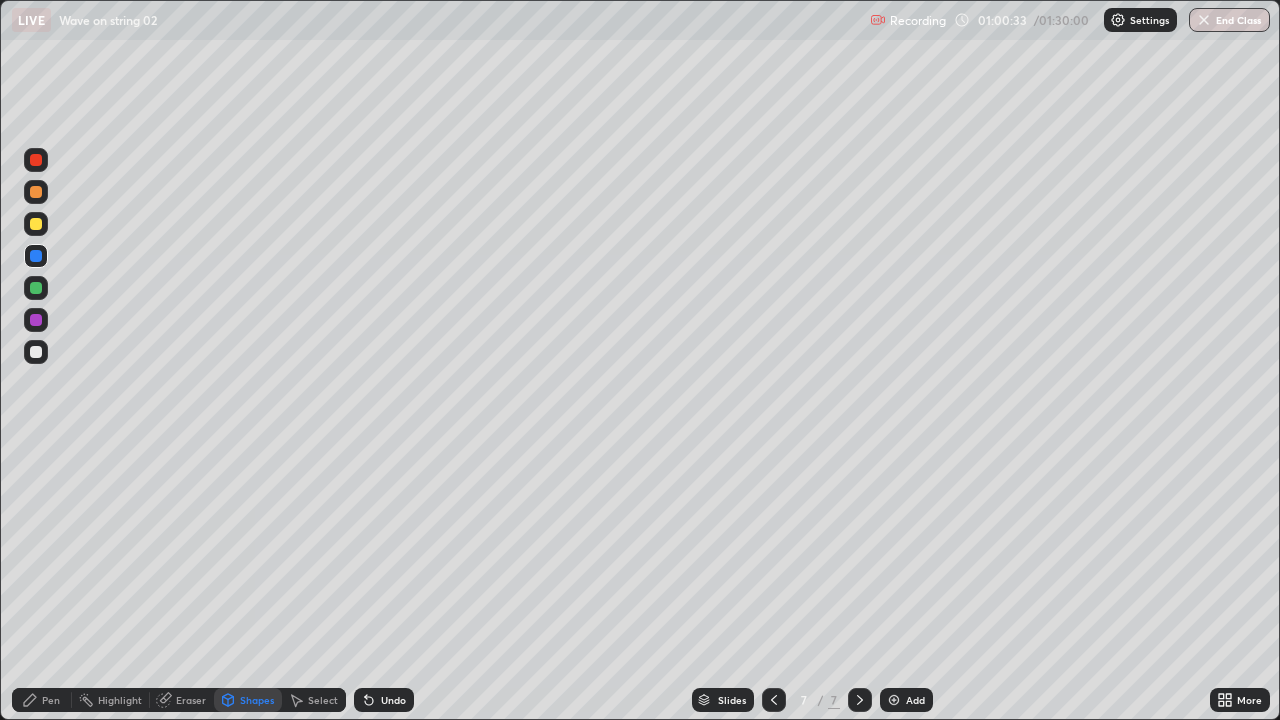 click at bounding box center (36, 224) 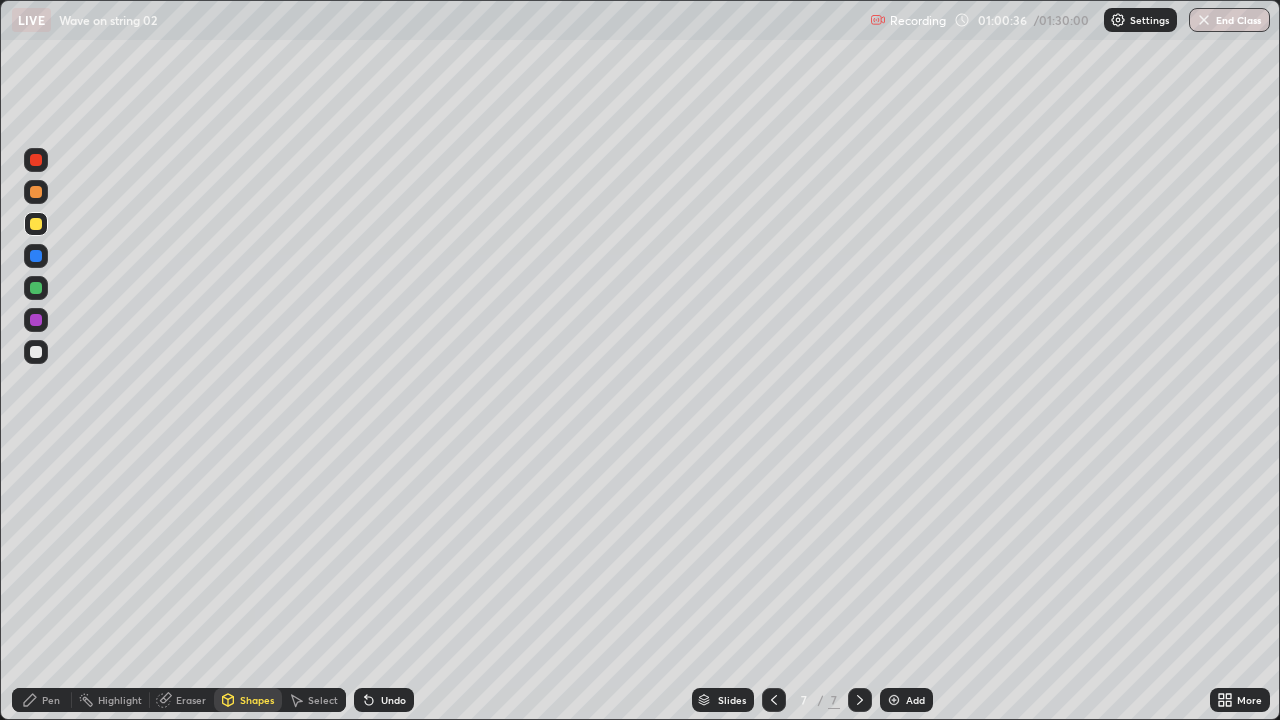 click on "Eraser" at bounding box center (191, 700) 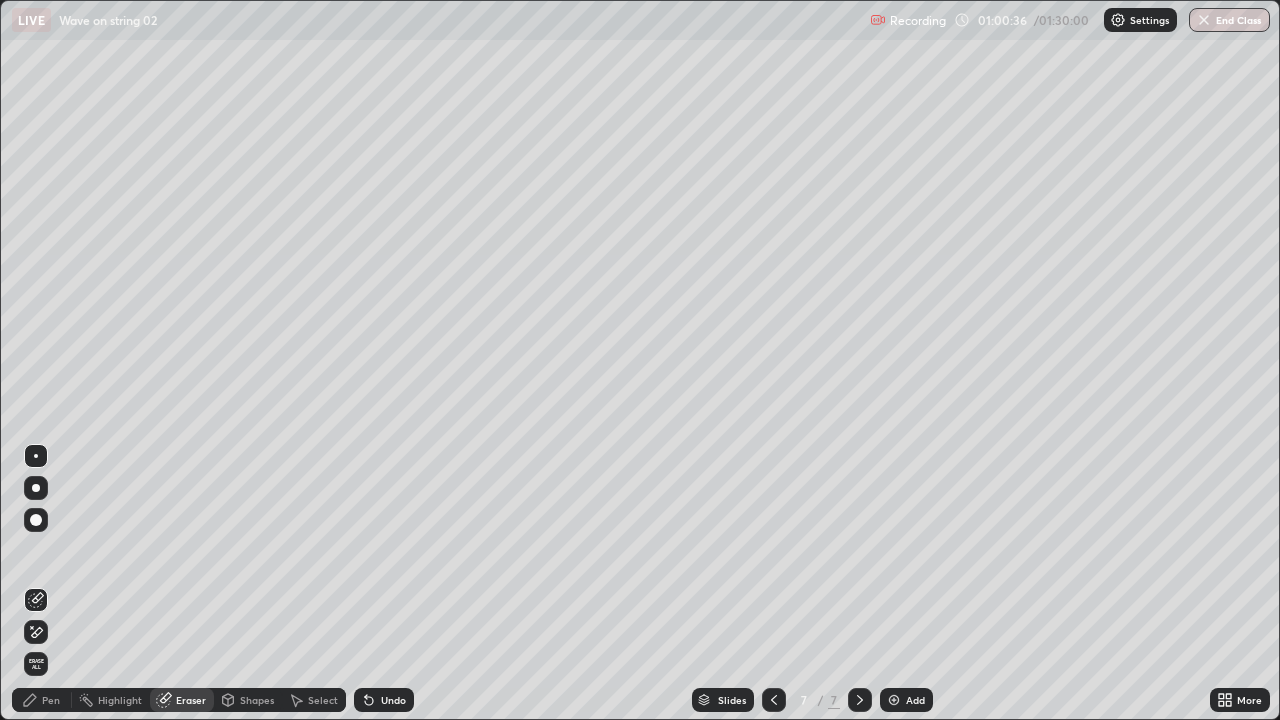 click on "Highlight" at bounding box center (120, 700) 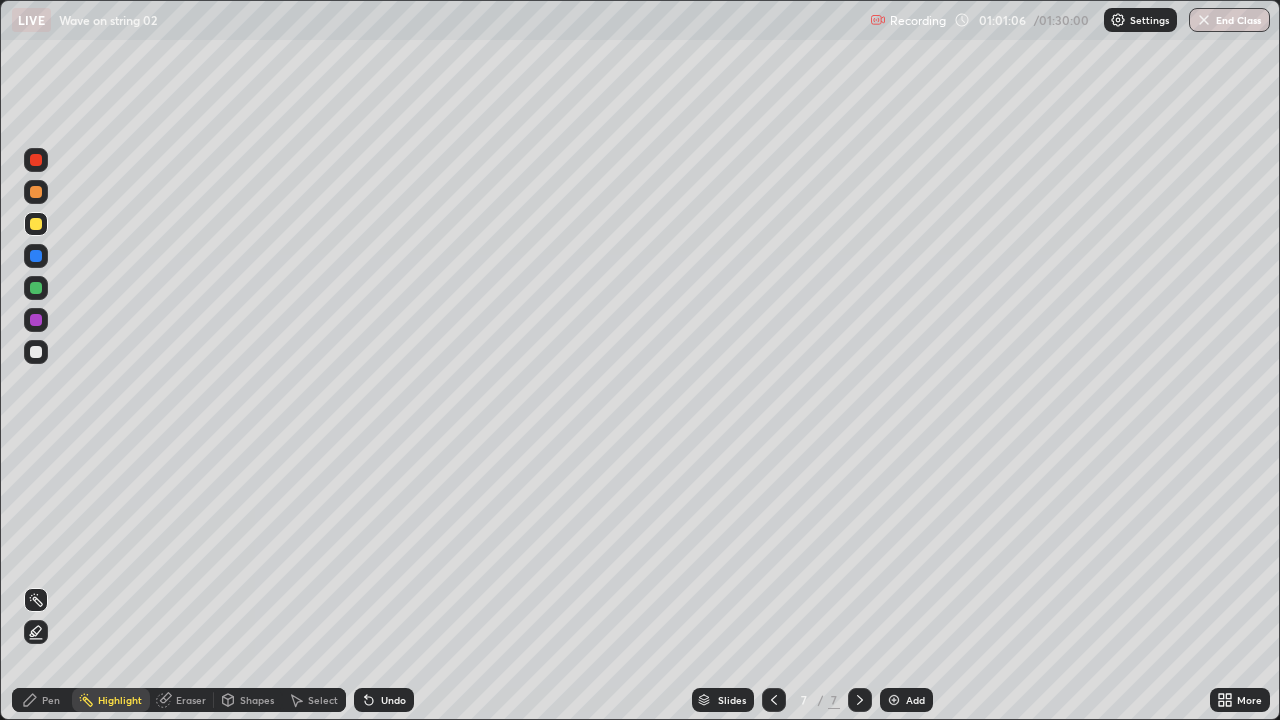 click on "Pen" at bounding box center (42, 700) 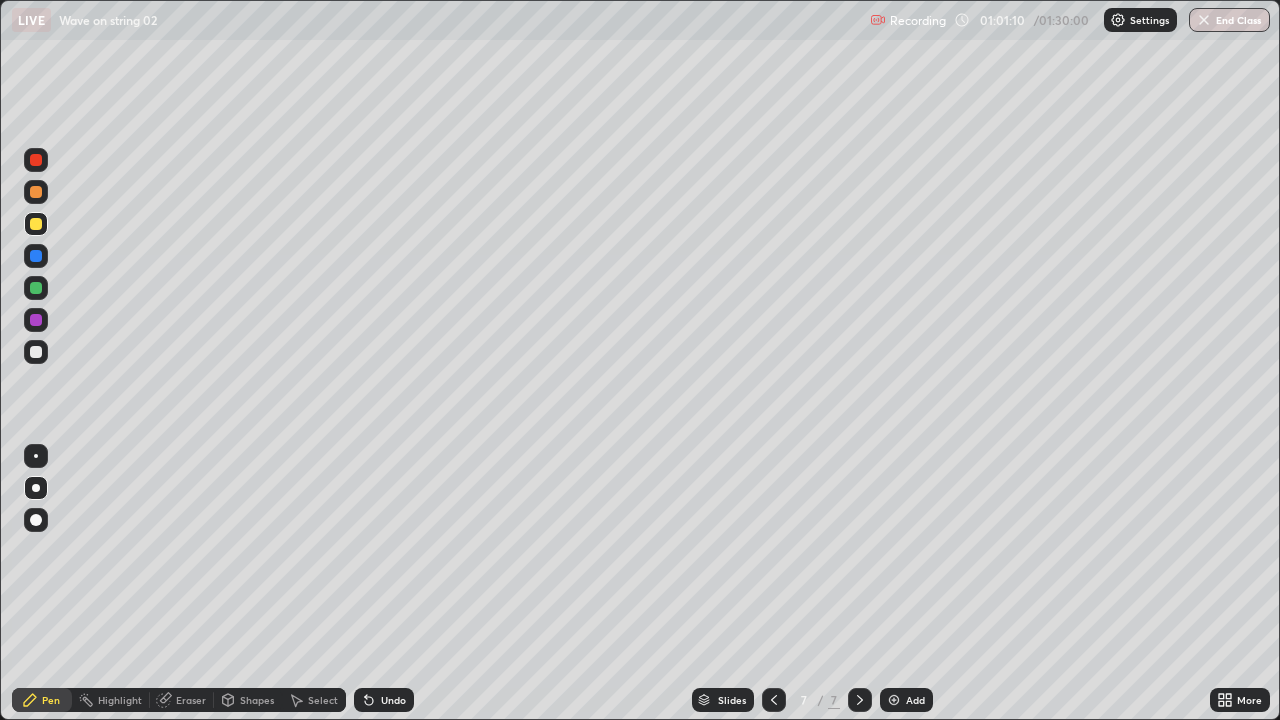 click on "Highlight" at bounding box center [111, 700] 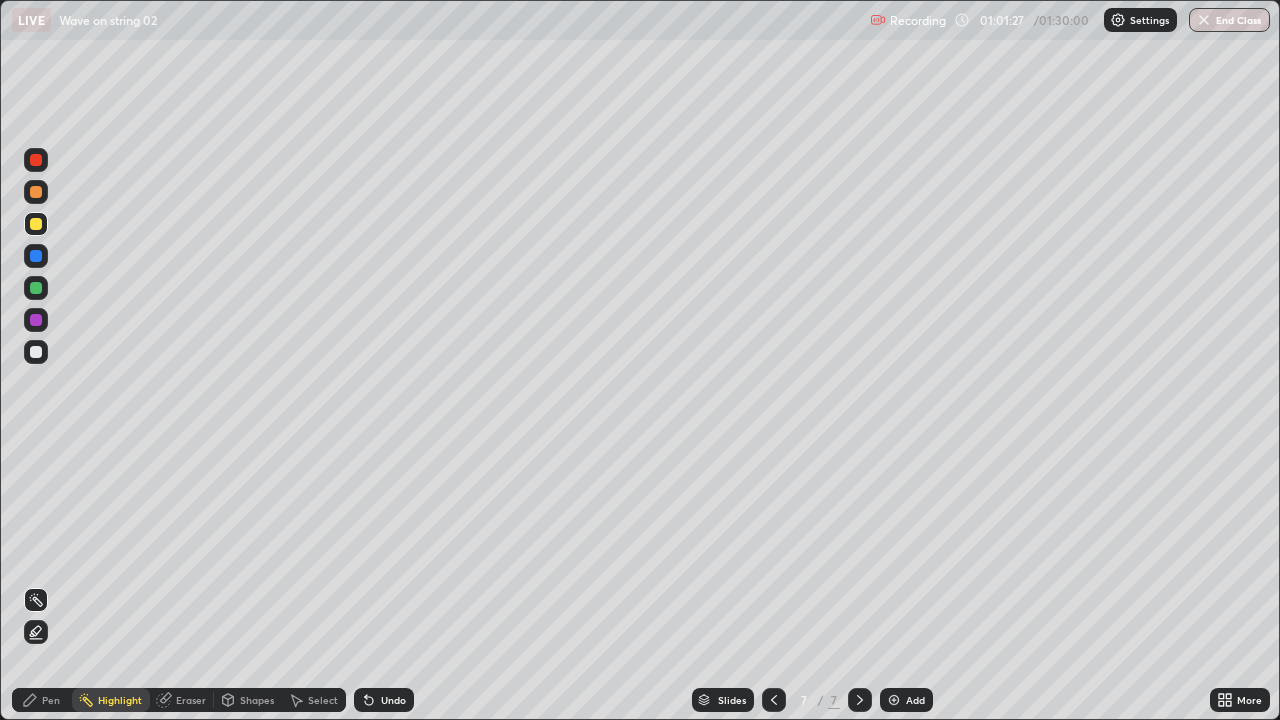 click at bounding box center (36, 256) 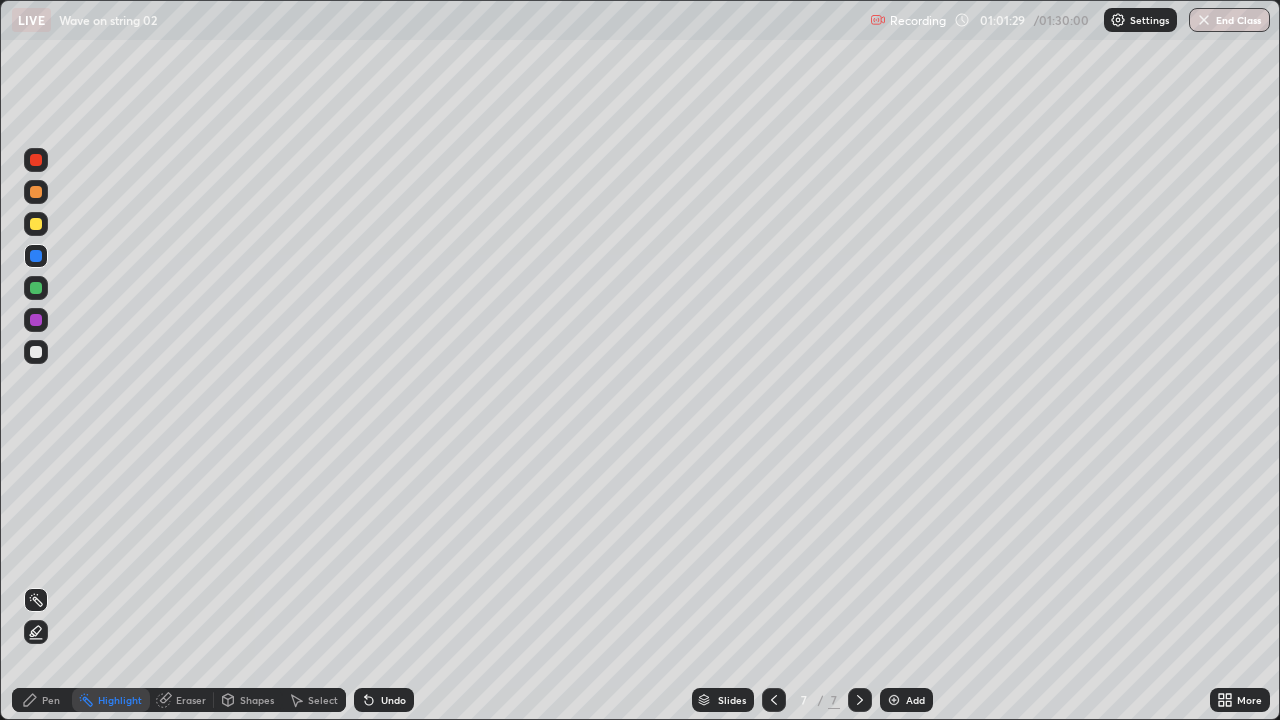 click on "Pen" at bounding box center (42, 700) 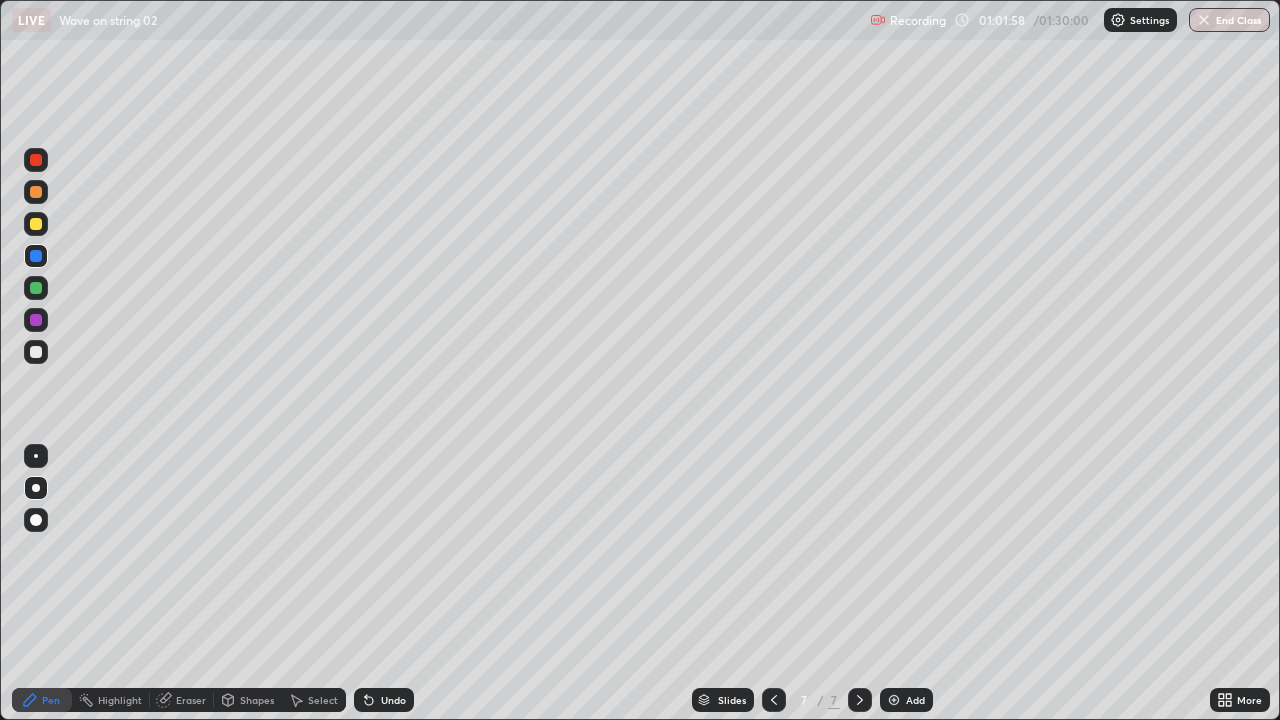 click on "Shapes" at bounding box center (257, 700) 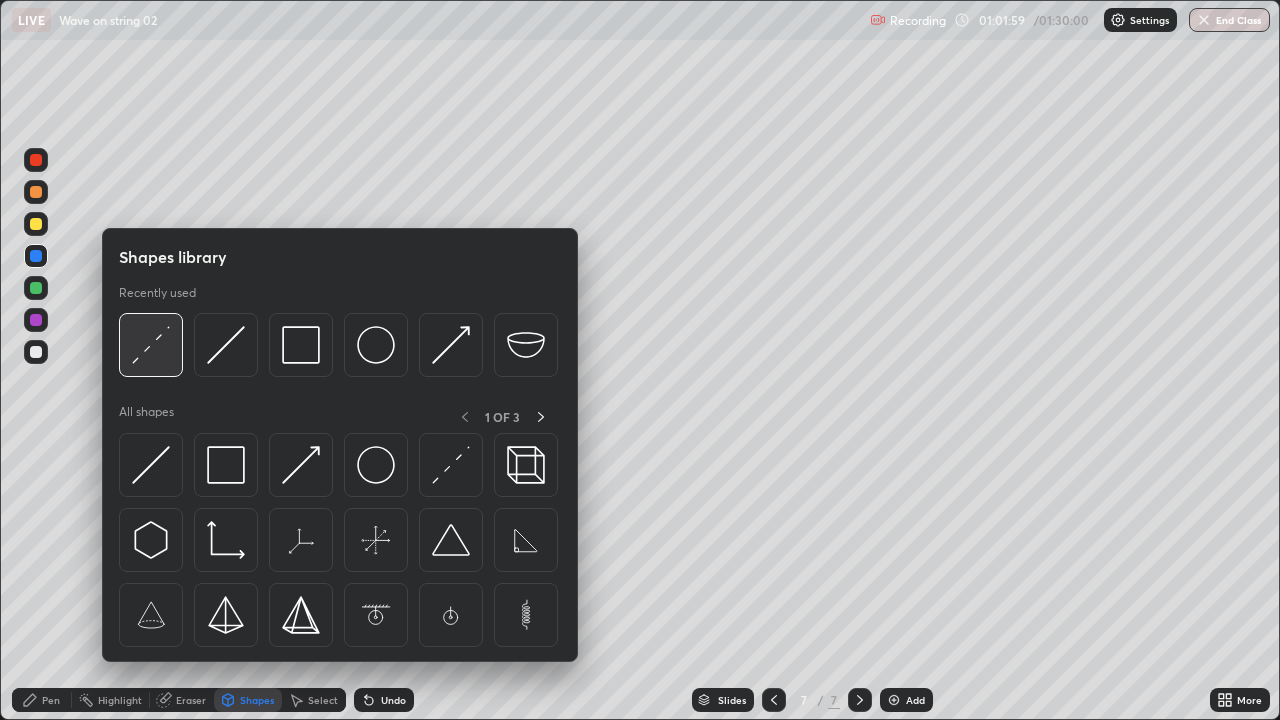 click at bounding box center [151, 345] 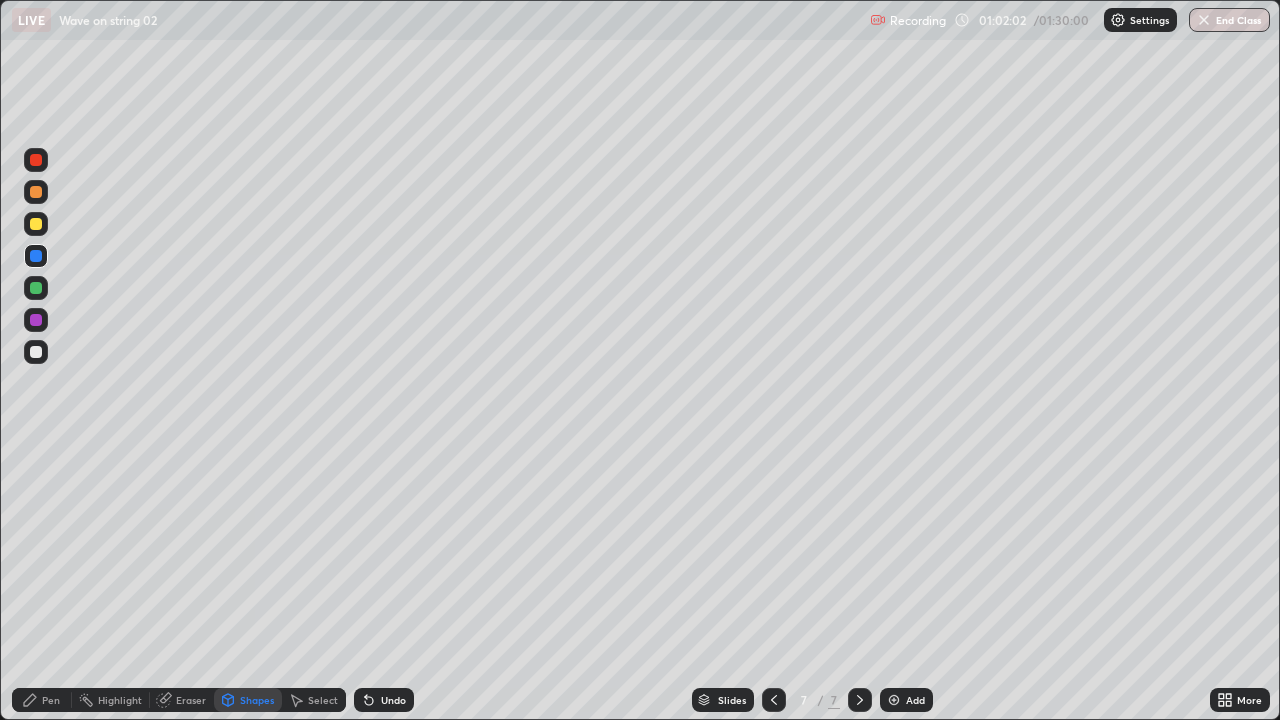 click on "Pen" at bounding box center [51, 700] 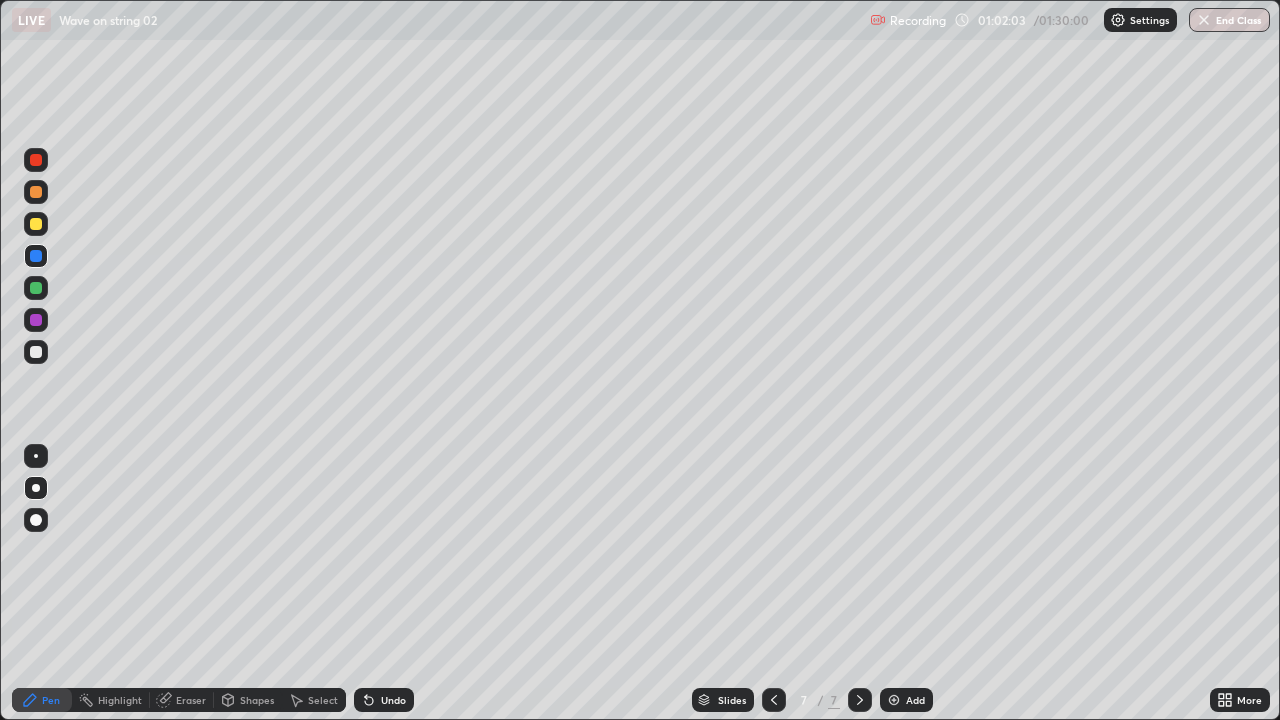 click at bounding box center (36, 352) 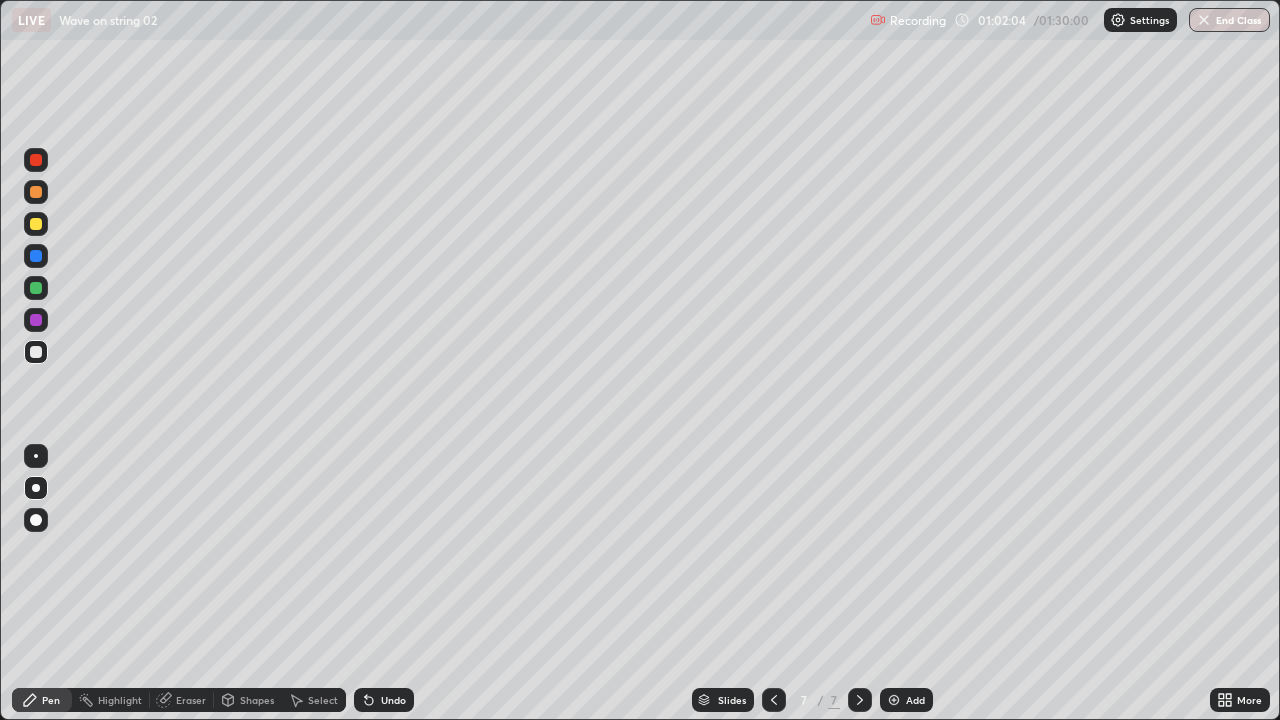 click at bounding box center (36, 352) 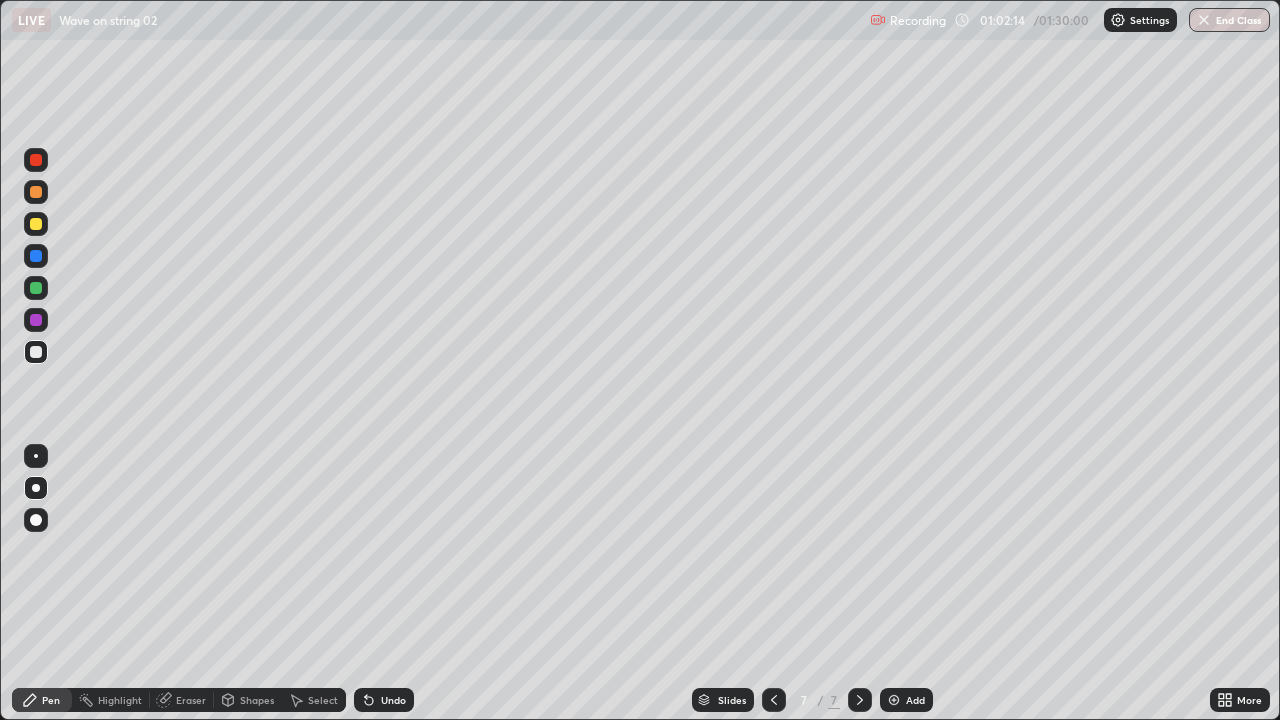 click at bounding box center [36, 488] 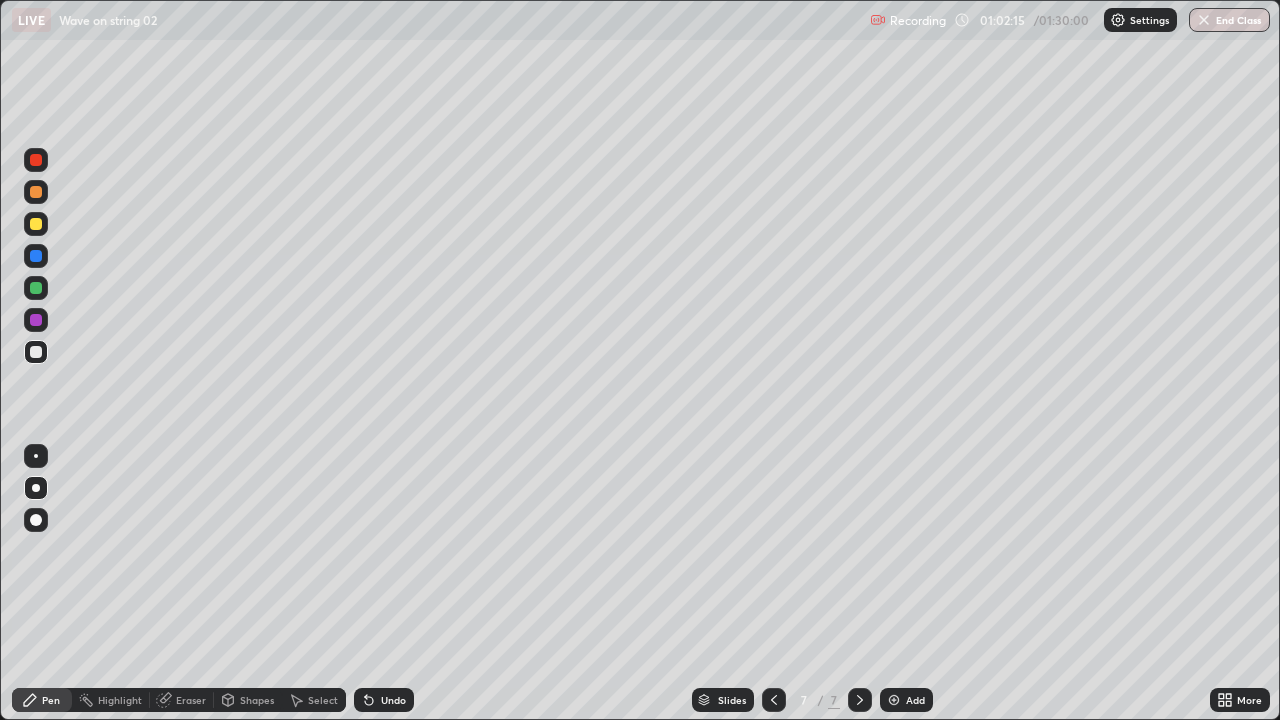 click at bounding box center (36, 488) 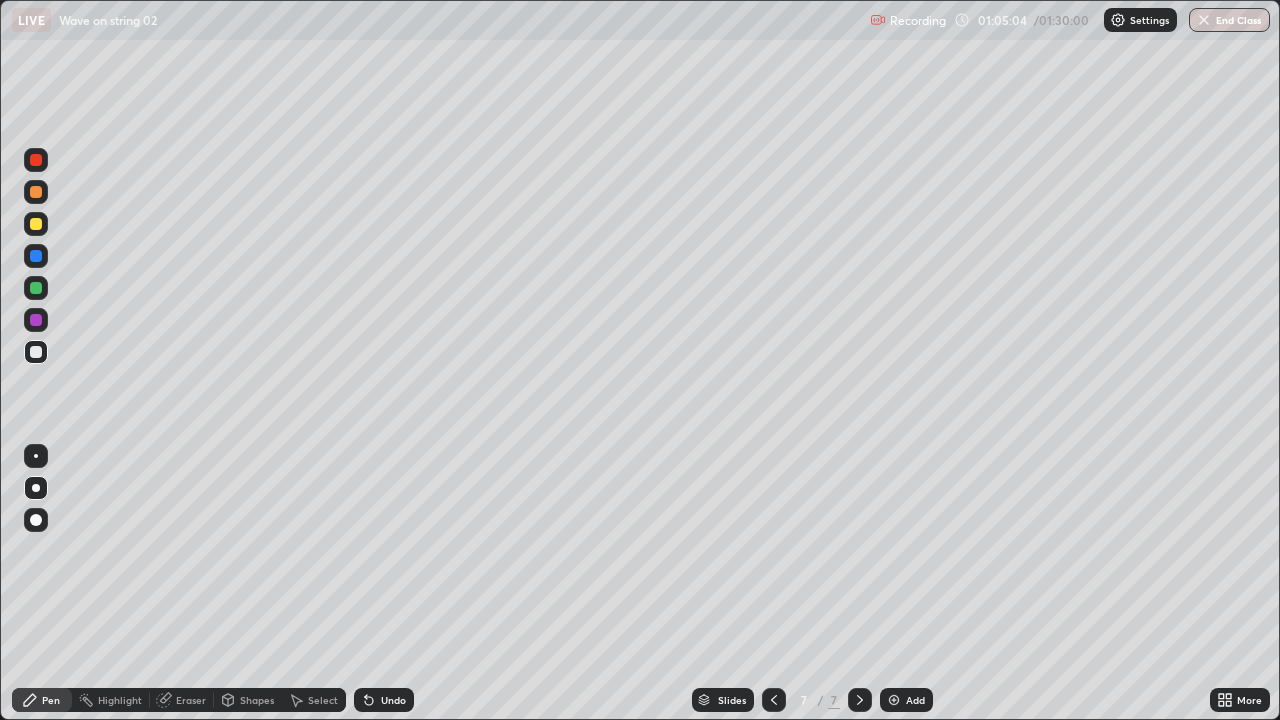 click 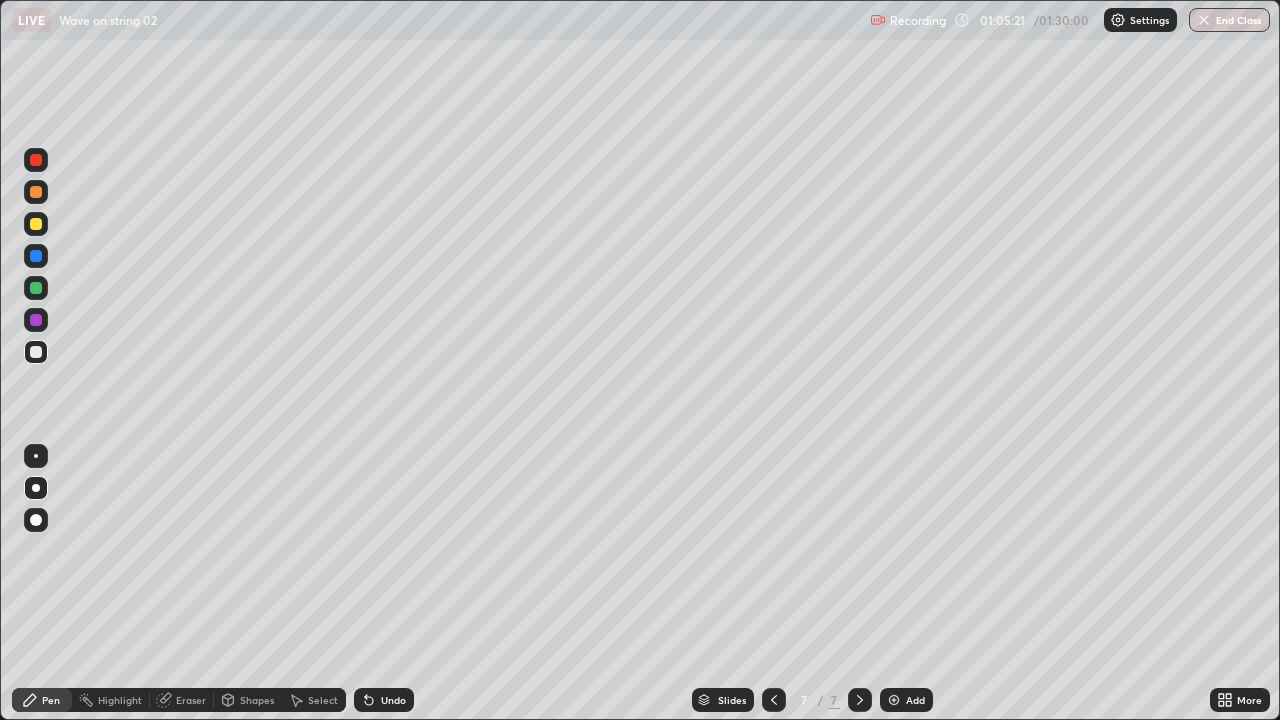click at bounding box center (36, 224) 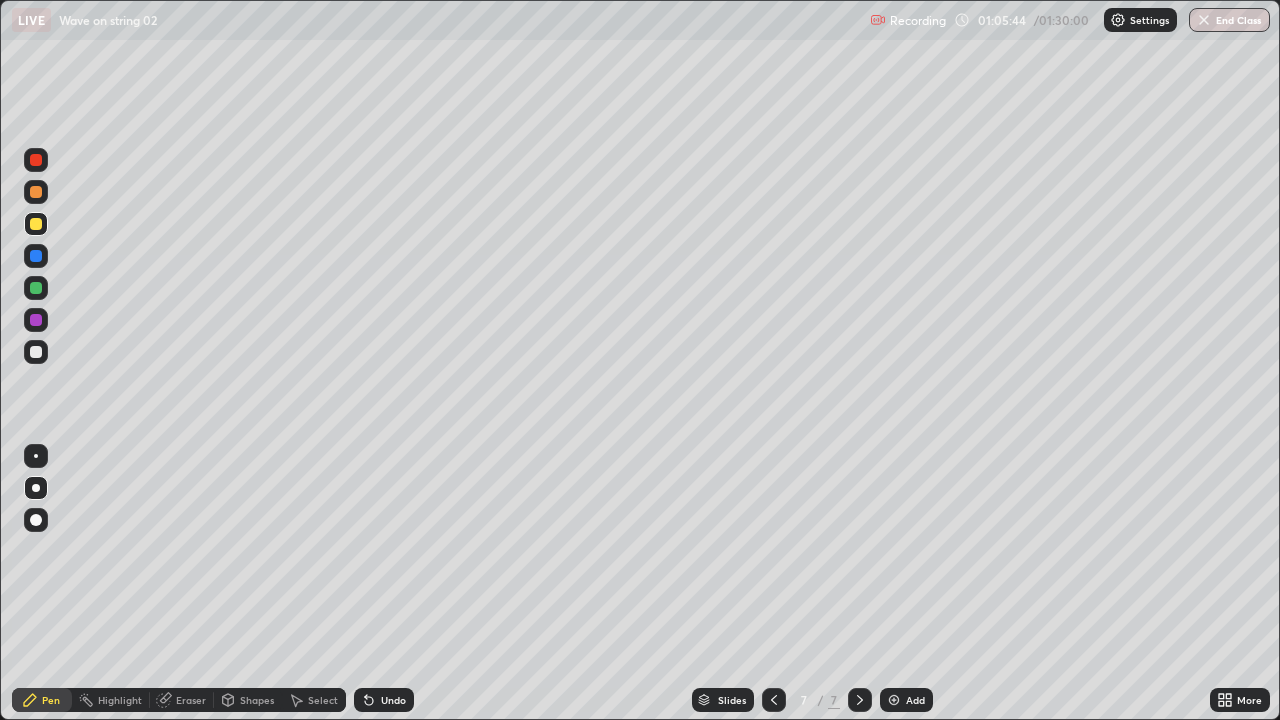 click on "Shapes" at bounding box center [257, 700] 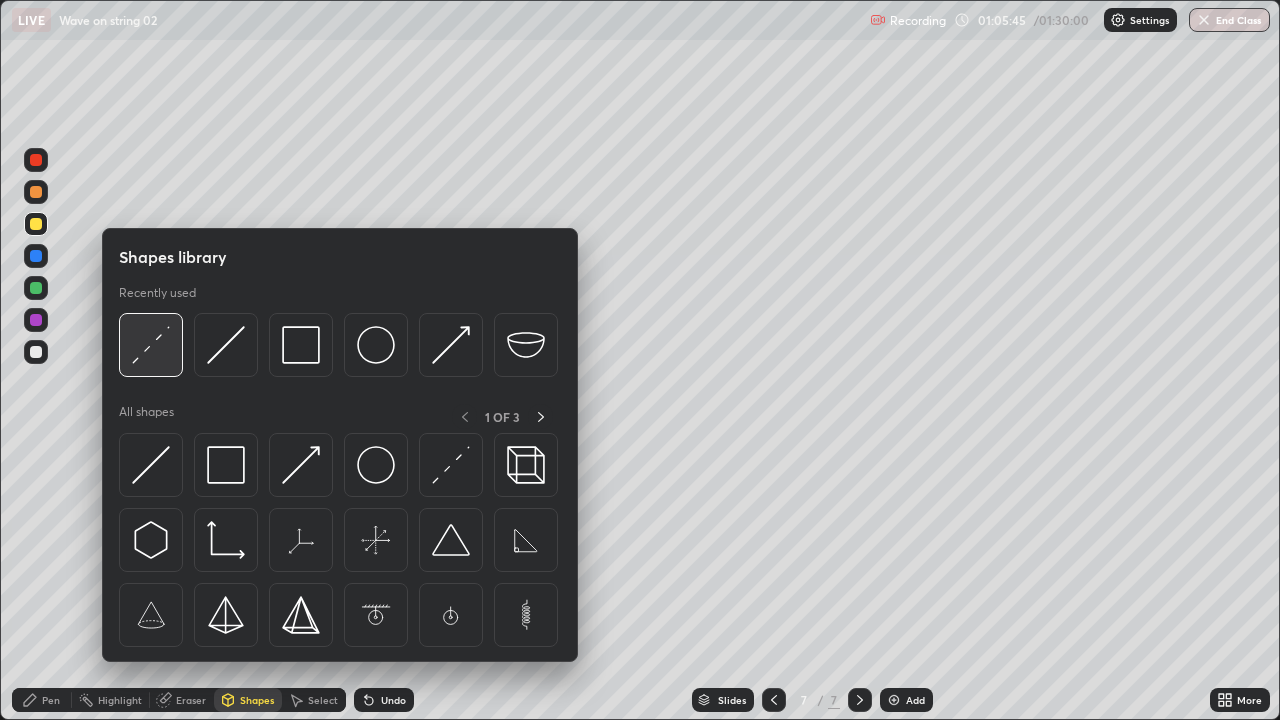 click at bounding box center [151, 345] 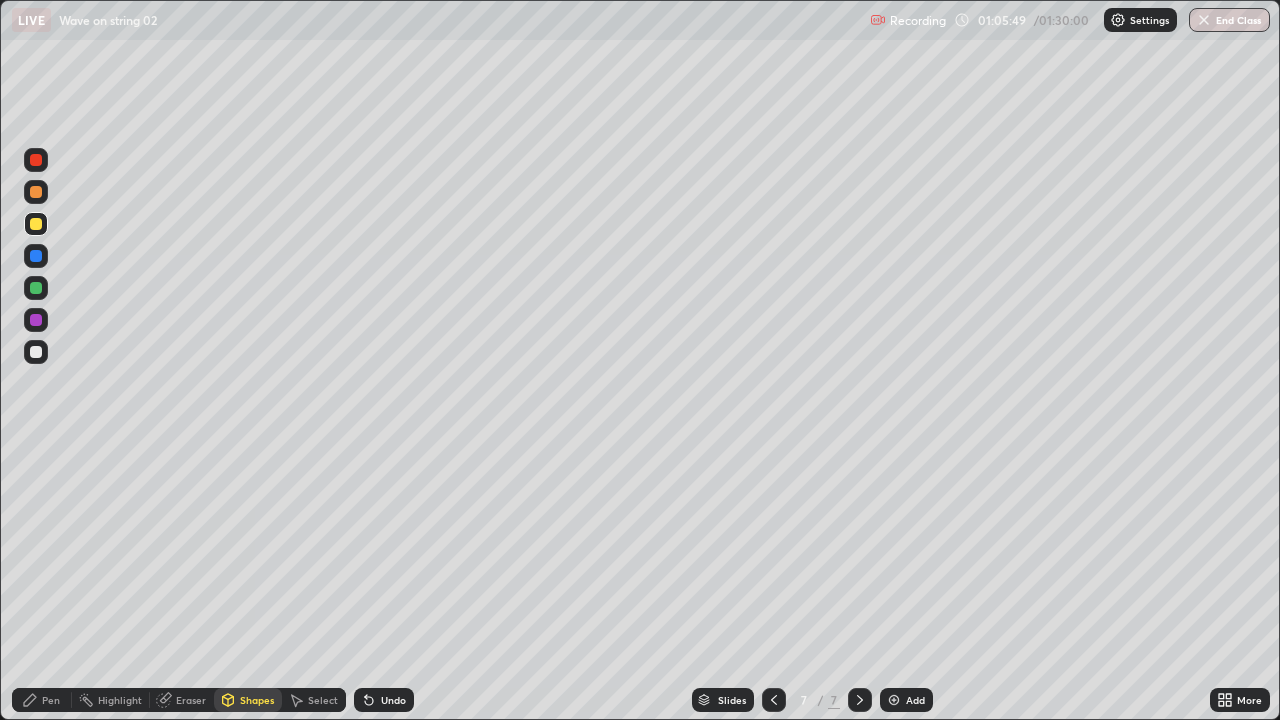click on "Pen" at bounding box center (42, 700) 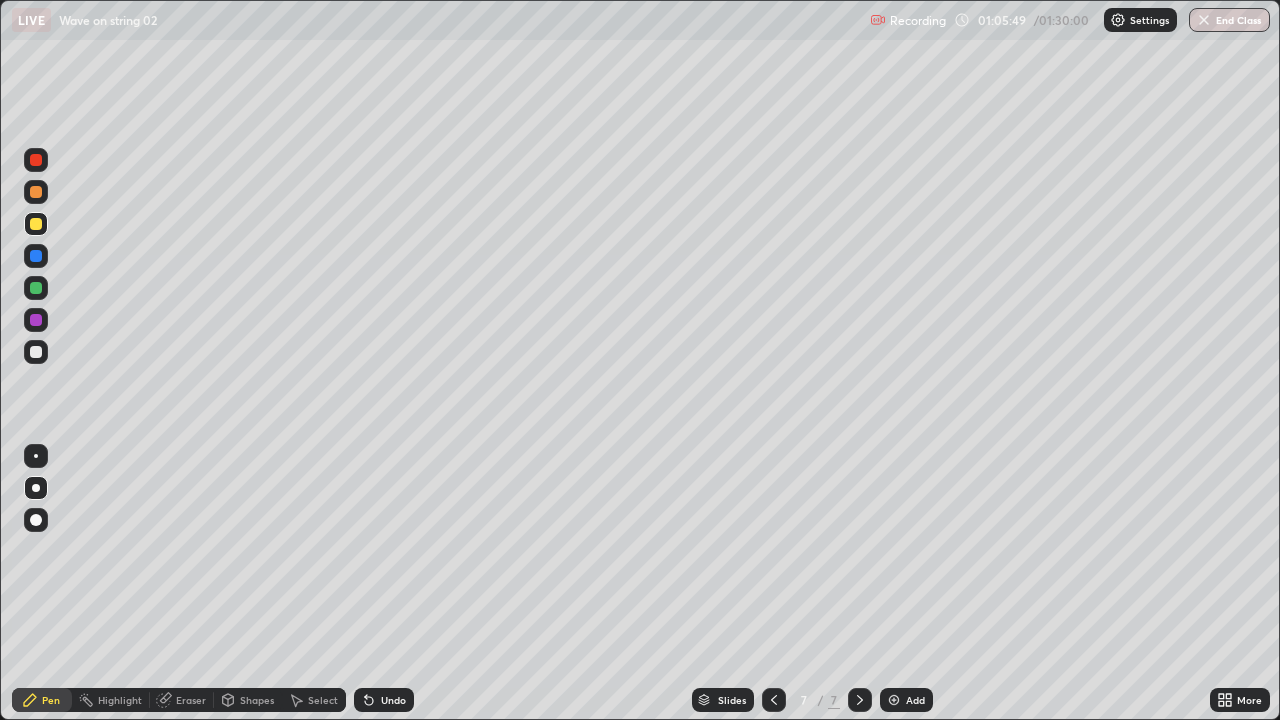 click at bounding box center [36, 352] 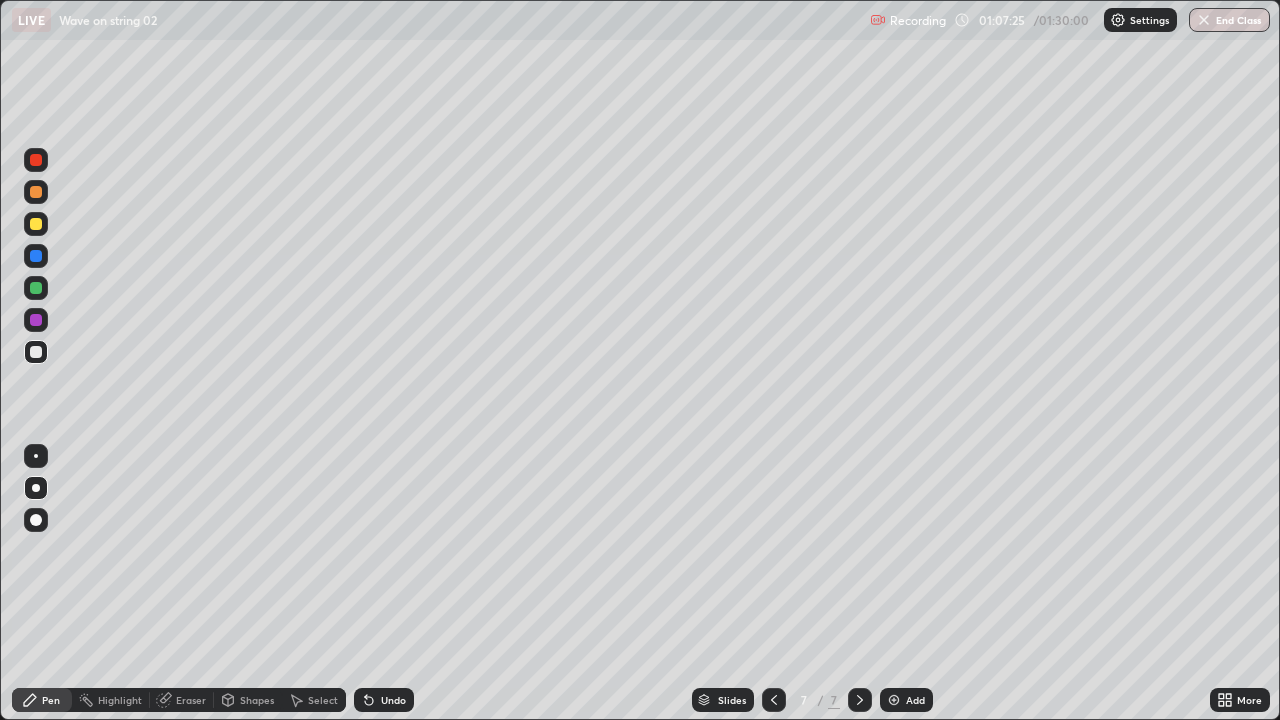 click at bounding box center [36, 224] 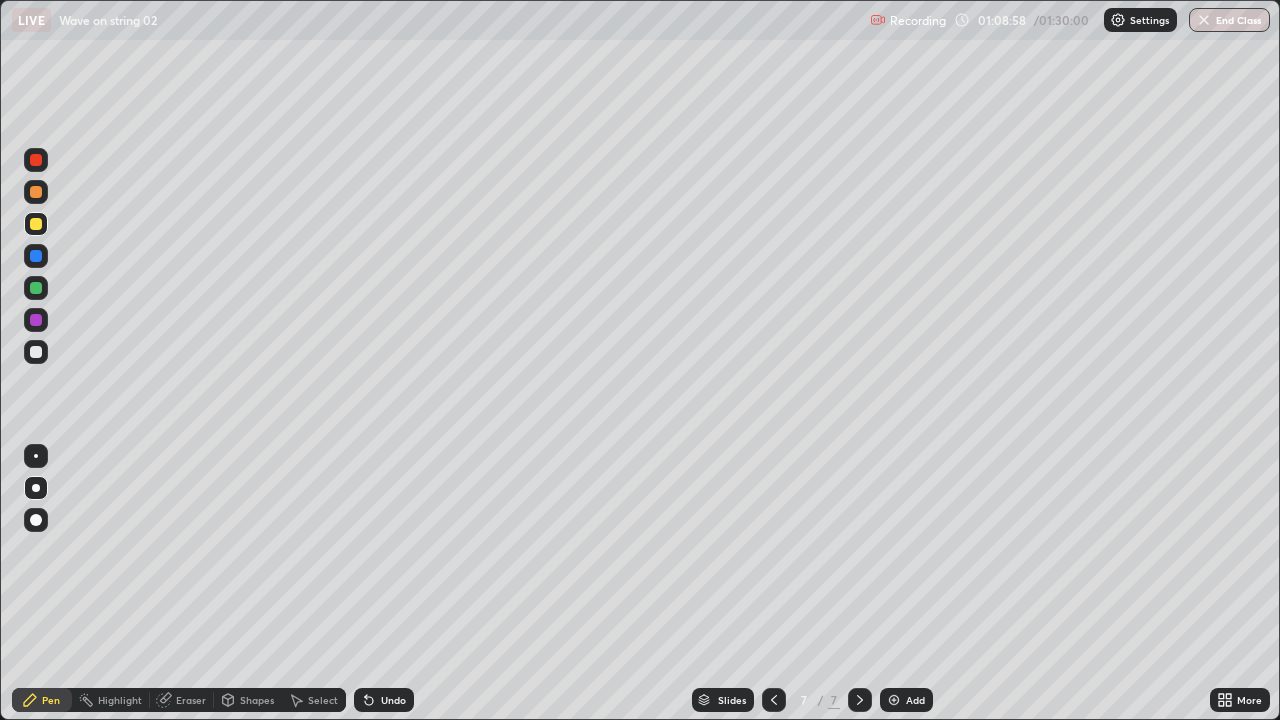 click at bounding box center [860, 700] 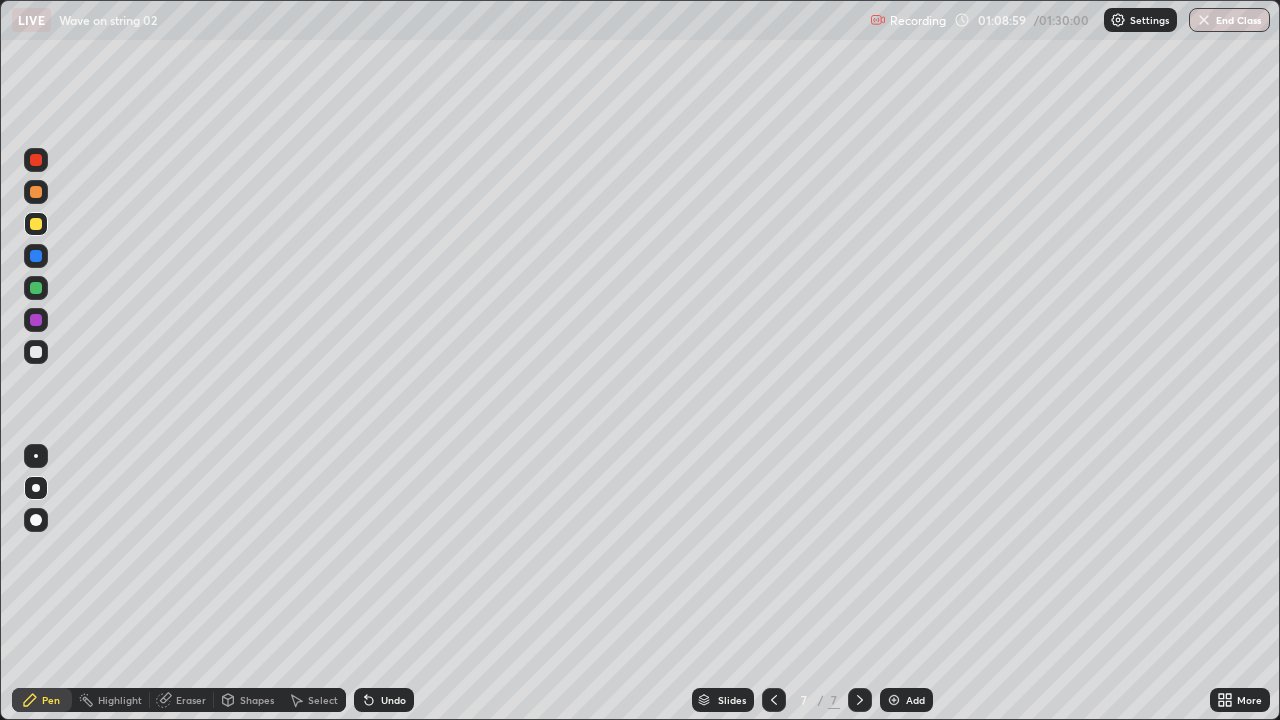 click on "Add" at bounding box center (906, 700) 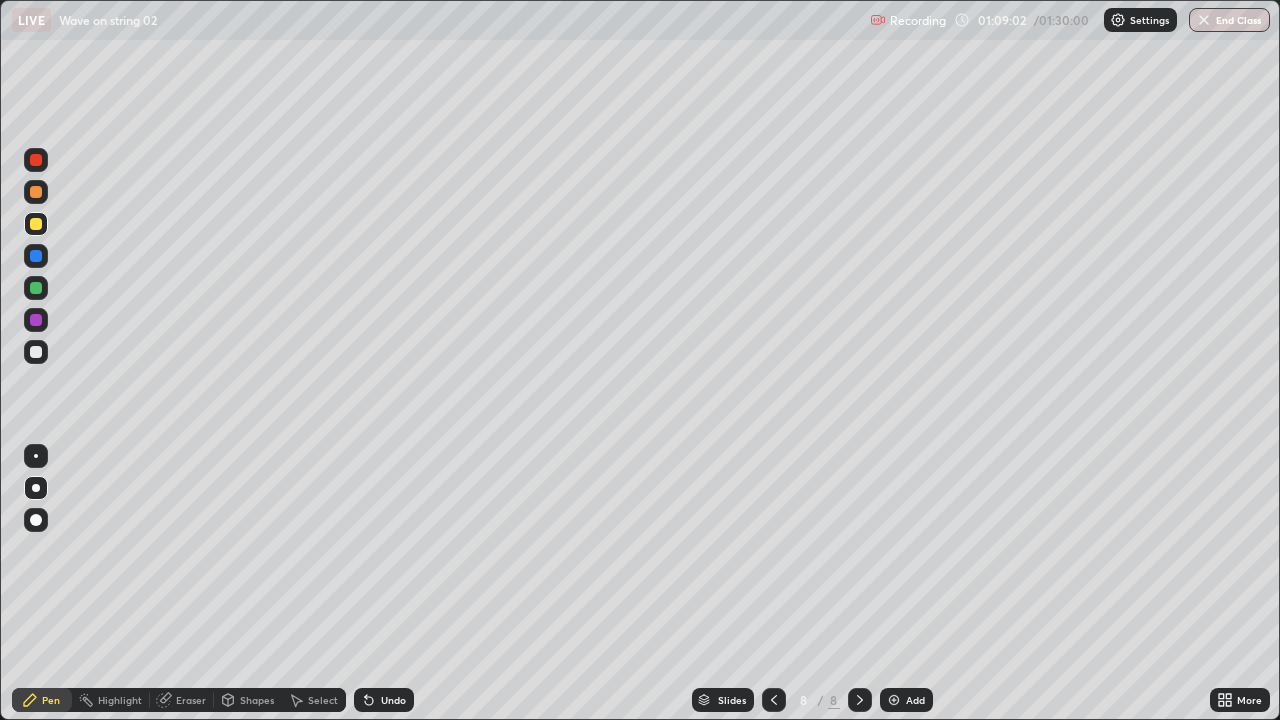 click at bounding box center [36, 352] 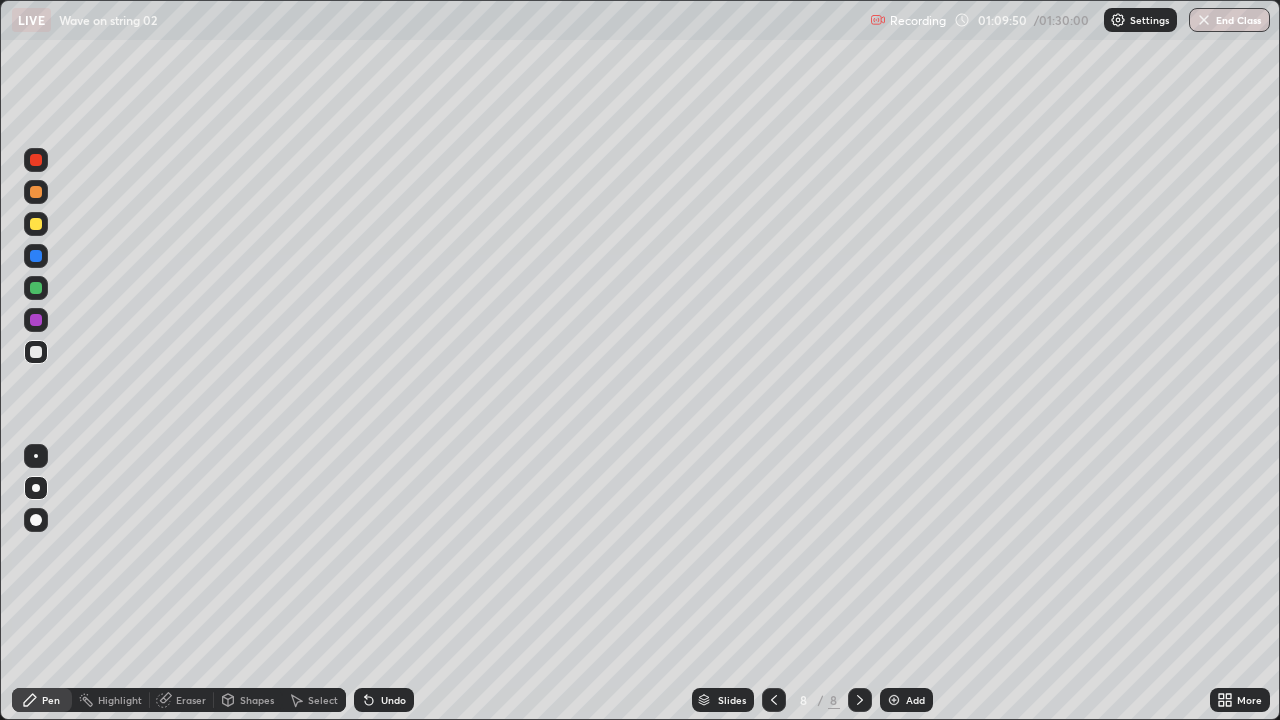 click at bounding box center [36, 224] 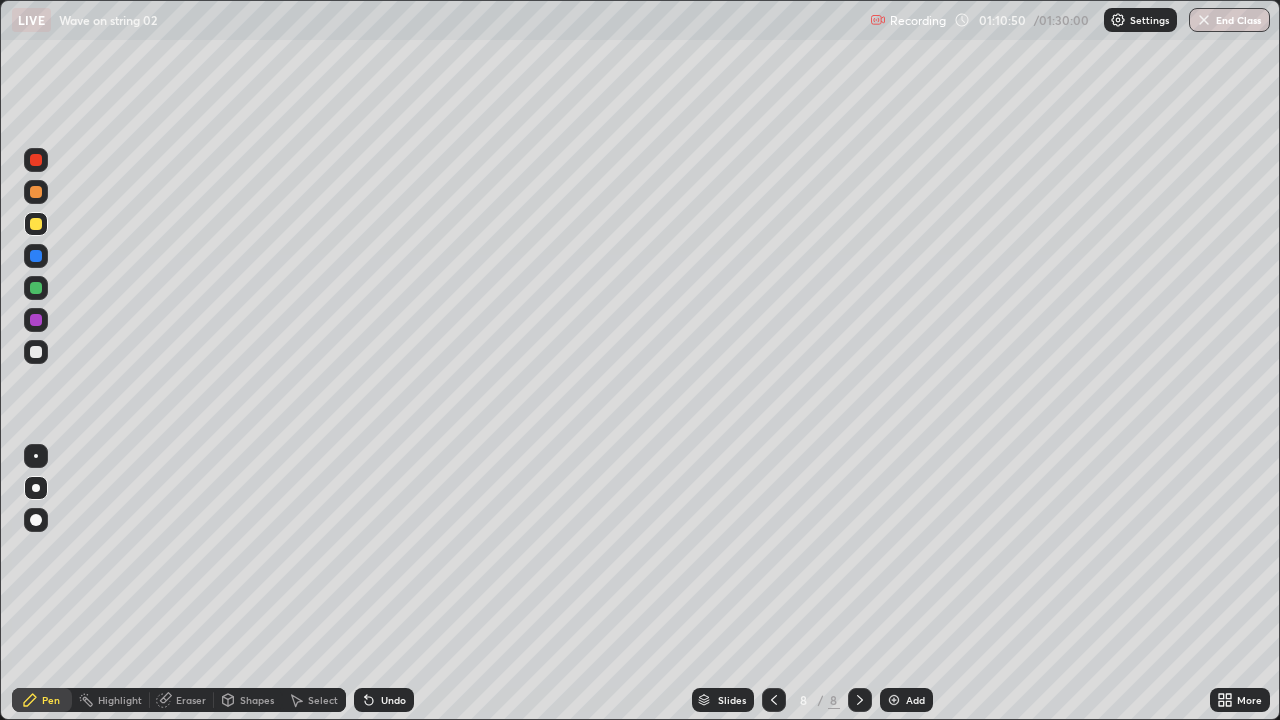 click at bounding box center (36, 352) 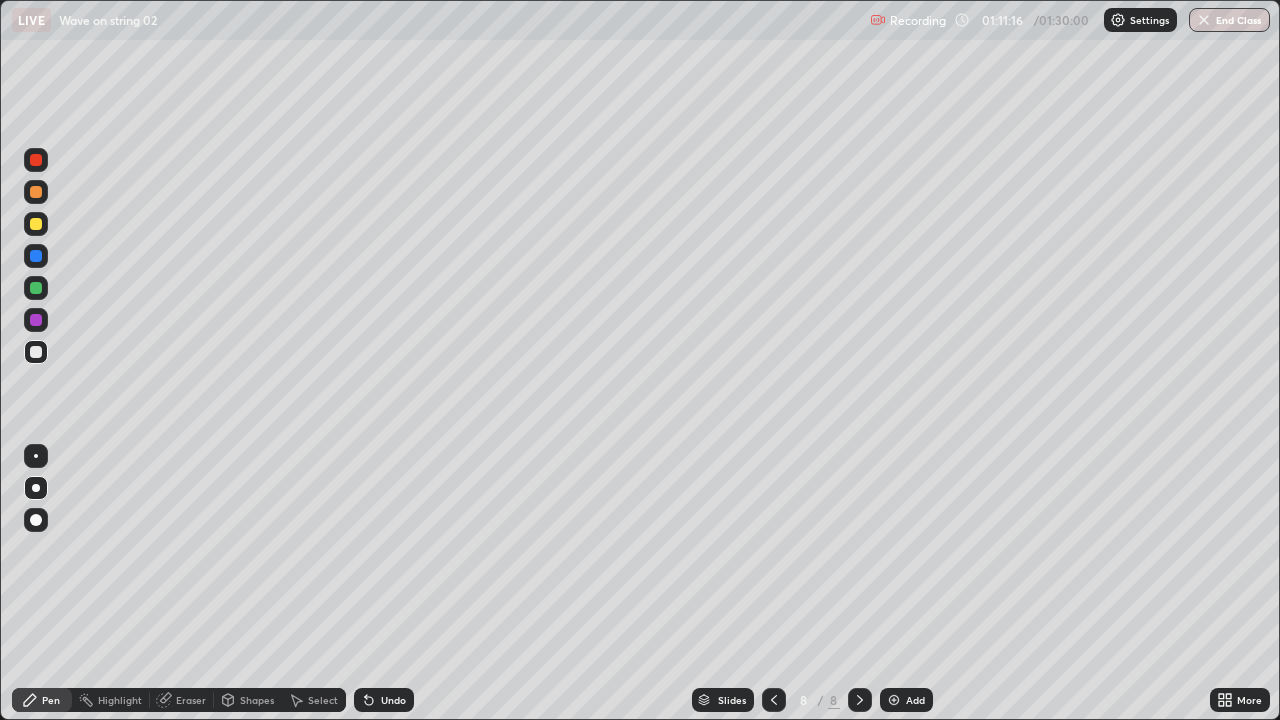 click 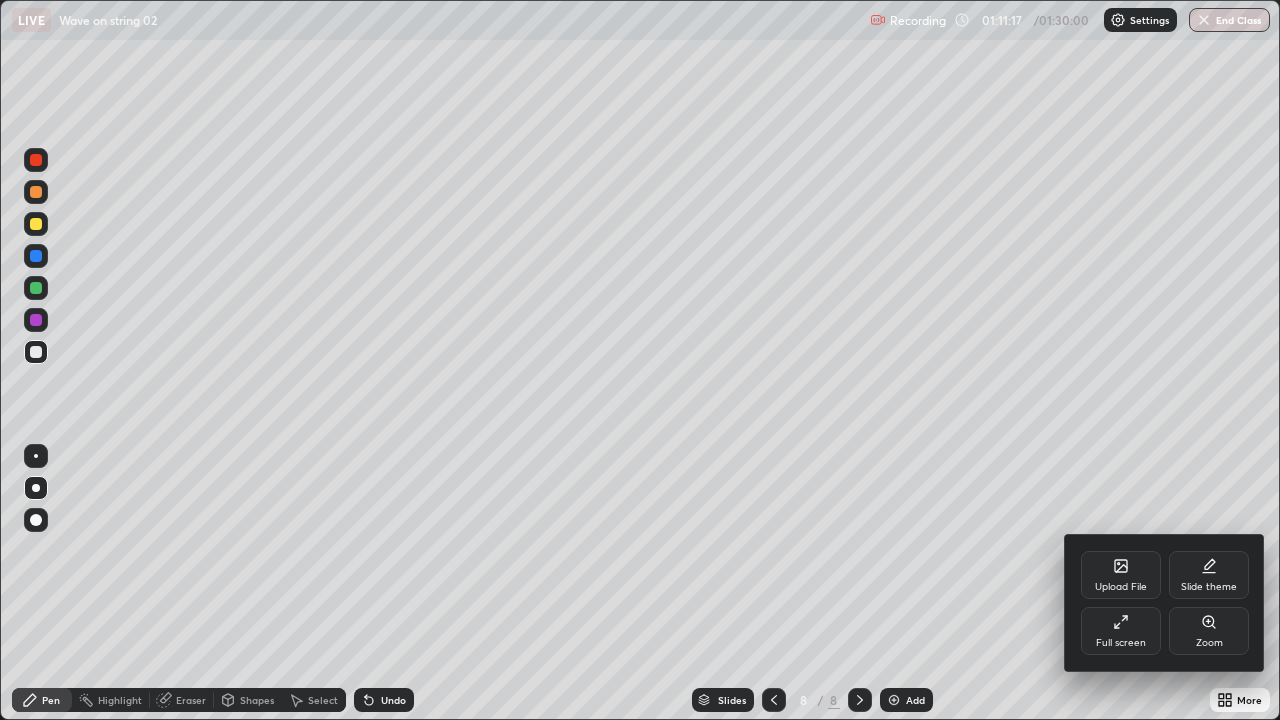 click 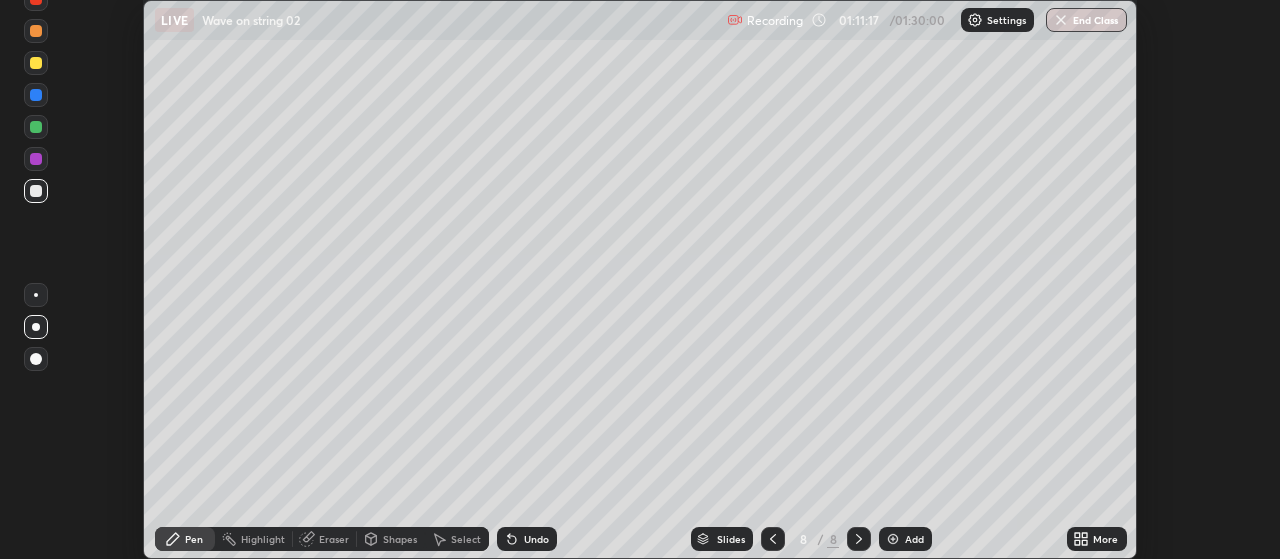 scroll, scrollTop: 559, scrollLeft: 1280, axis: both 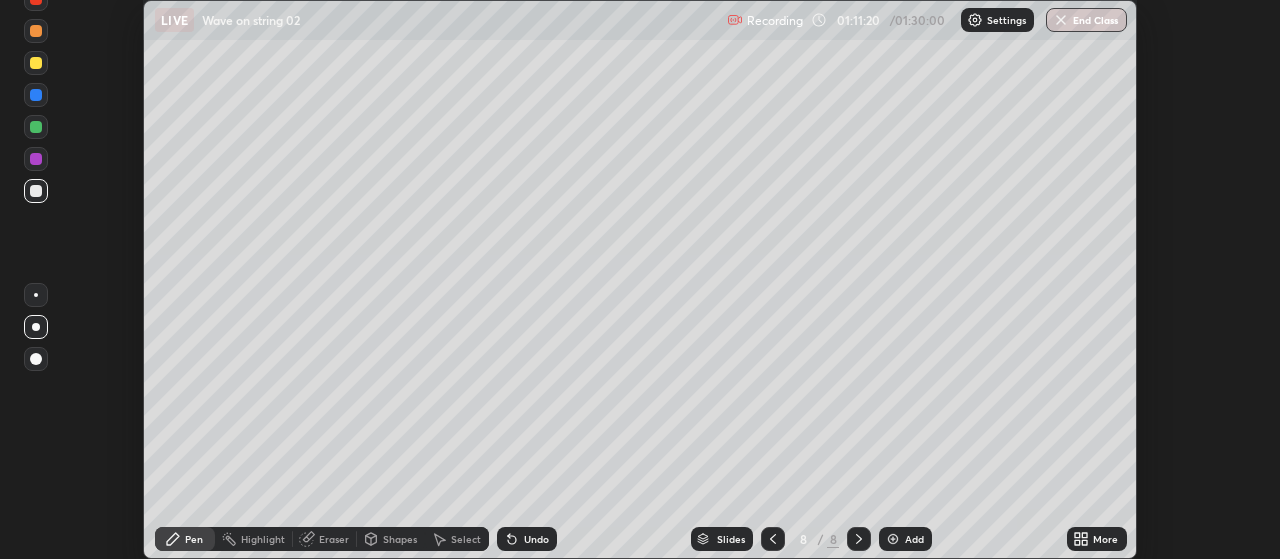 click on "Eraser" at bounding box center [334, 539] 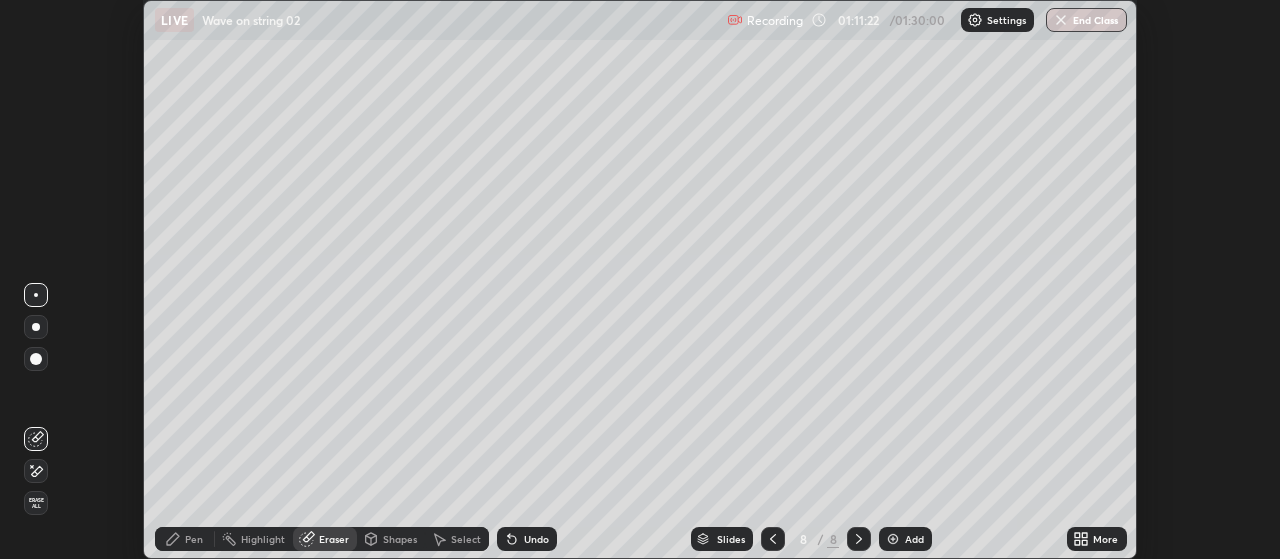 click on "Pen" at bounding box center (194, 539) 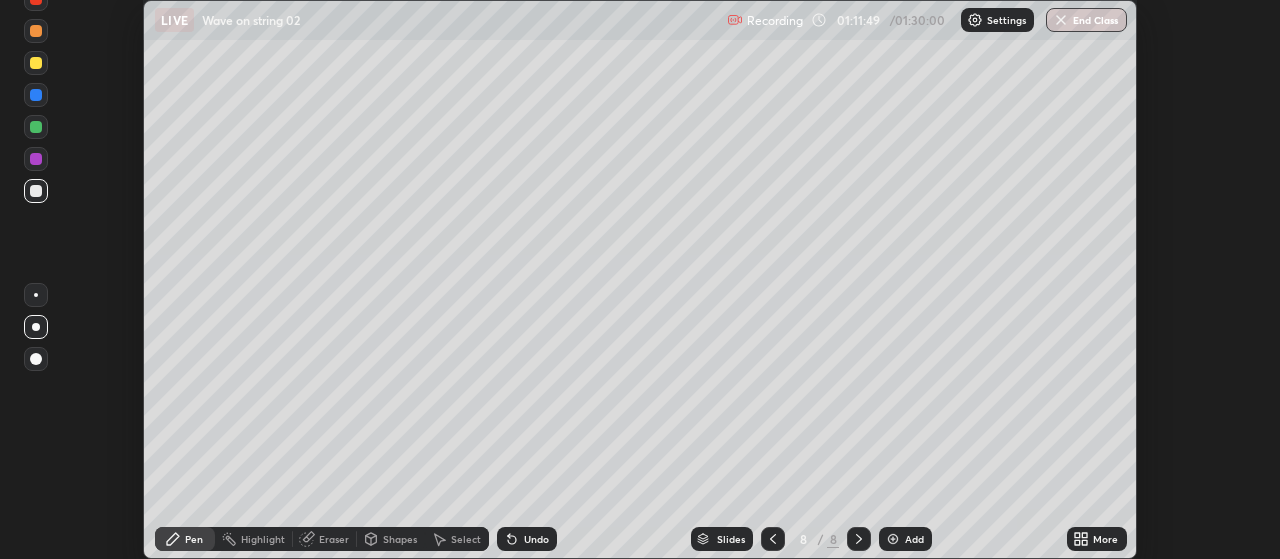 click 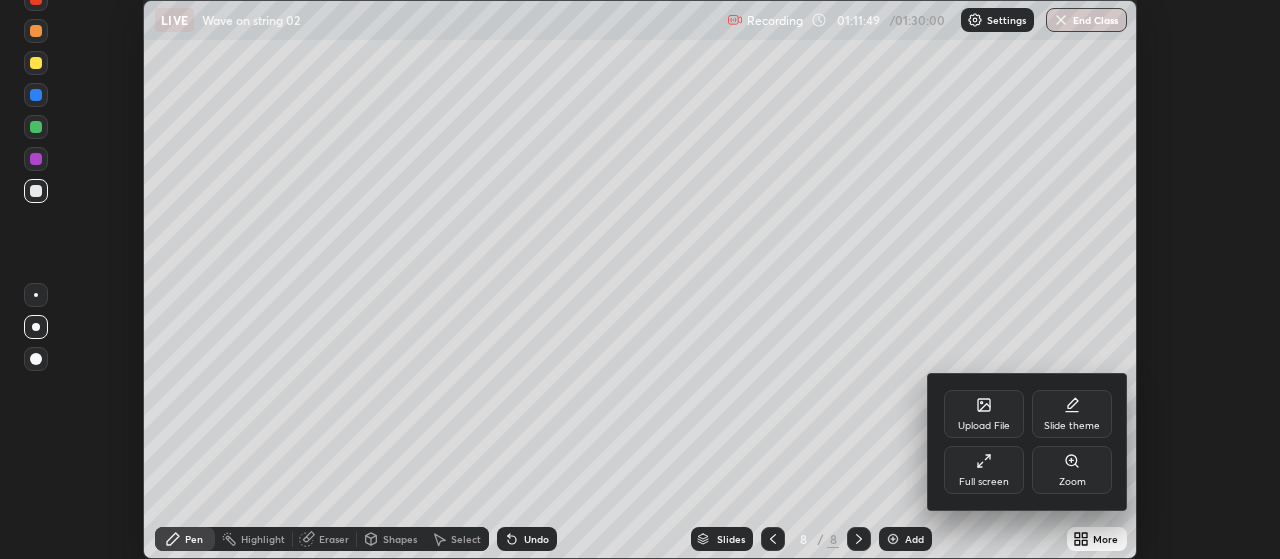 click 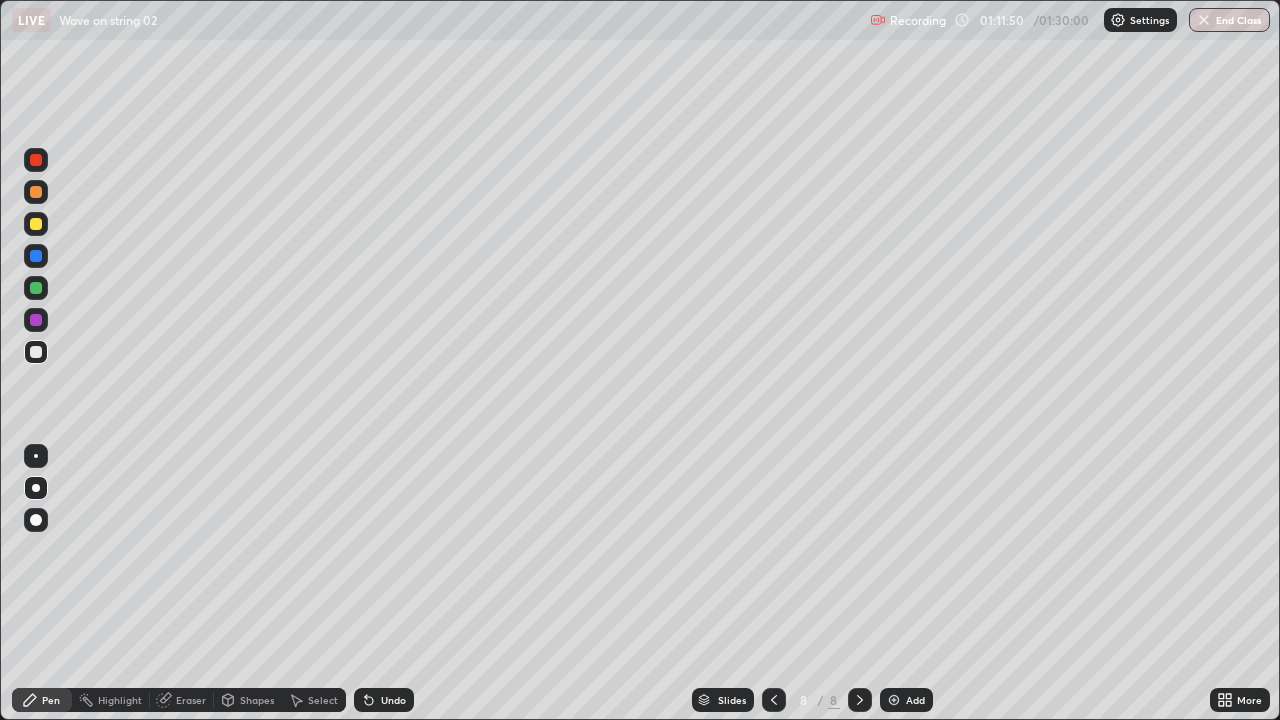 scroll, scrollTop: 99280, scrollLeft: 98720, axis: both 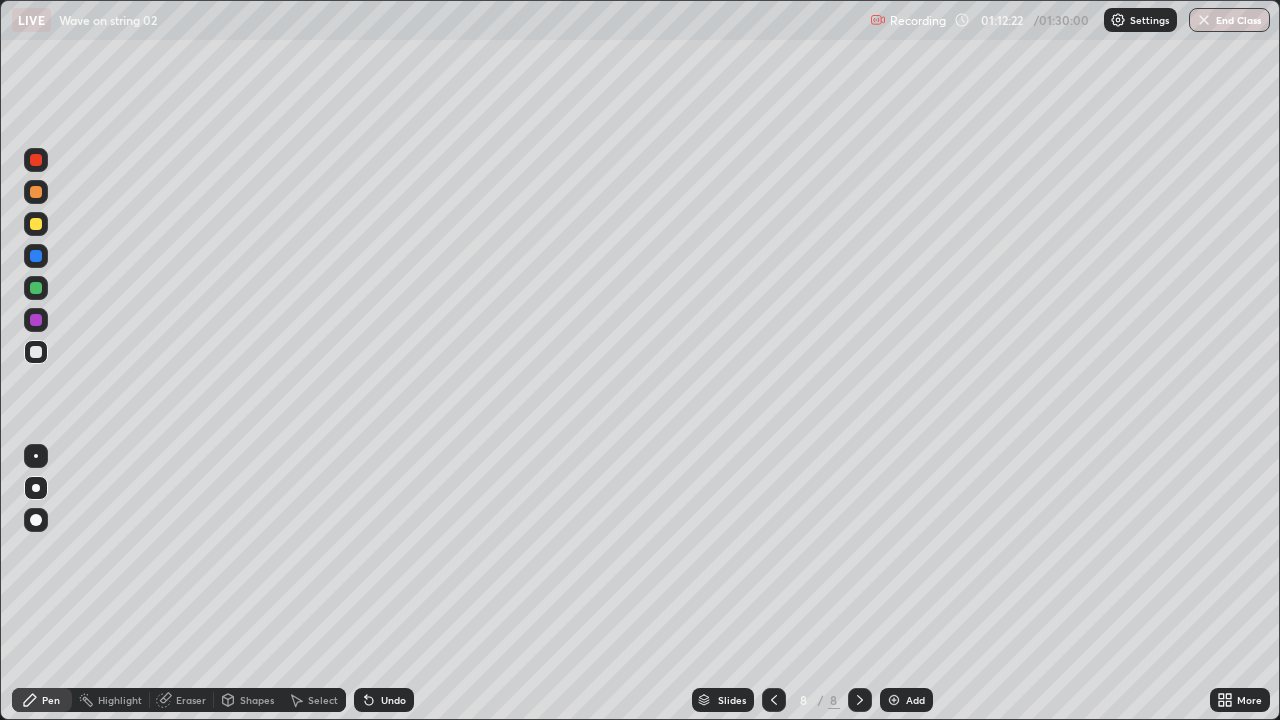 click on "Shapes" at bounding box center [257, 700] 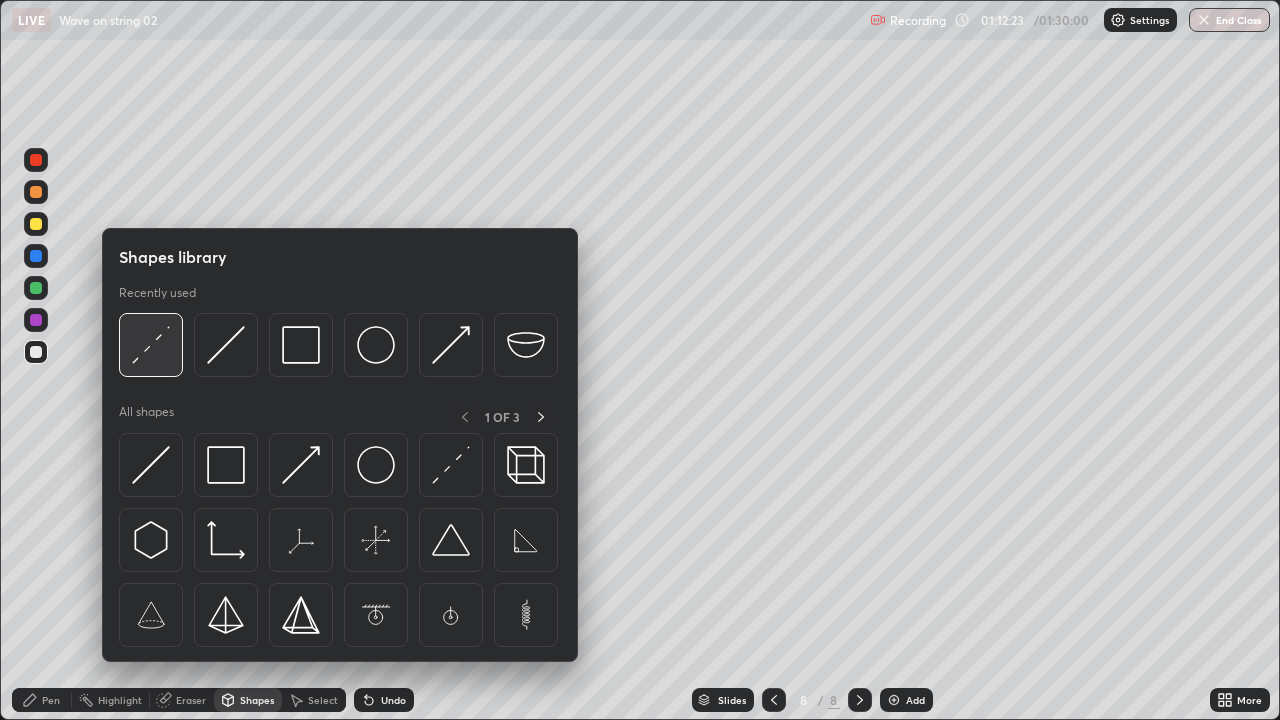 click at bounding box center [151, 345] 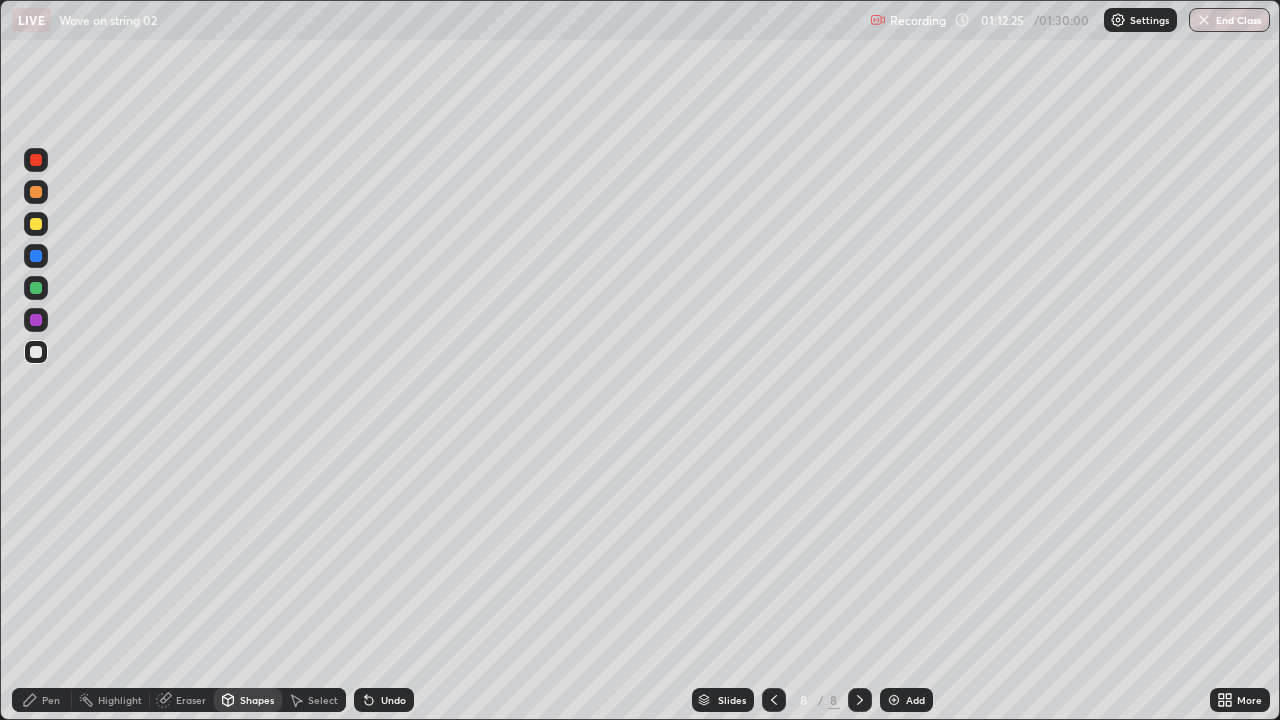 click on "Pen" at bounding box center (42, 700) 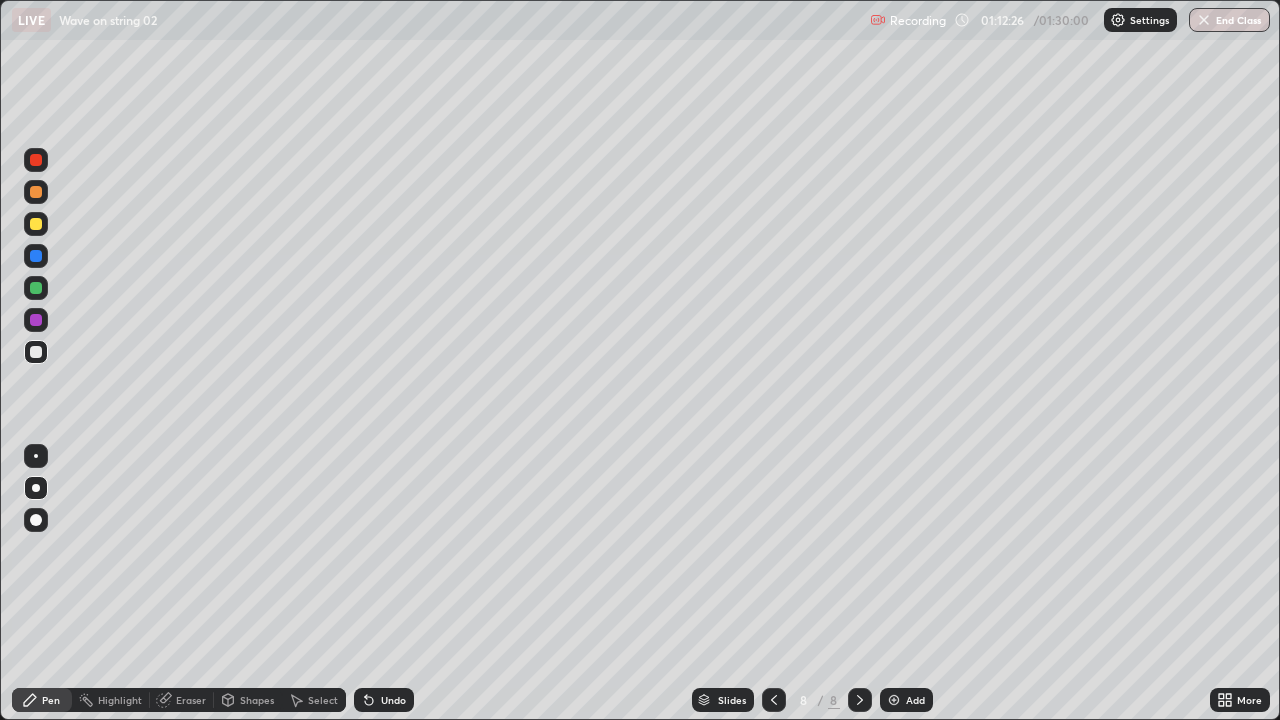click at bounding box center [36, 352] 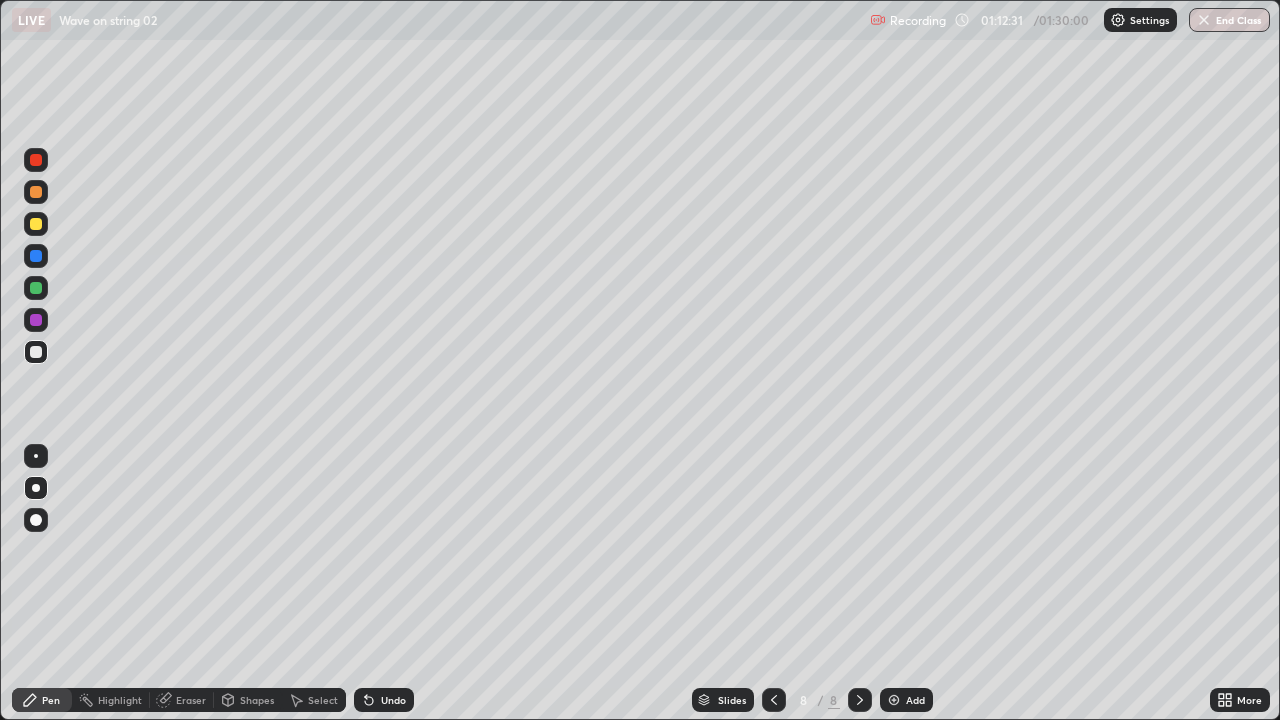 click on "Shapes" at bounding box center [257, 700] 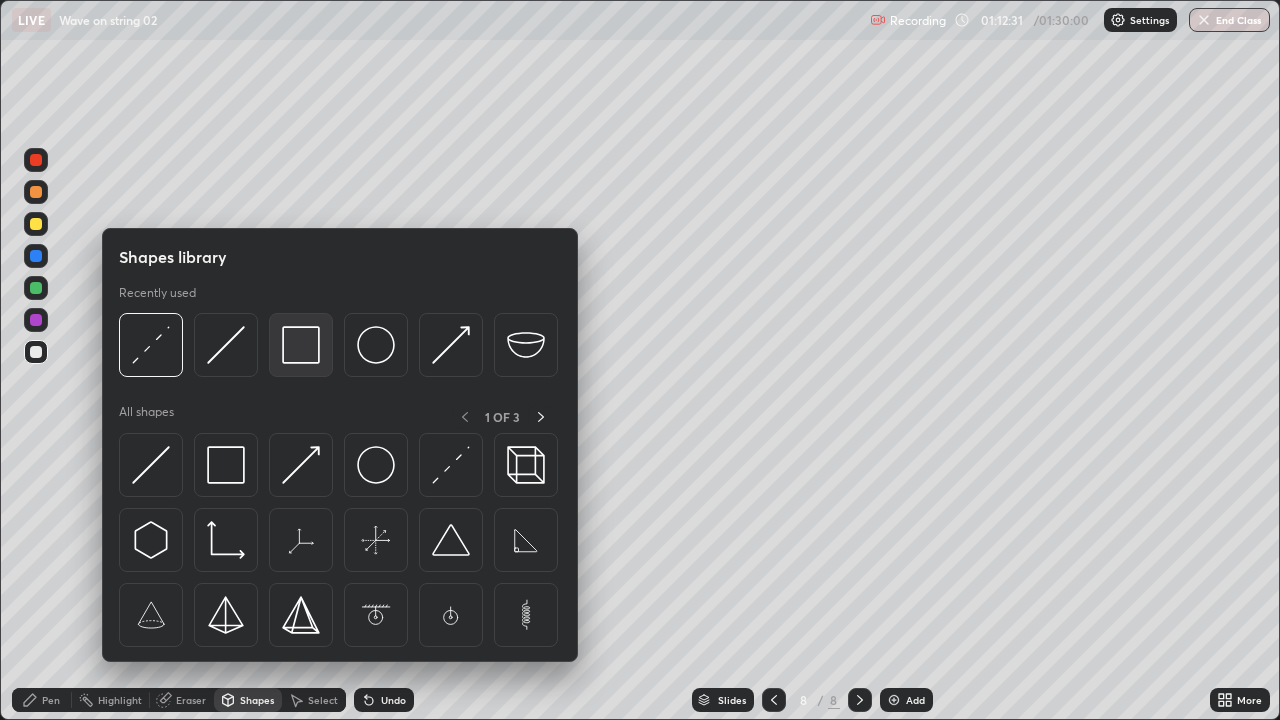 click at bounding box center [301, 345] 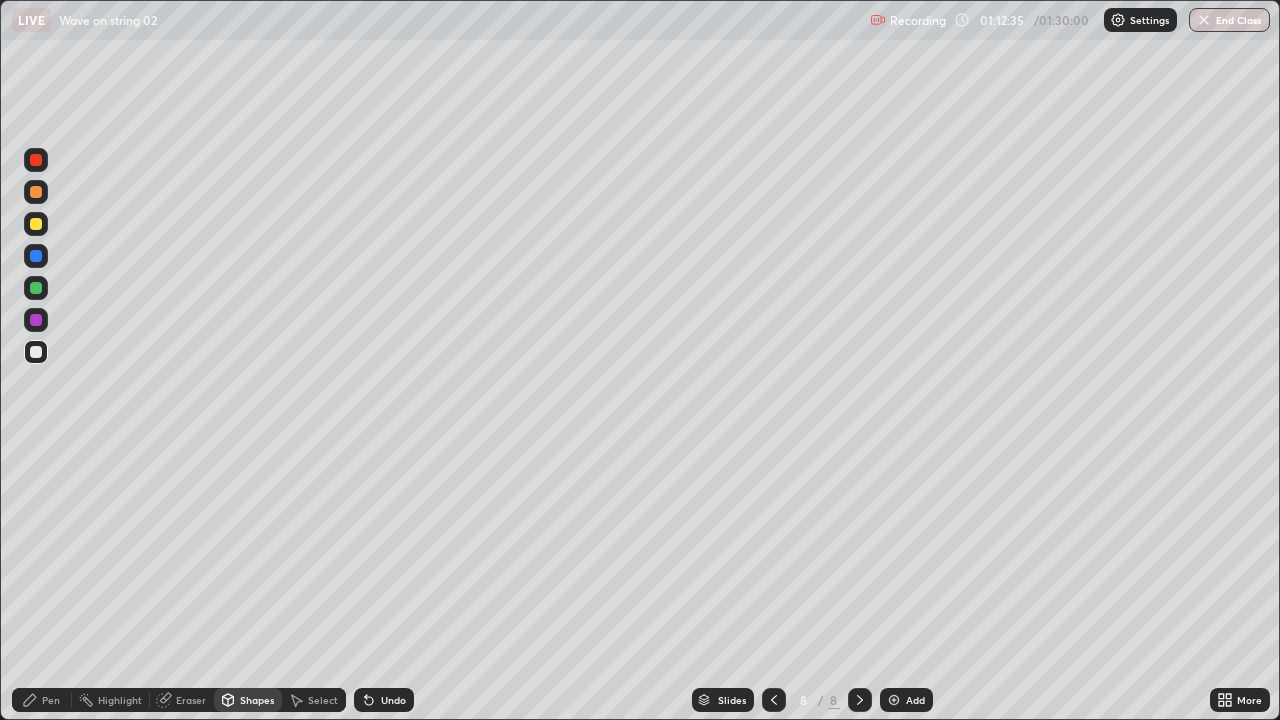 click on "Shapes" at bounding box center [257, 700] 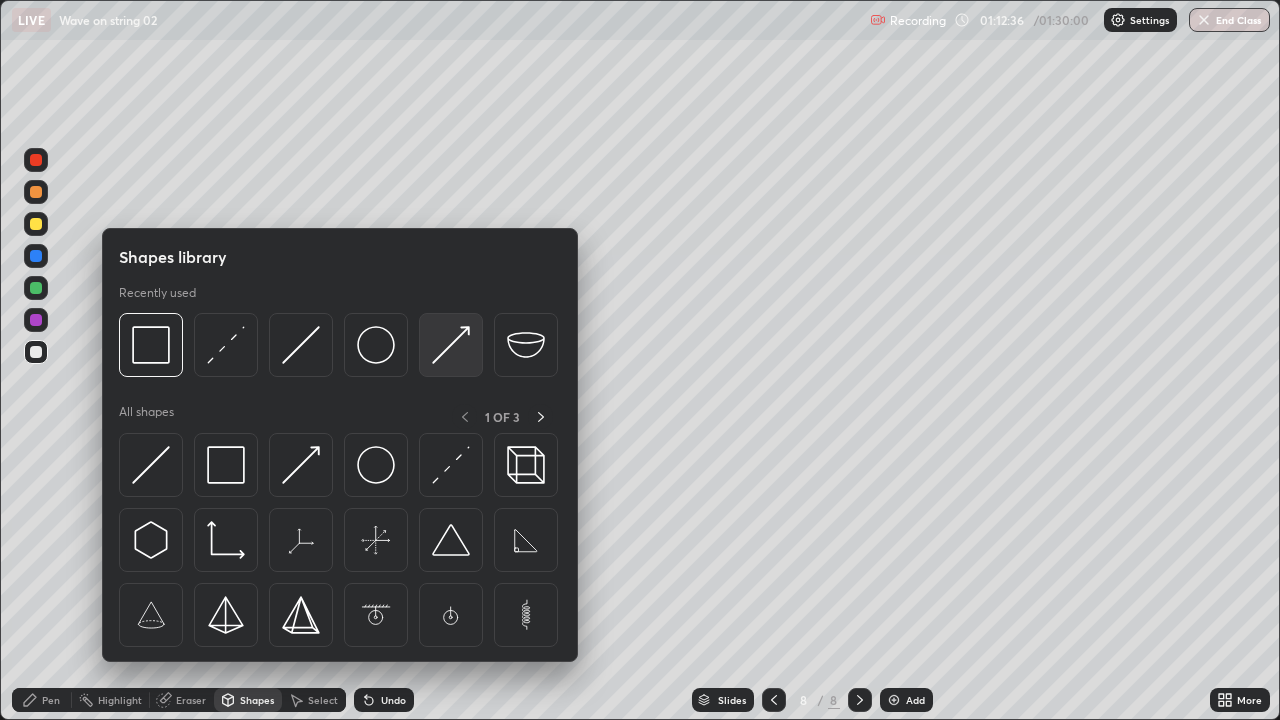 click at bounding box center (451, 345) 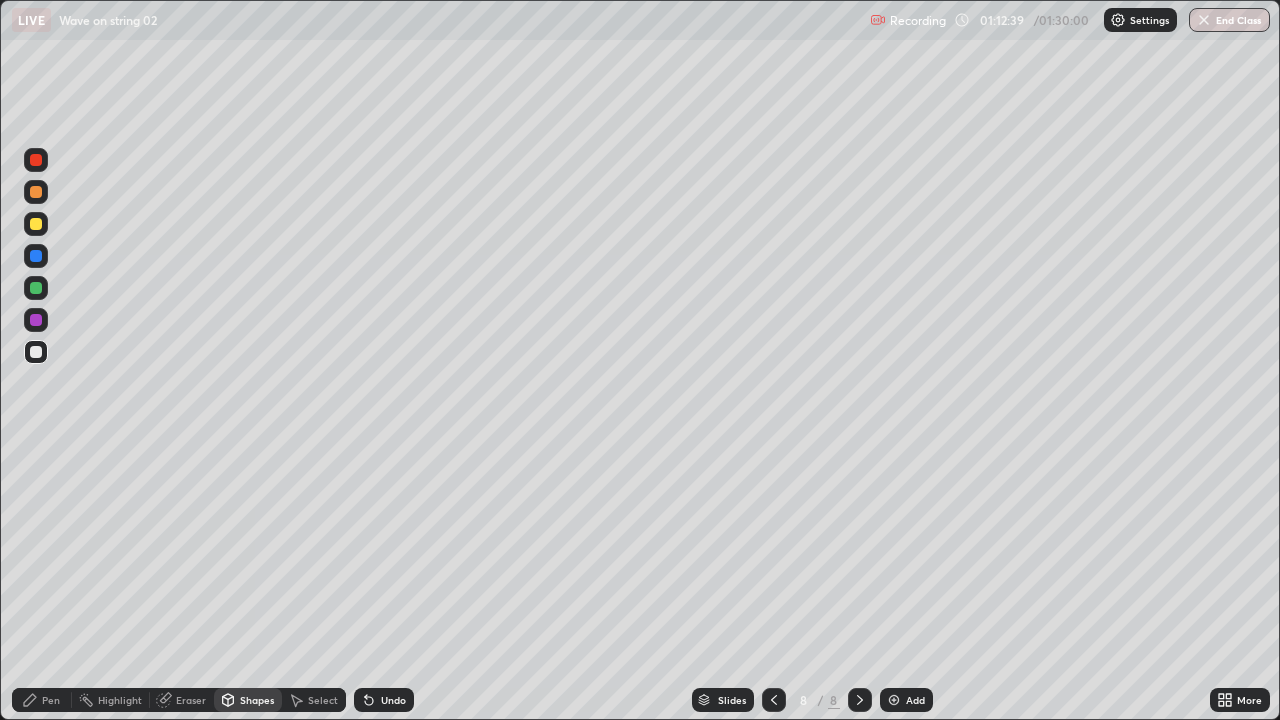 click on "Pen" at bounding box center (42, 700) 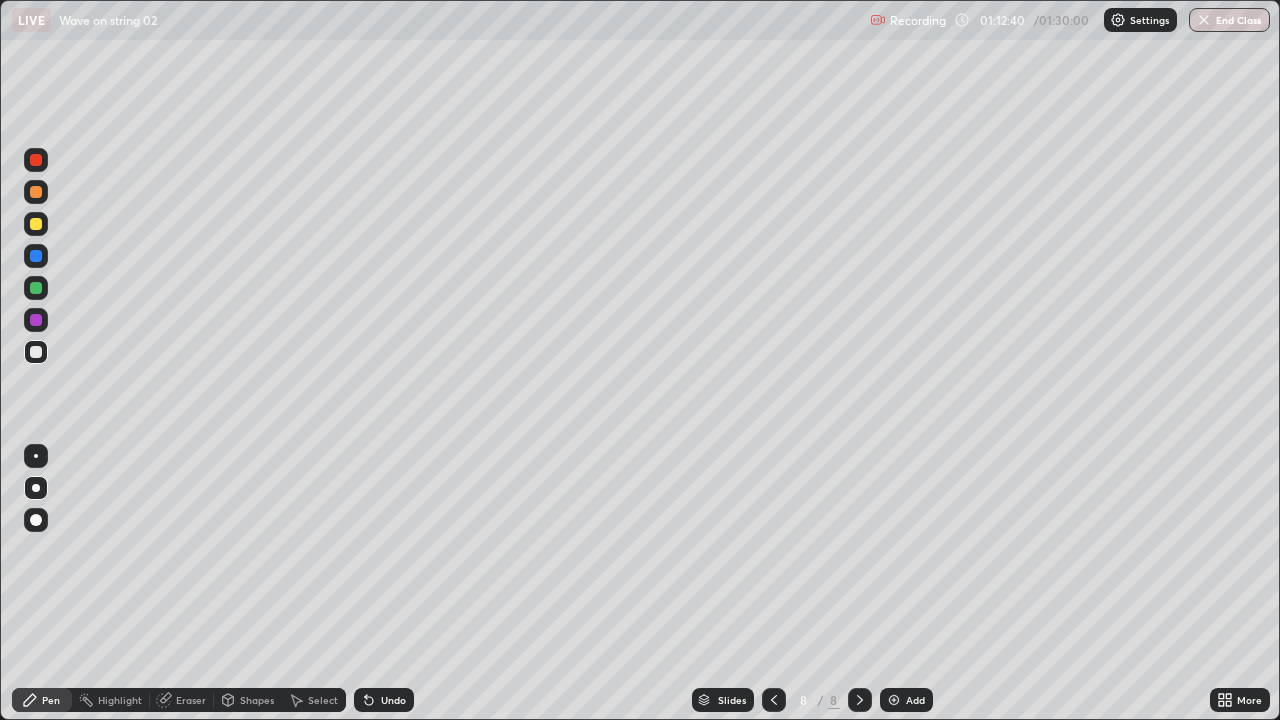 click at bounding box center (36, 352) 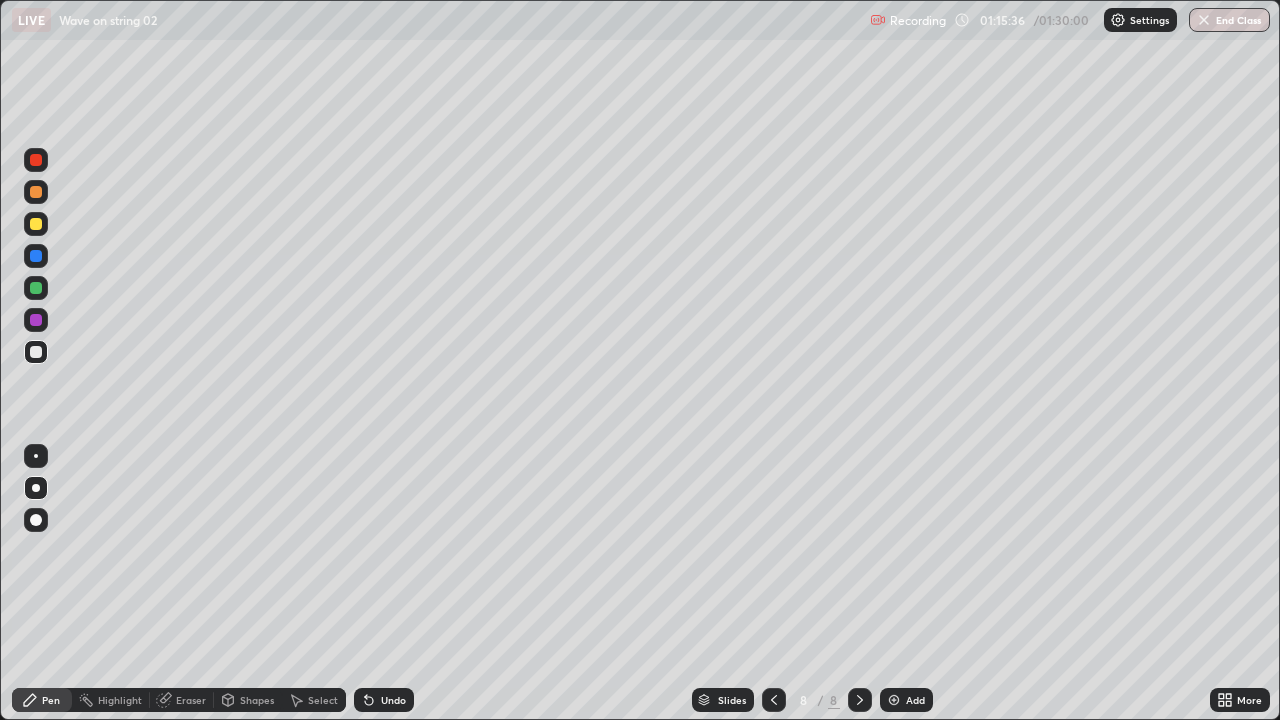 click at bounding box center [36, 224] 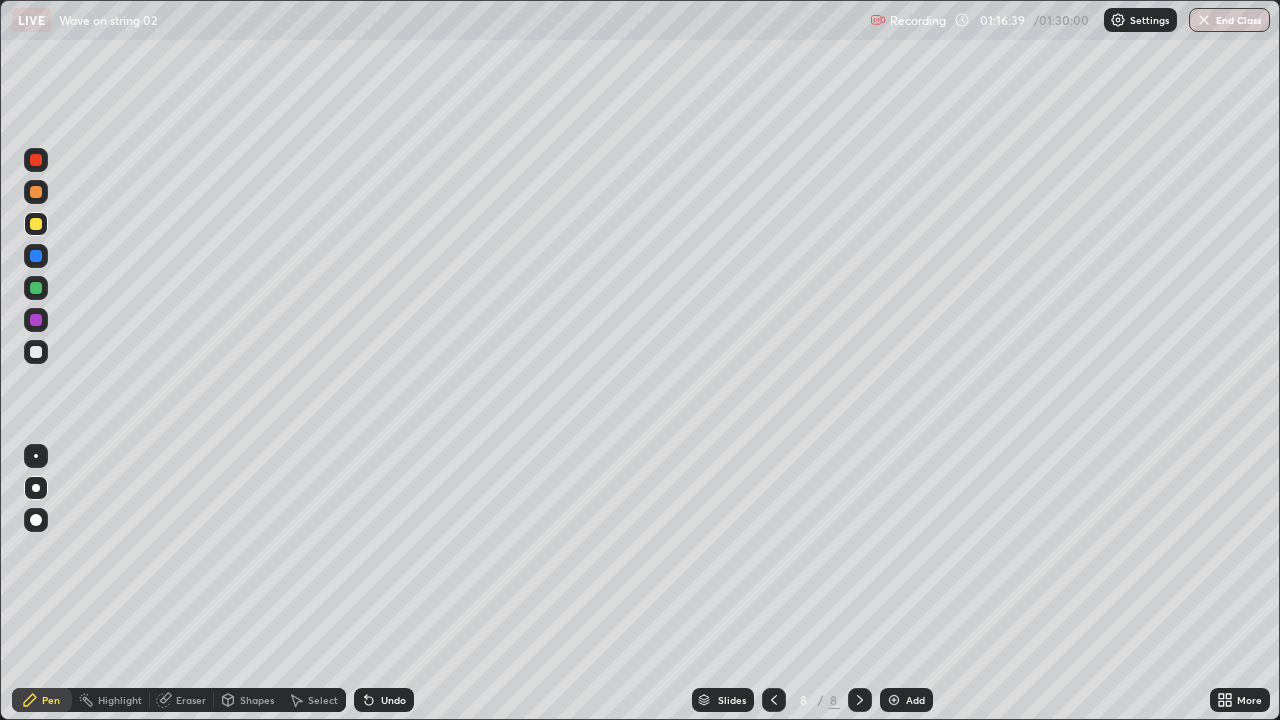 click at bounding box center (36, 352) 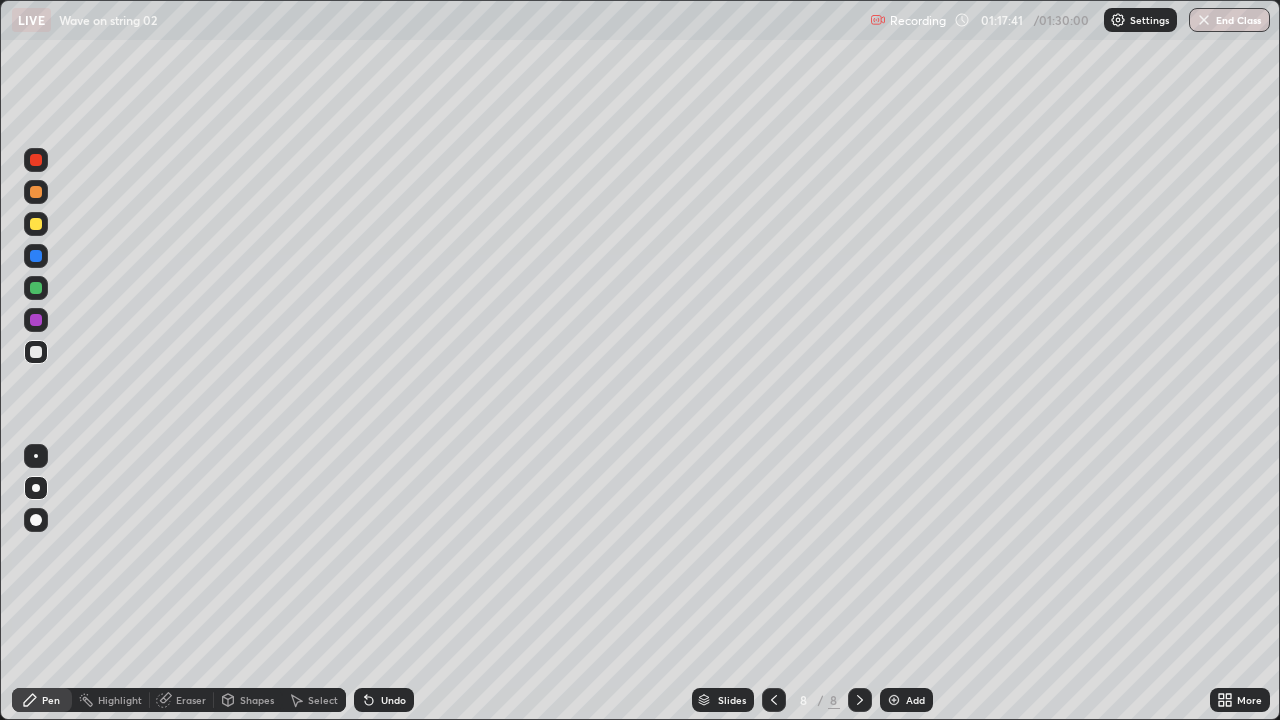 click at bounding box center [36, 256] 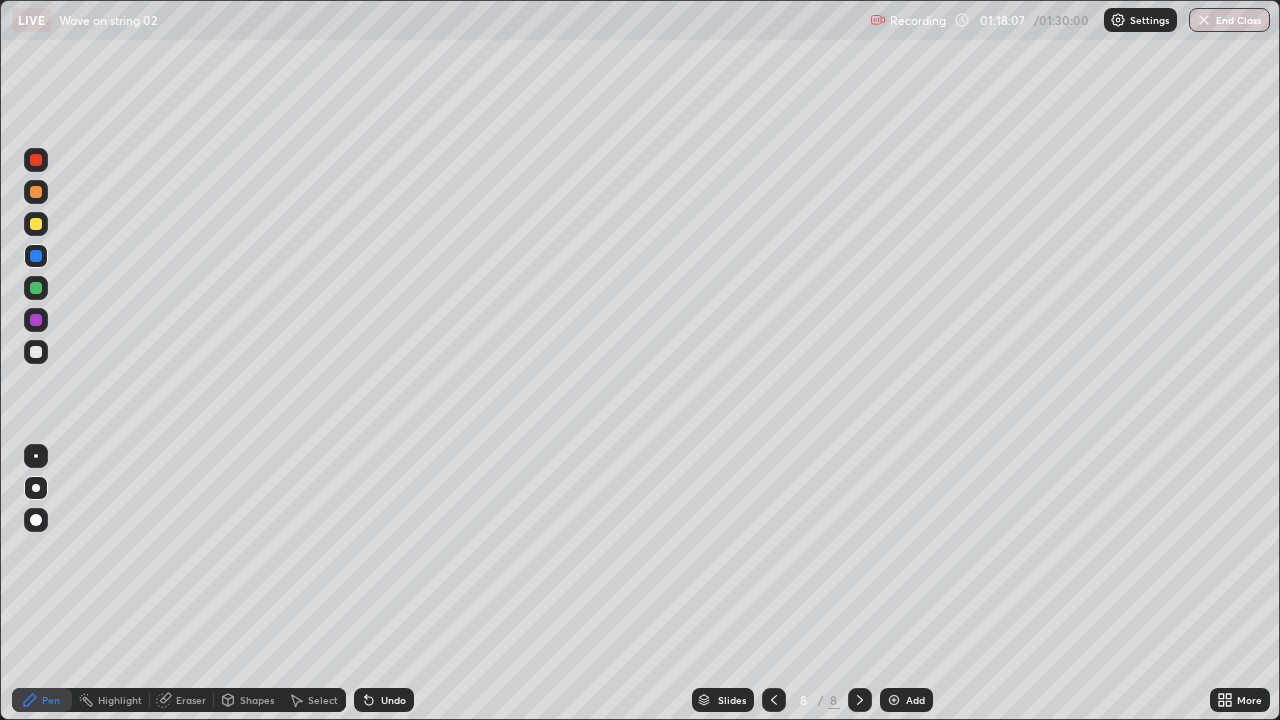 click on "Shapes" at bounding box center (248, 700) 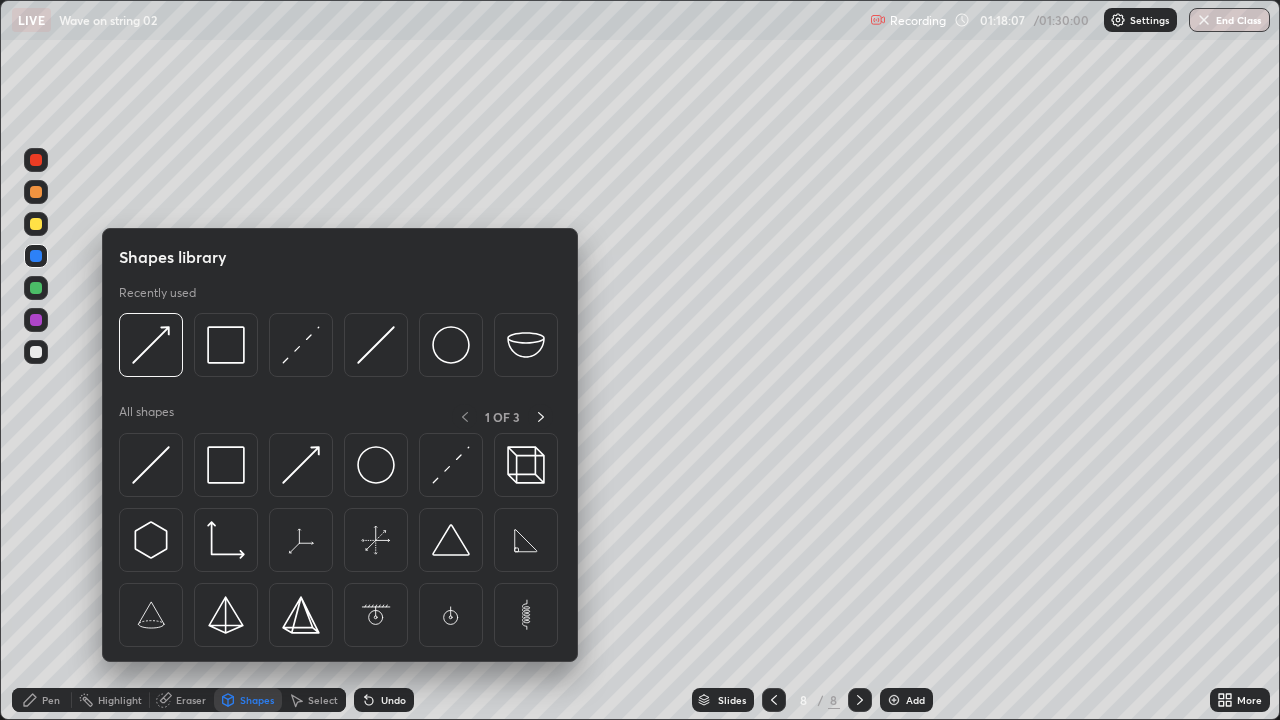 click on "Eraser" at bounding box center (191, 700) 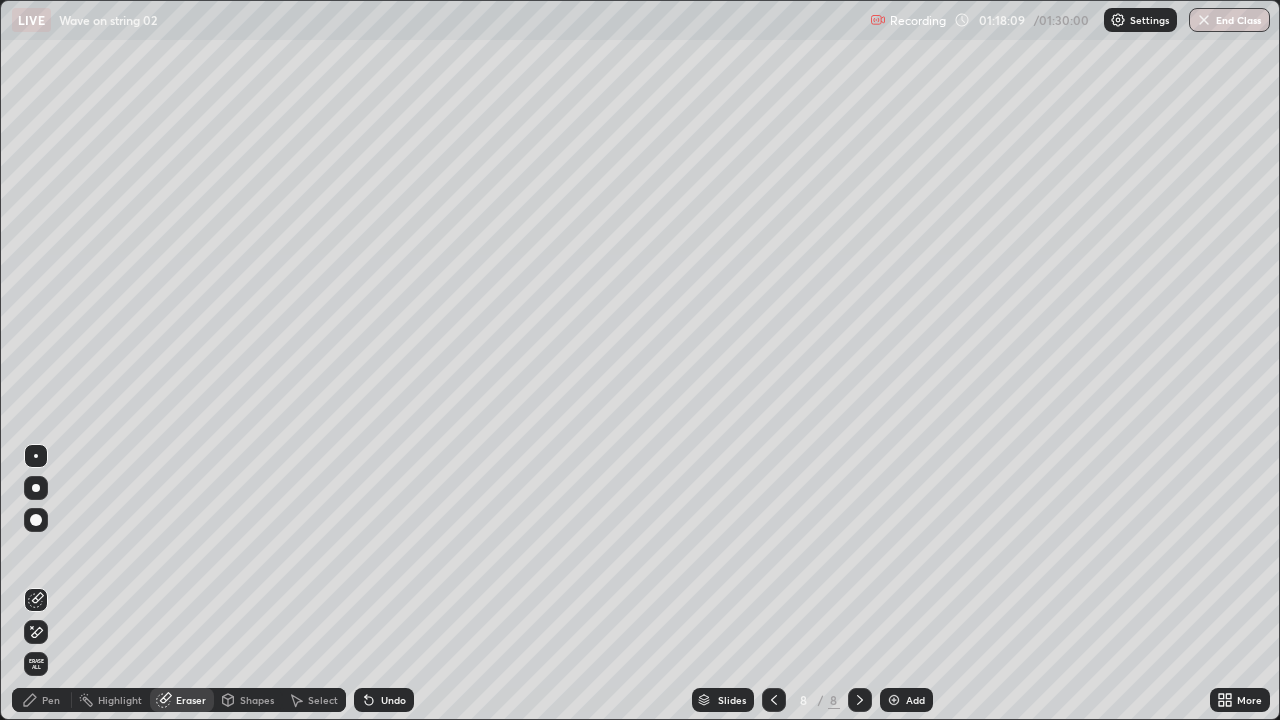 click on "Pen" at bounding box center [42, 700] 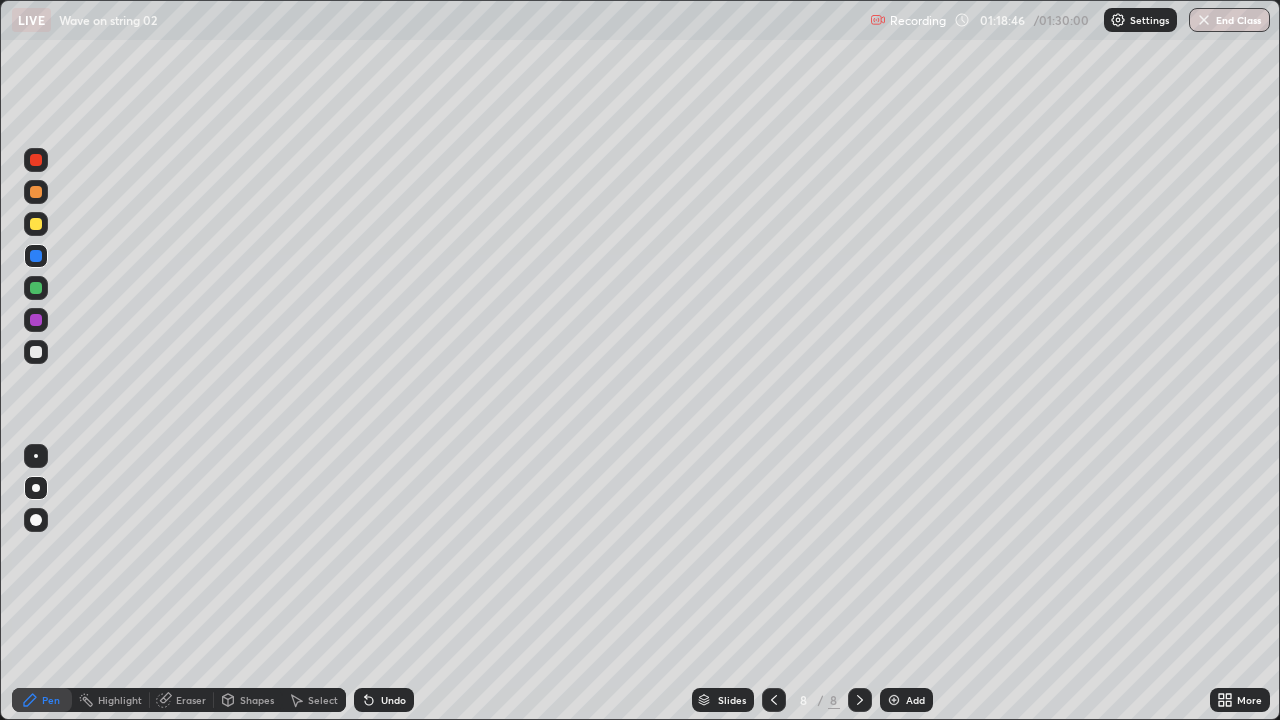 click on "Slides" at bounding box center (723, 700) 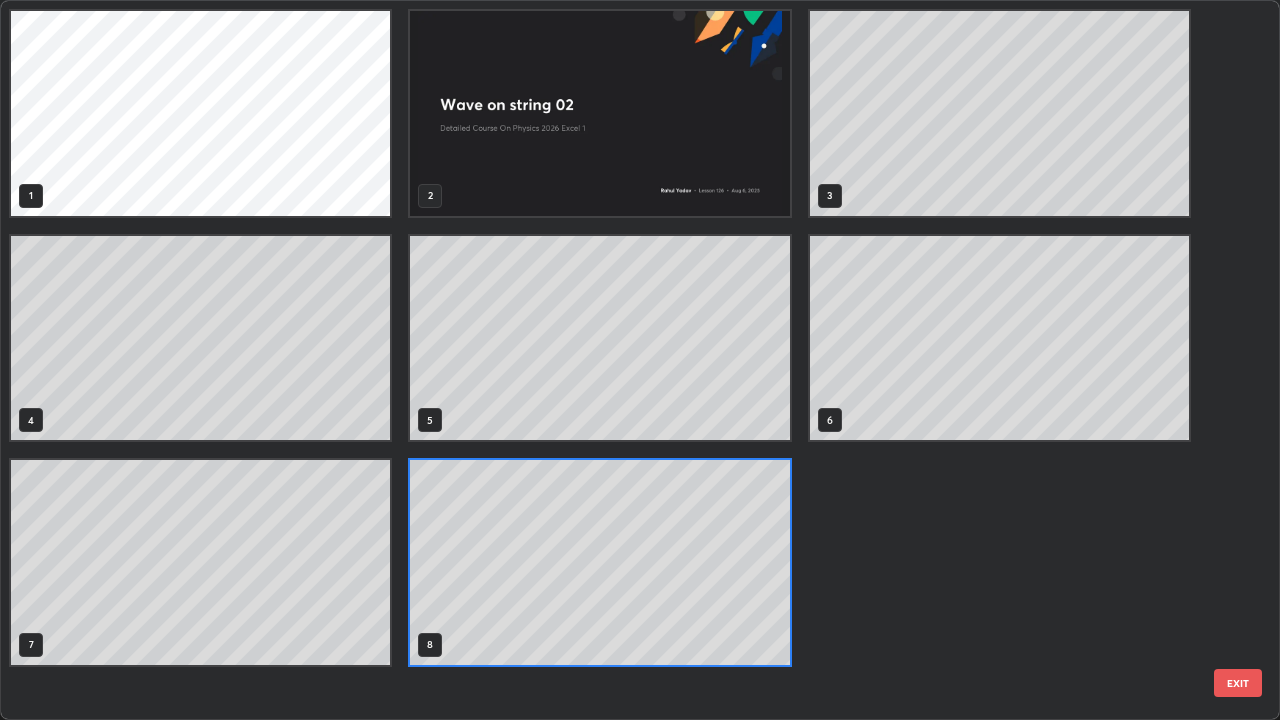 scroll, scrollTop: 7, scrollLeft: 11, axis: both 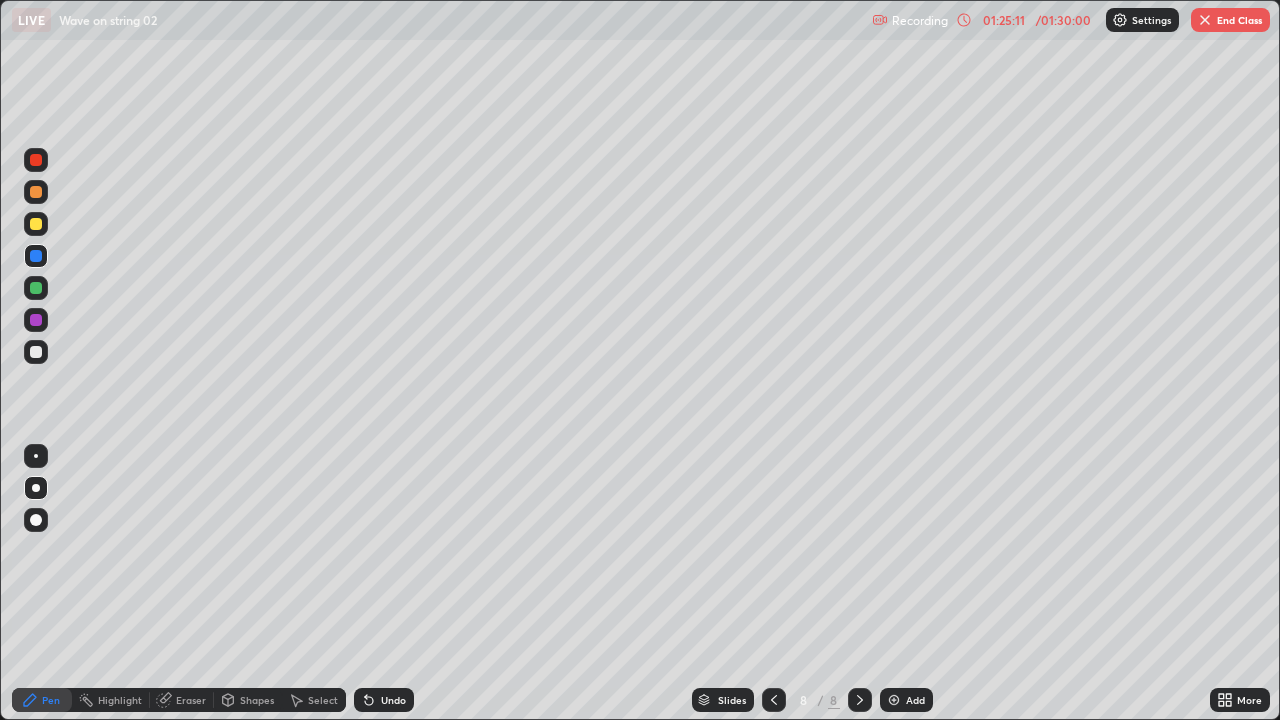 click at bounding box center (1205, 20) 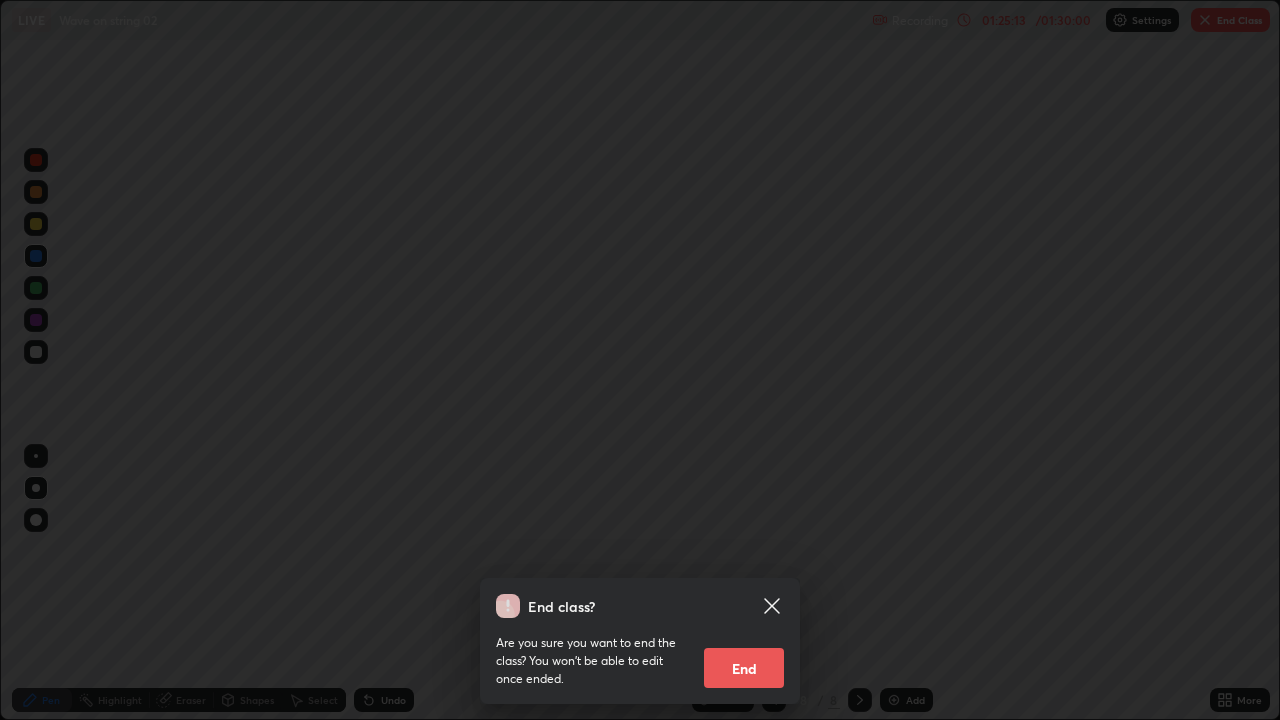 click on "End" at bounding box center [744, 668] 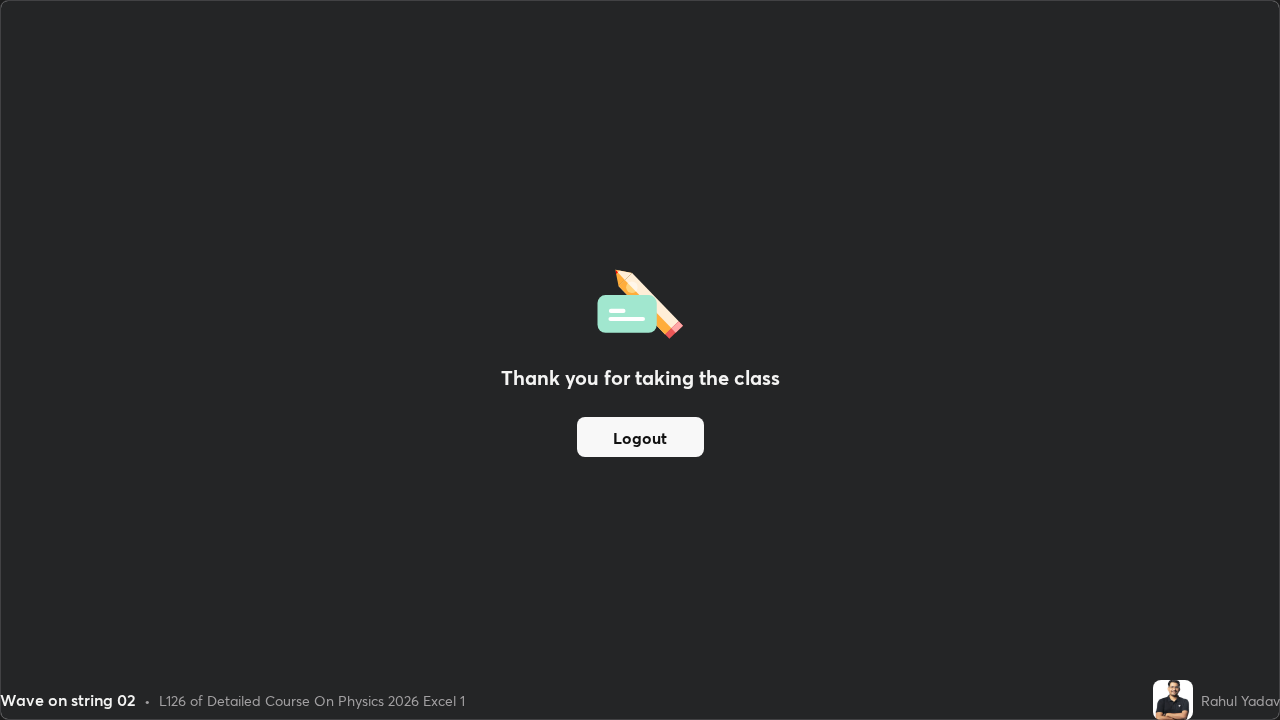 click on "Logout" at bounding box center (640, 437) 